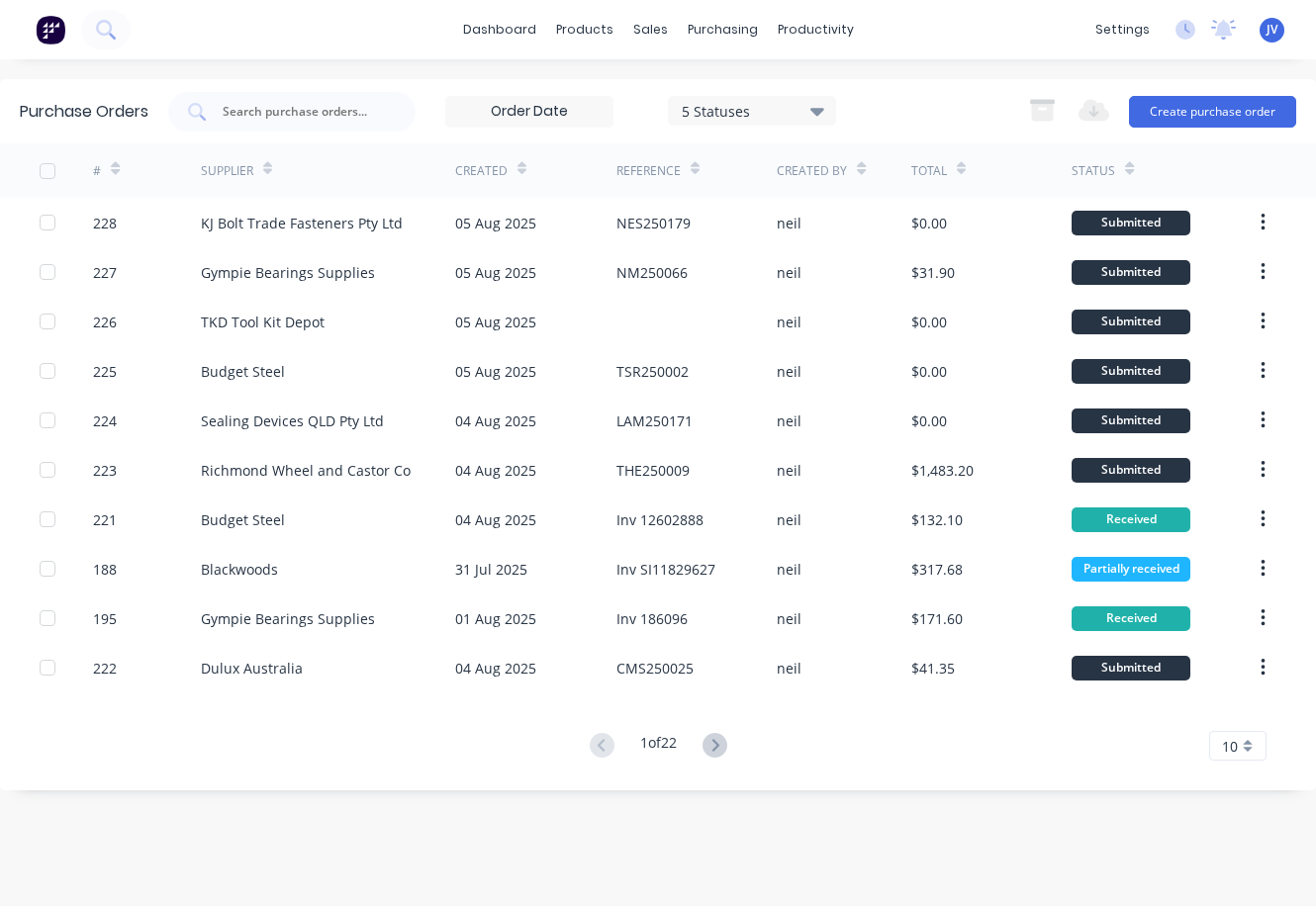 scroll, scrollTop: 0, scrollLeft: 0, axis: both 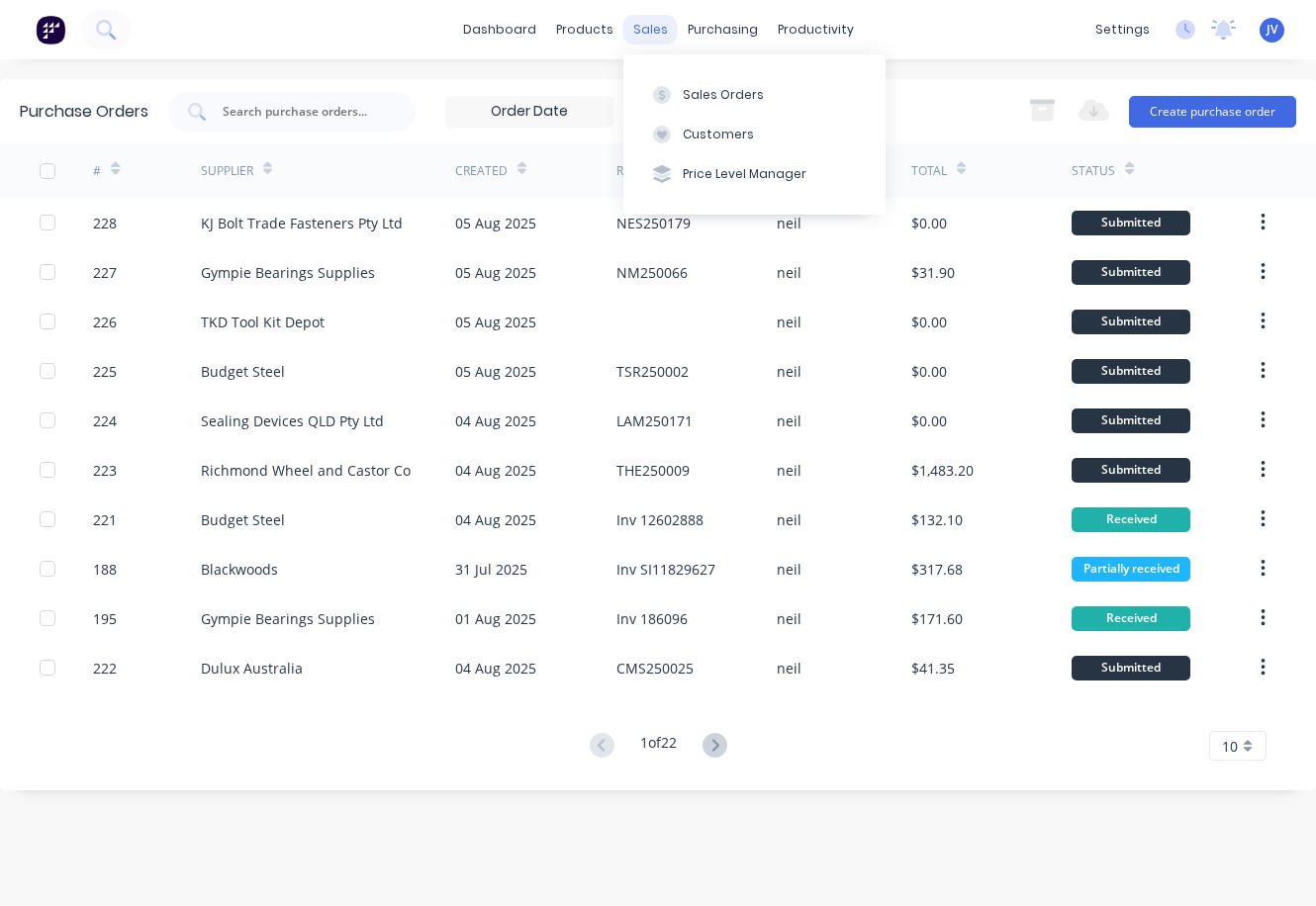 click on "sales" at bounding box center [650, 30] 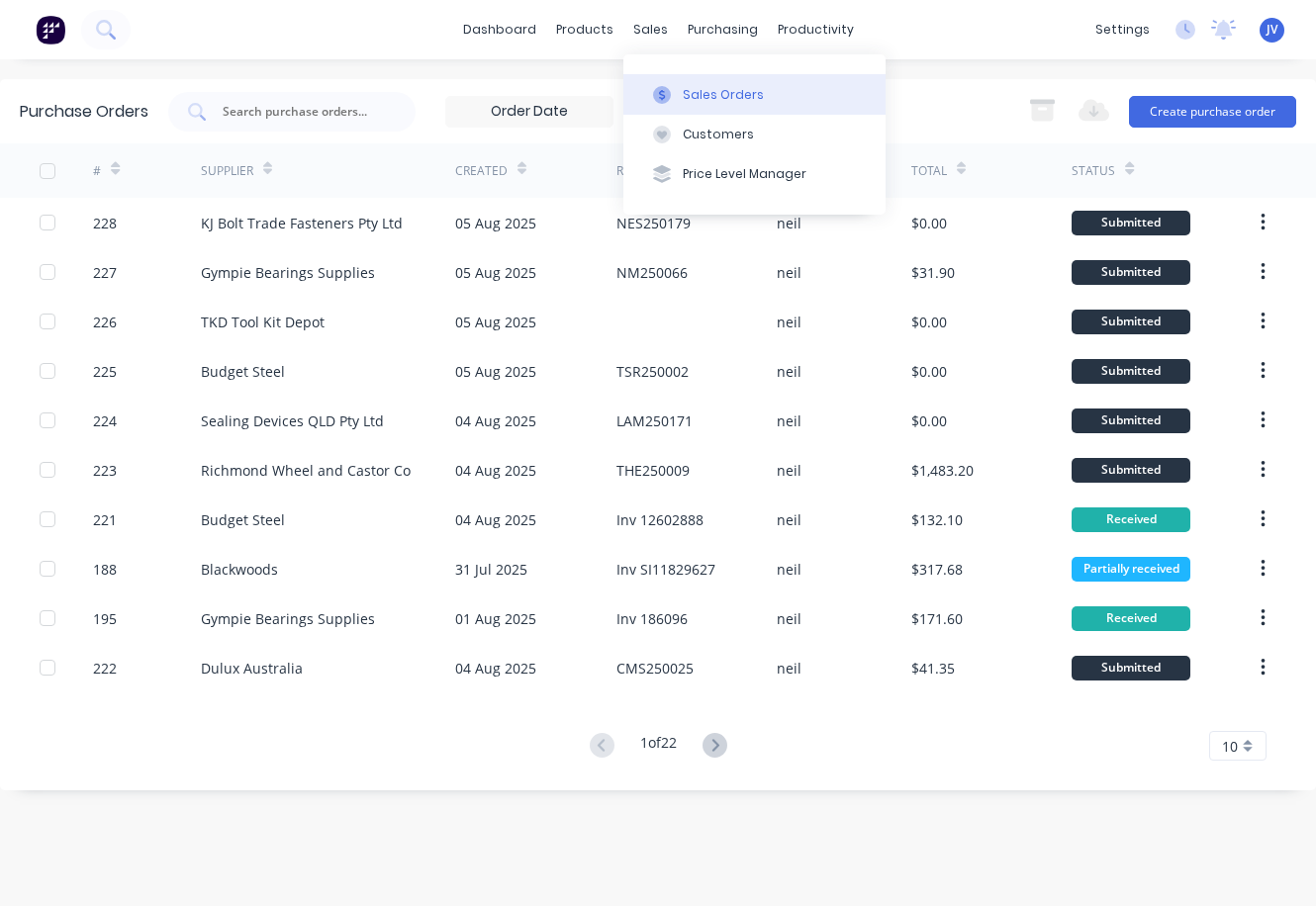 click on "Sales Orders" at bounding box center (723, 95) 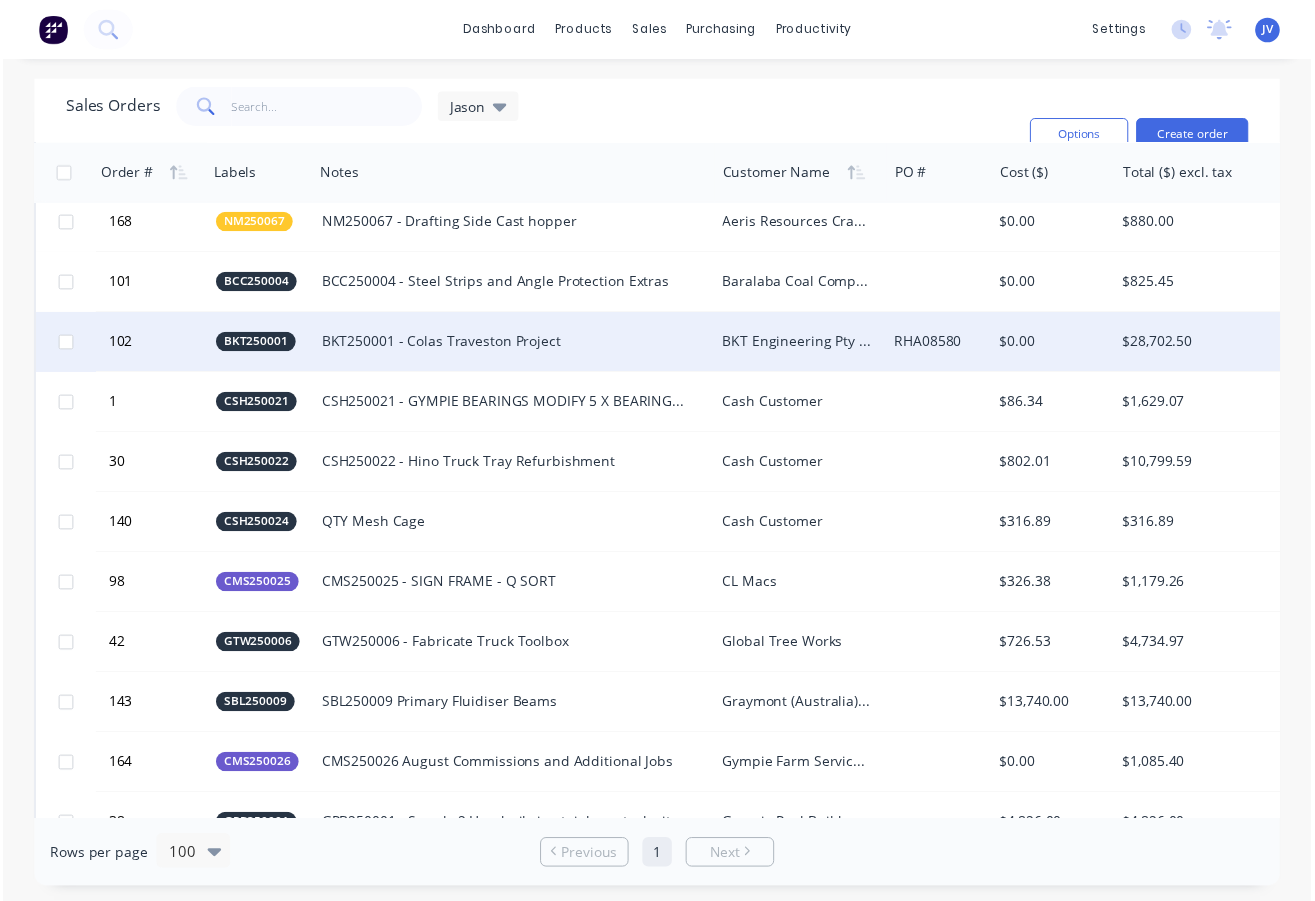 scroll, scrollTop: 0, scrollLeft: 0, axis: both 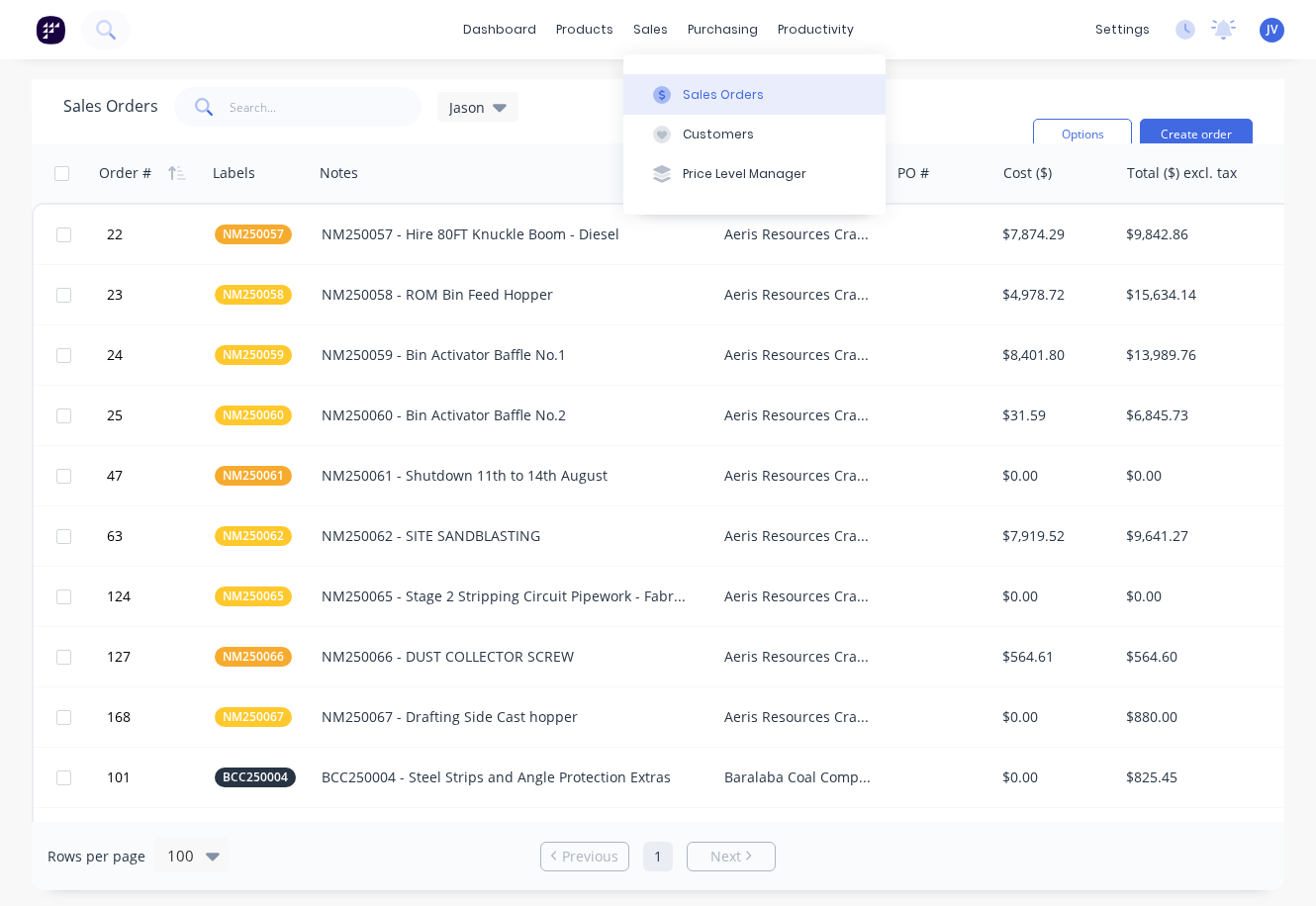 click on "Sales Orders" at bounding box center [723, 95] 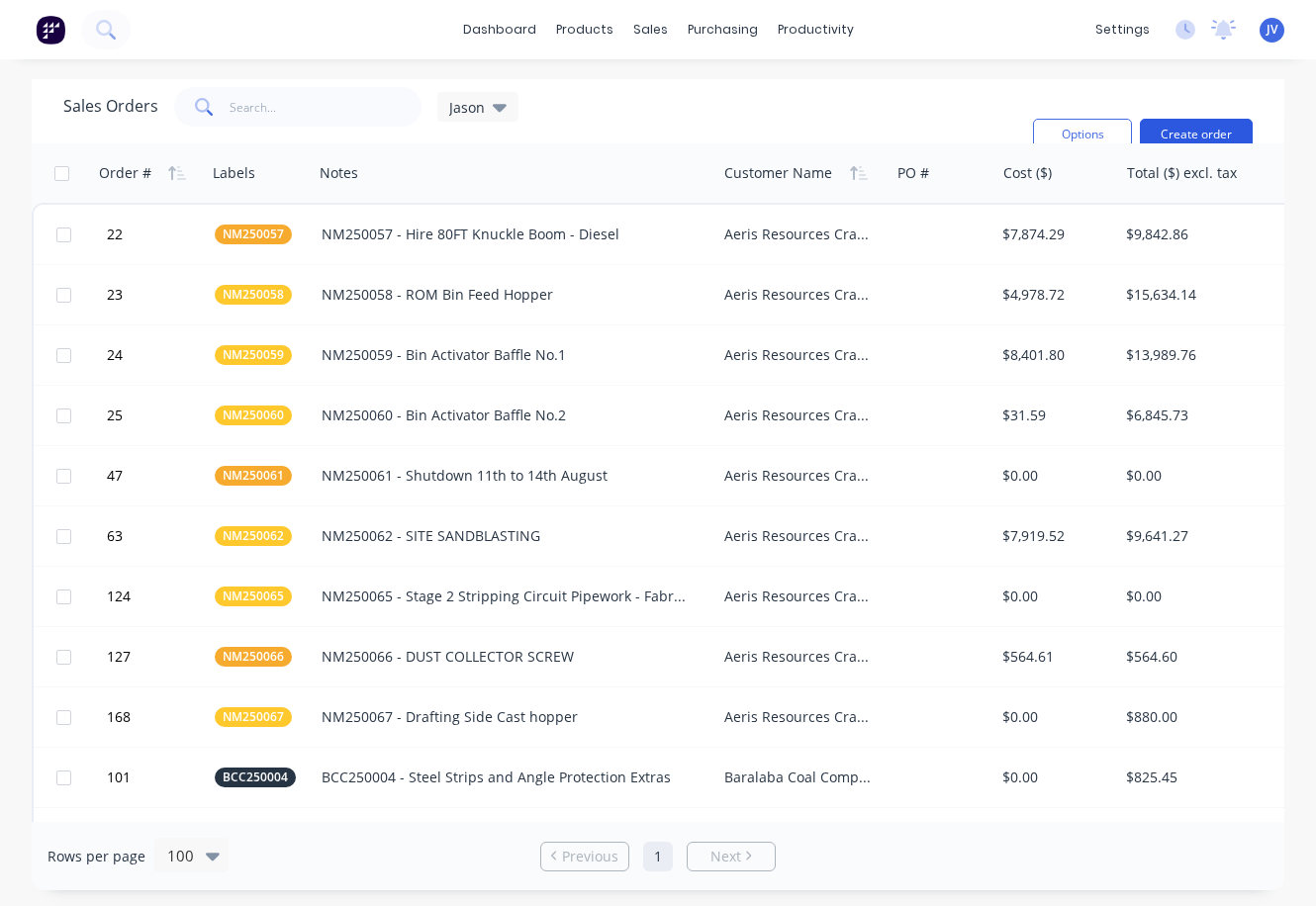 click on "Create order" at bounding box center (1196, 135) 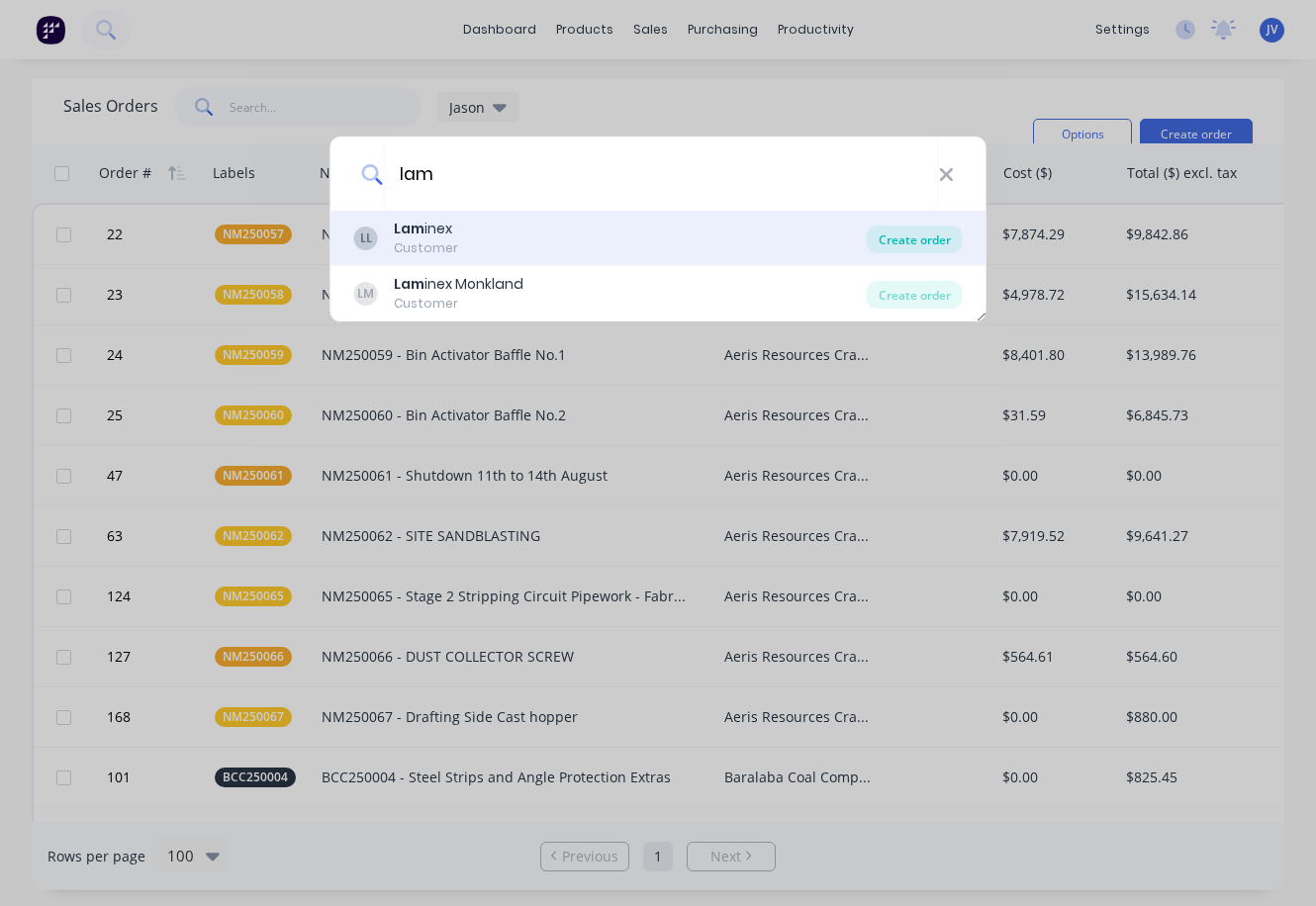 type on "lam" 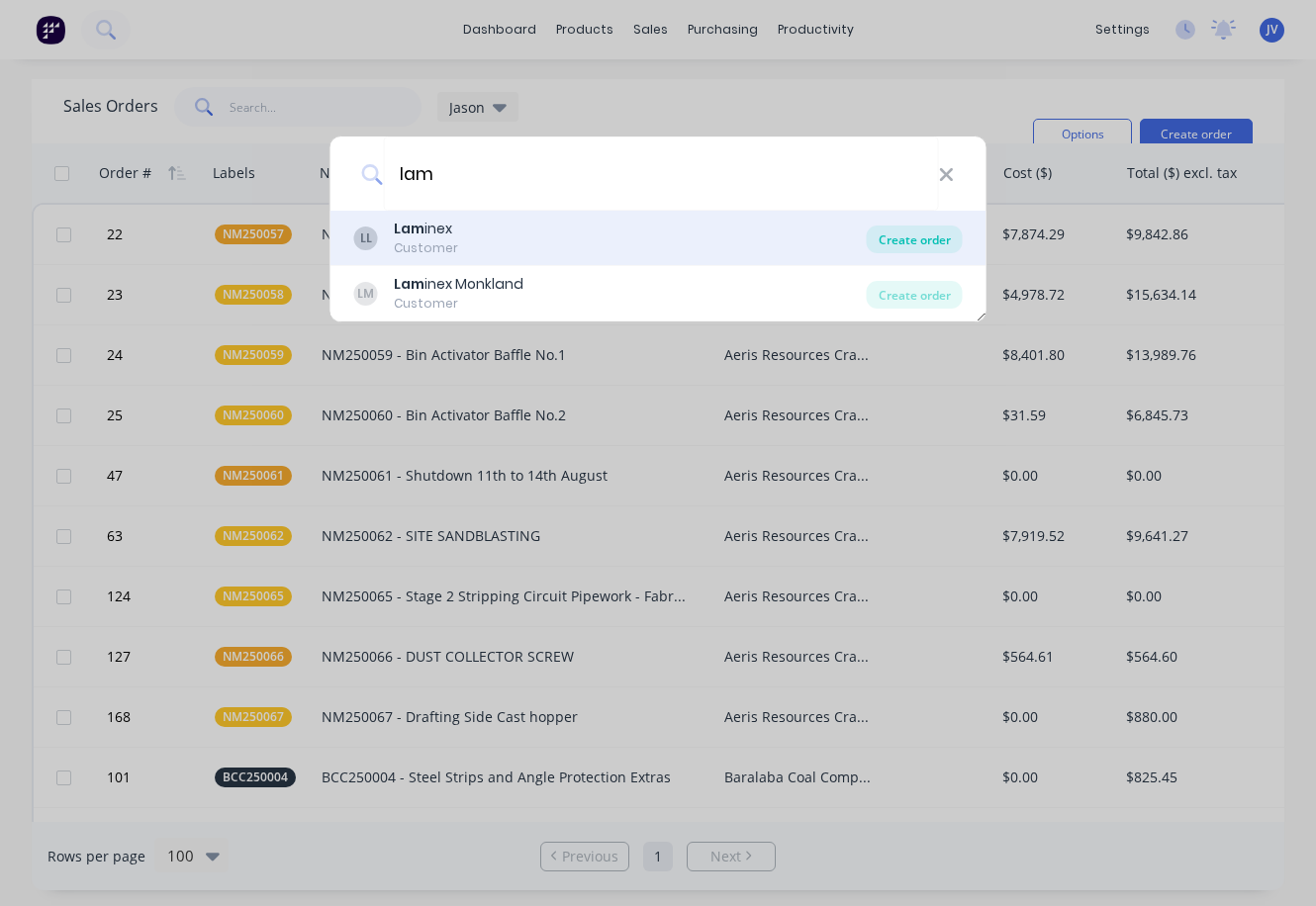 click on "Create order" at bounding box center (914, 239) 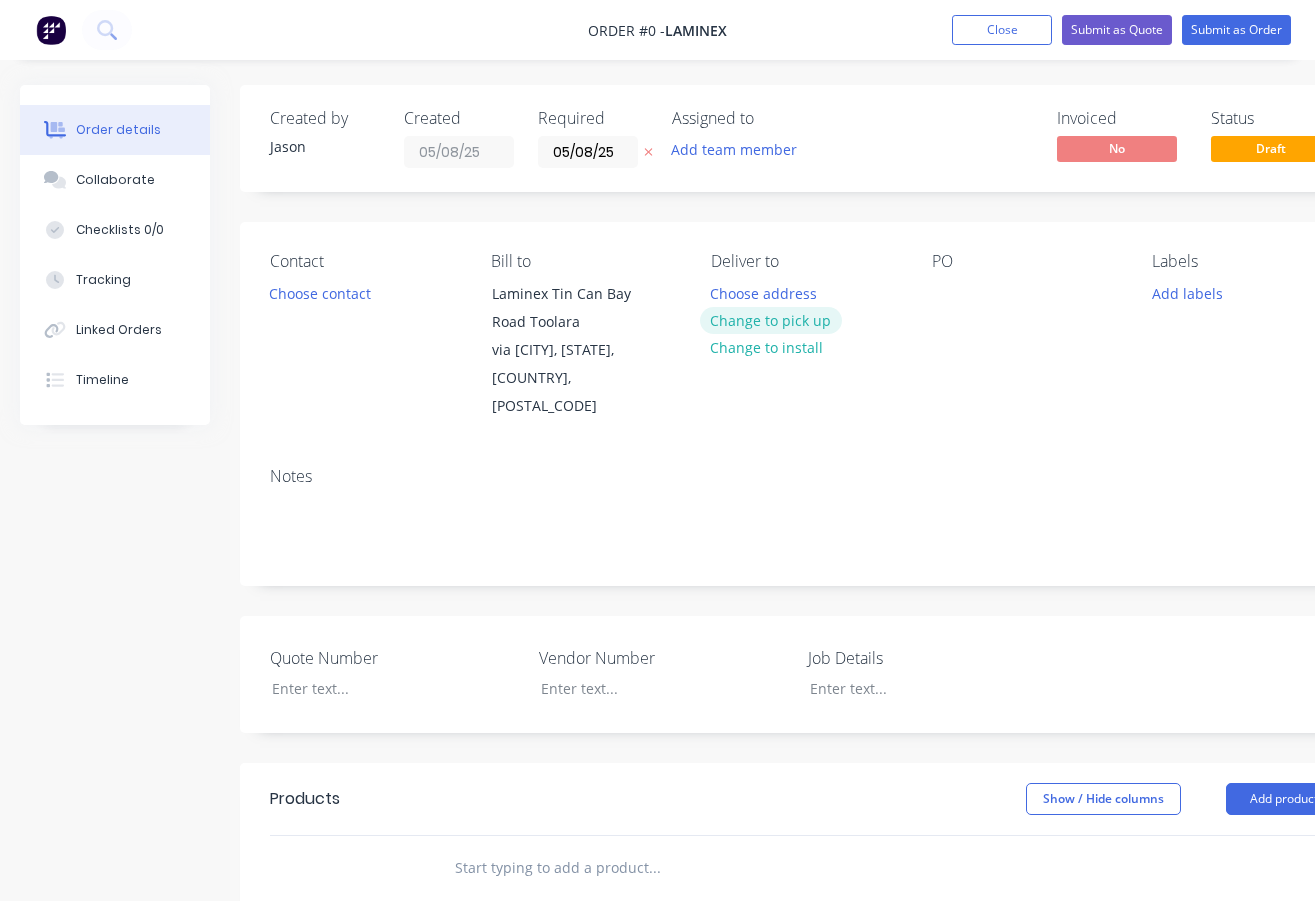 click on "Change to pick up" at bounding box center [771, 320] 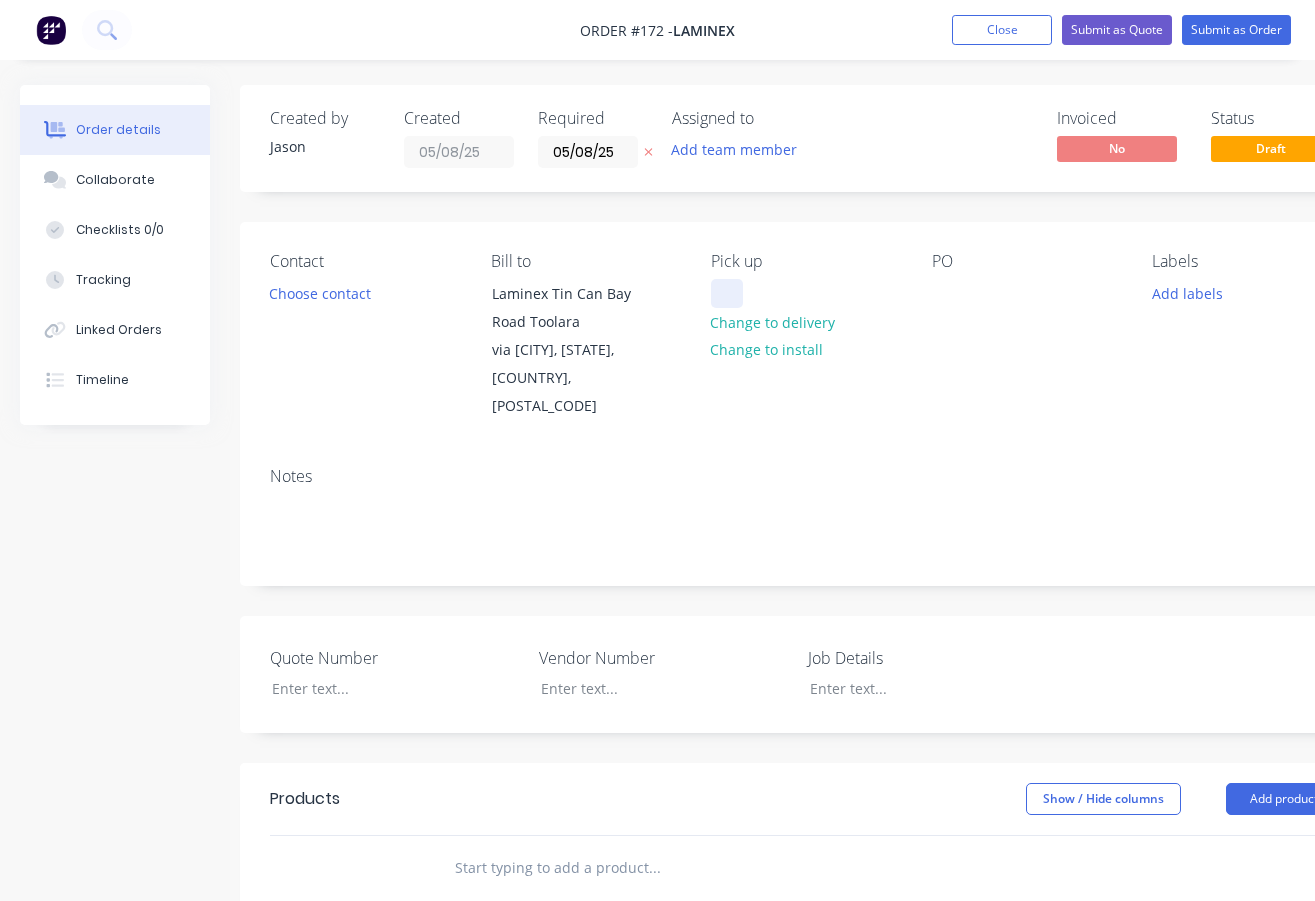 click at bounding box center (727, 293) 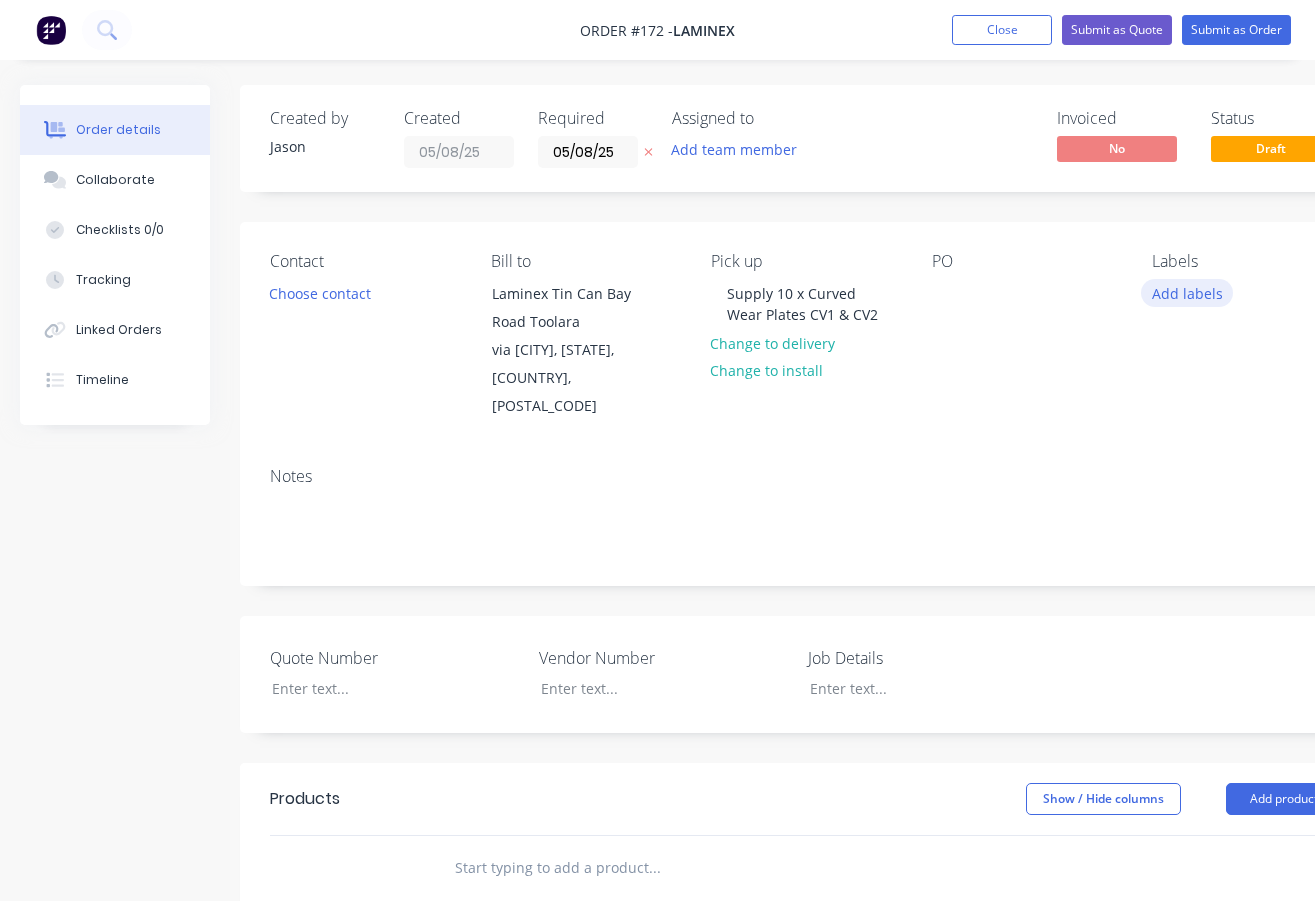click on "Add labels" at bounding box center [1187, 292] 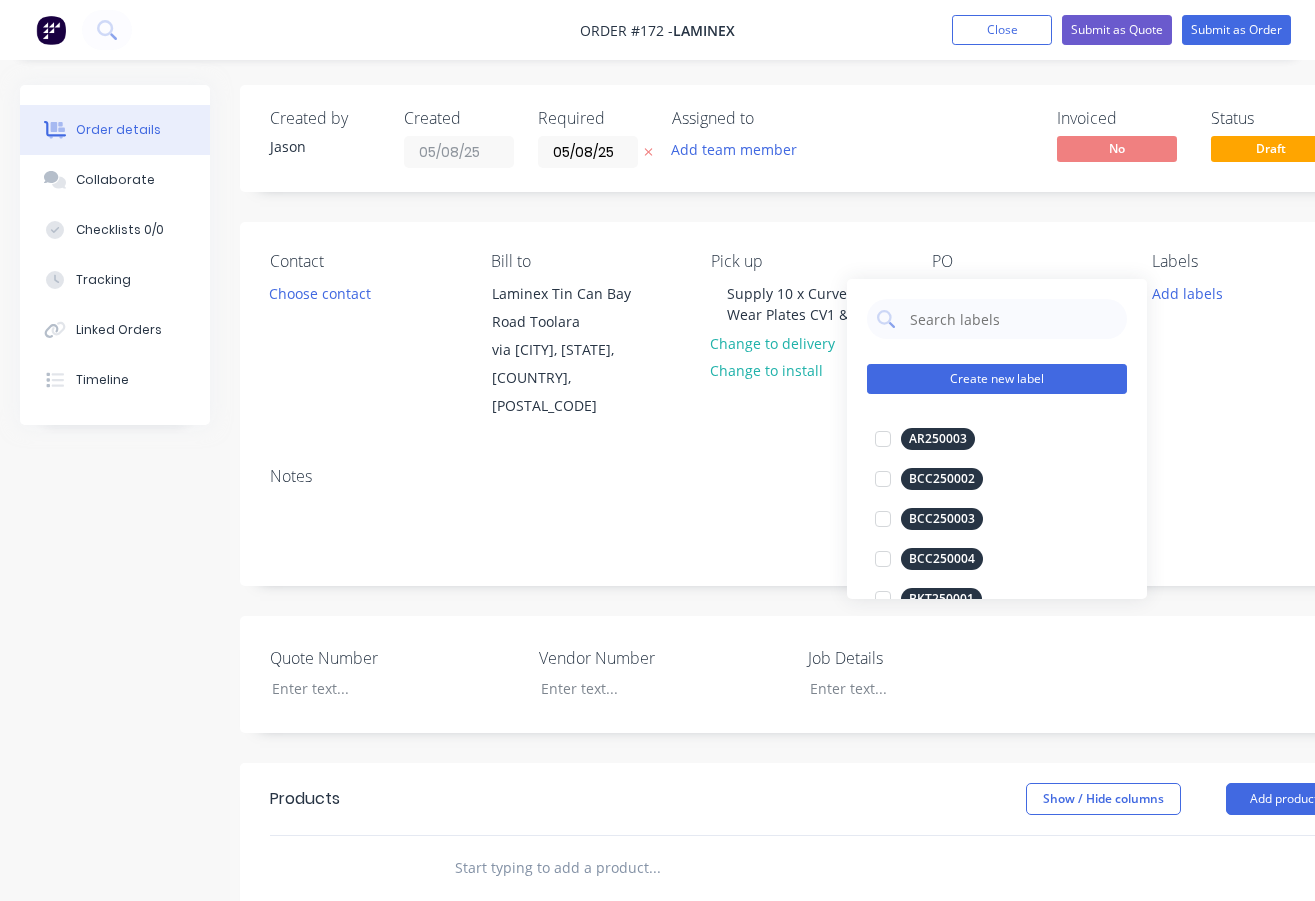 click on "Create new label" at bounding box center [997, 379] 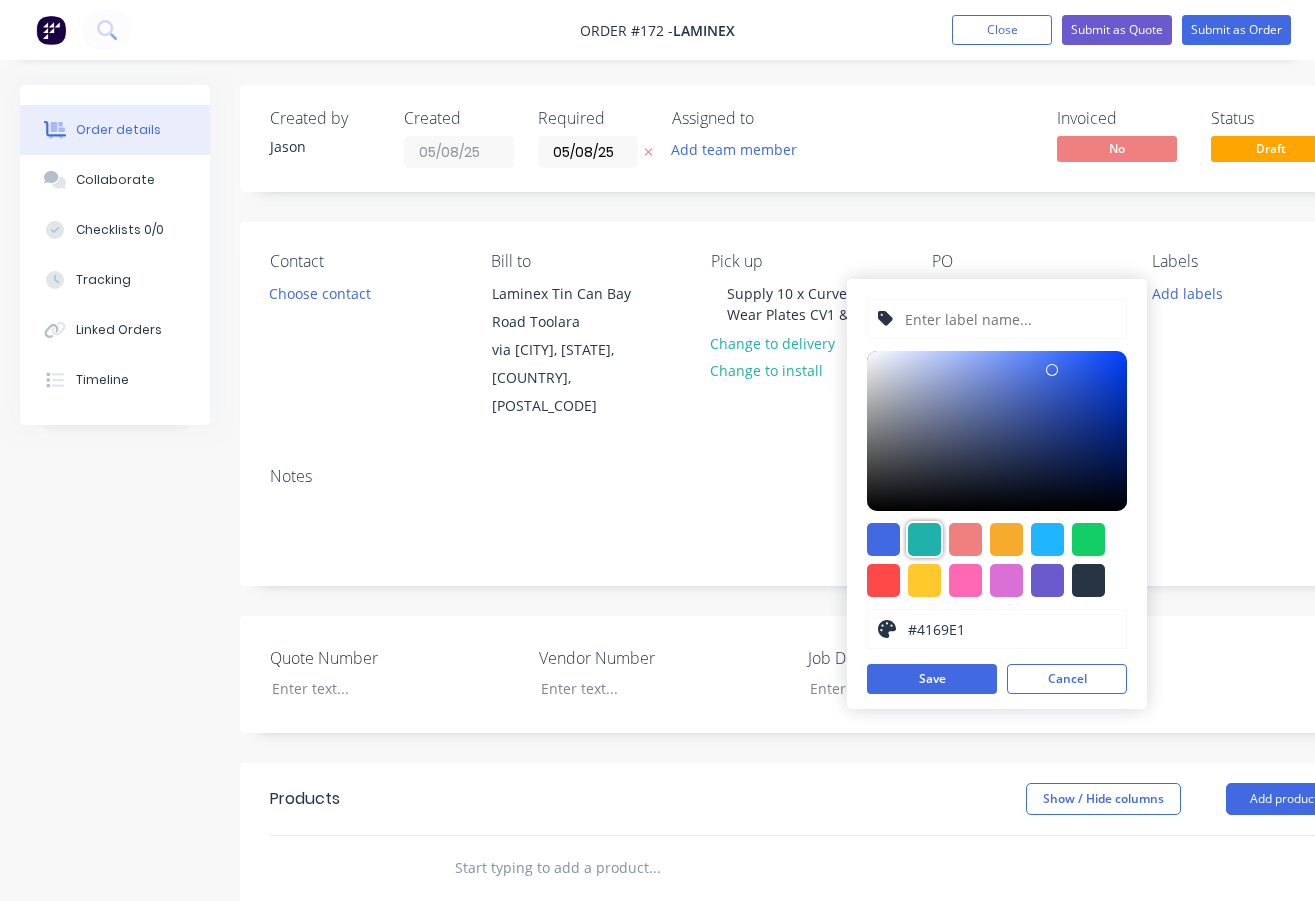 click at bounding box center [924, 539] 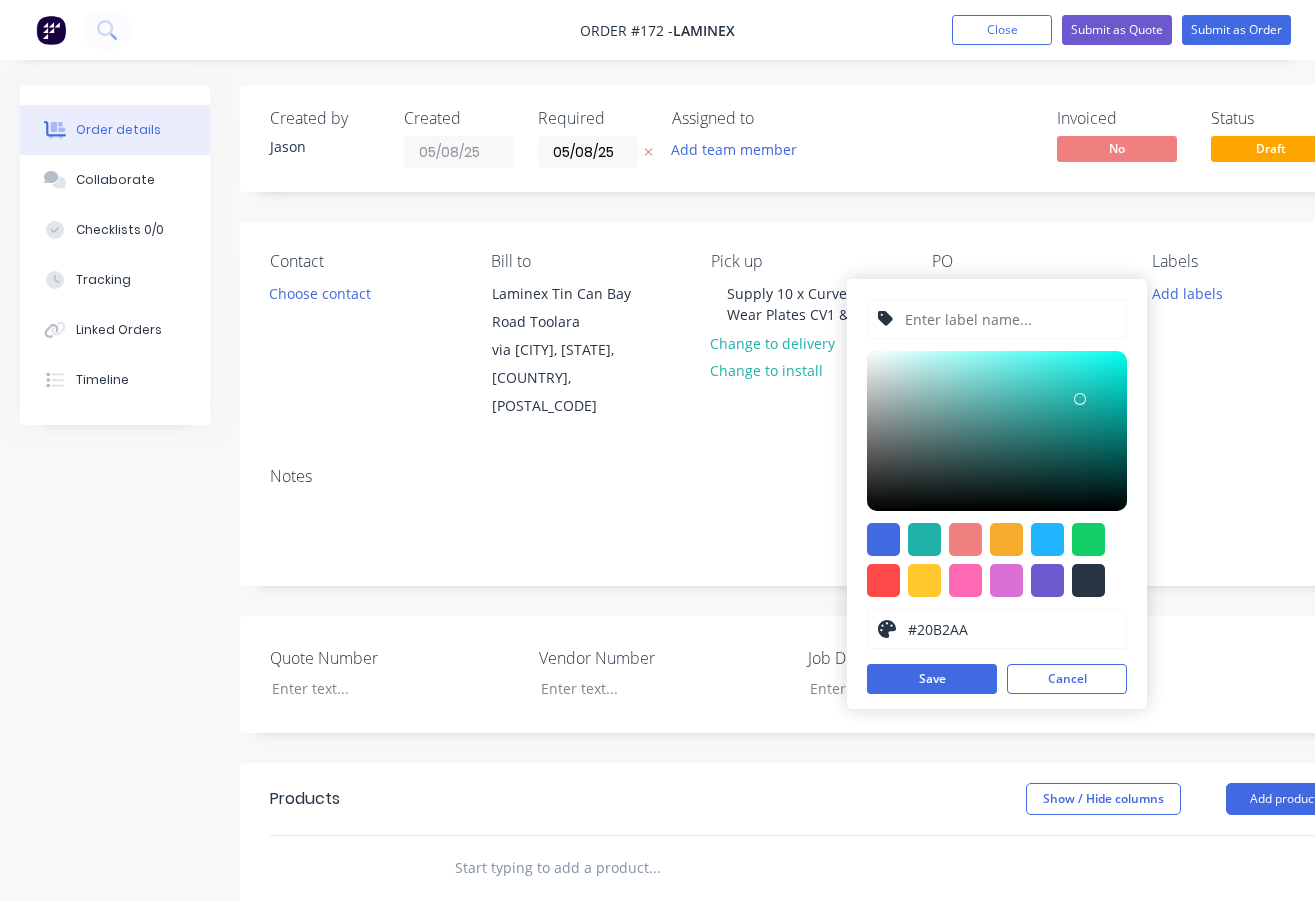 click at bounding box center [1009, 319] 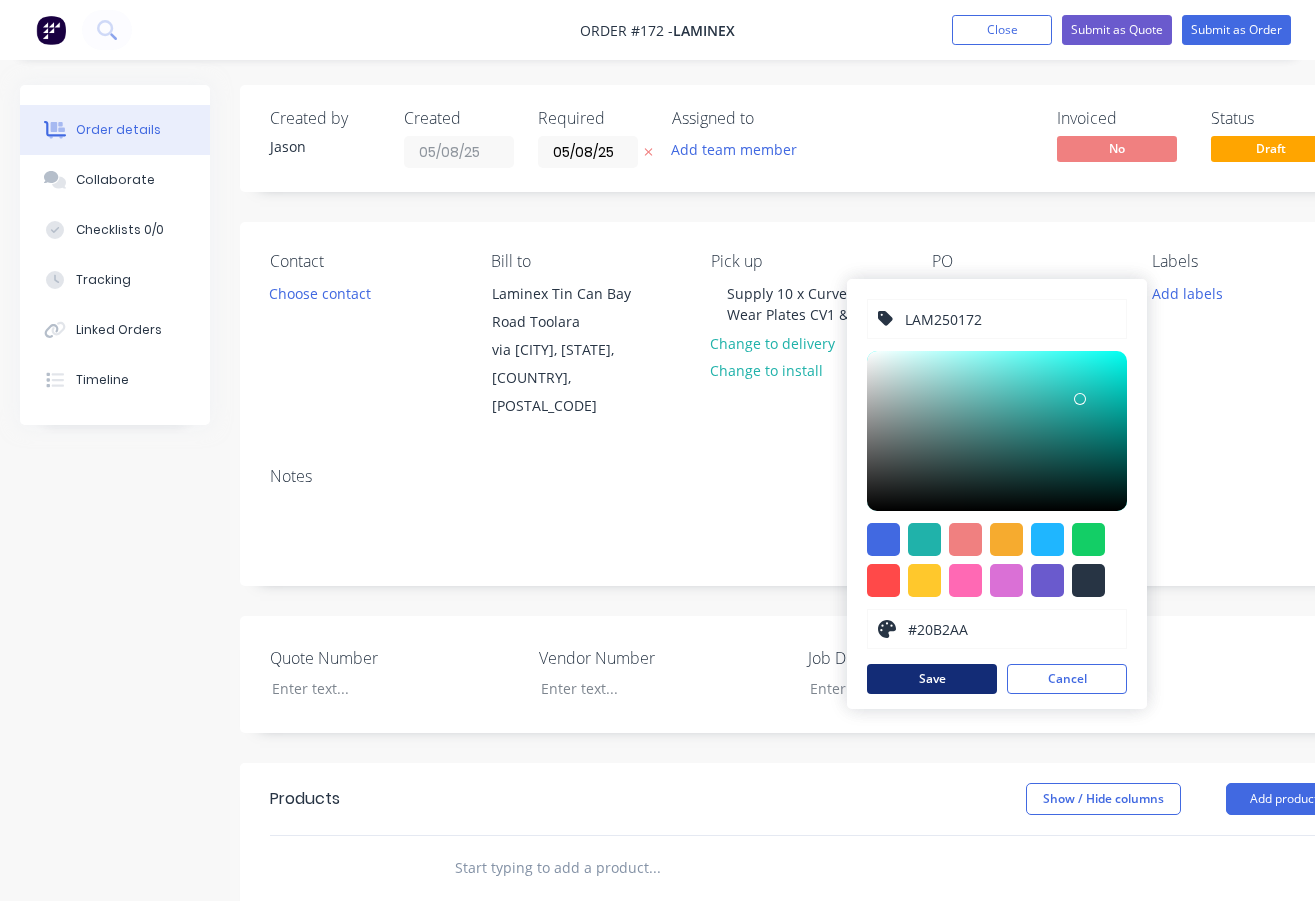 type on "LAM250172" 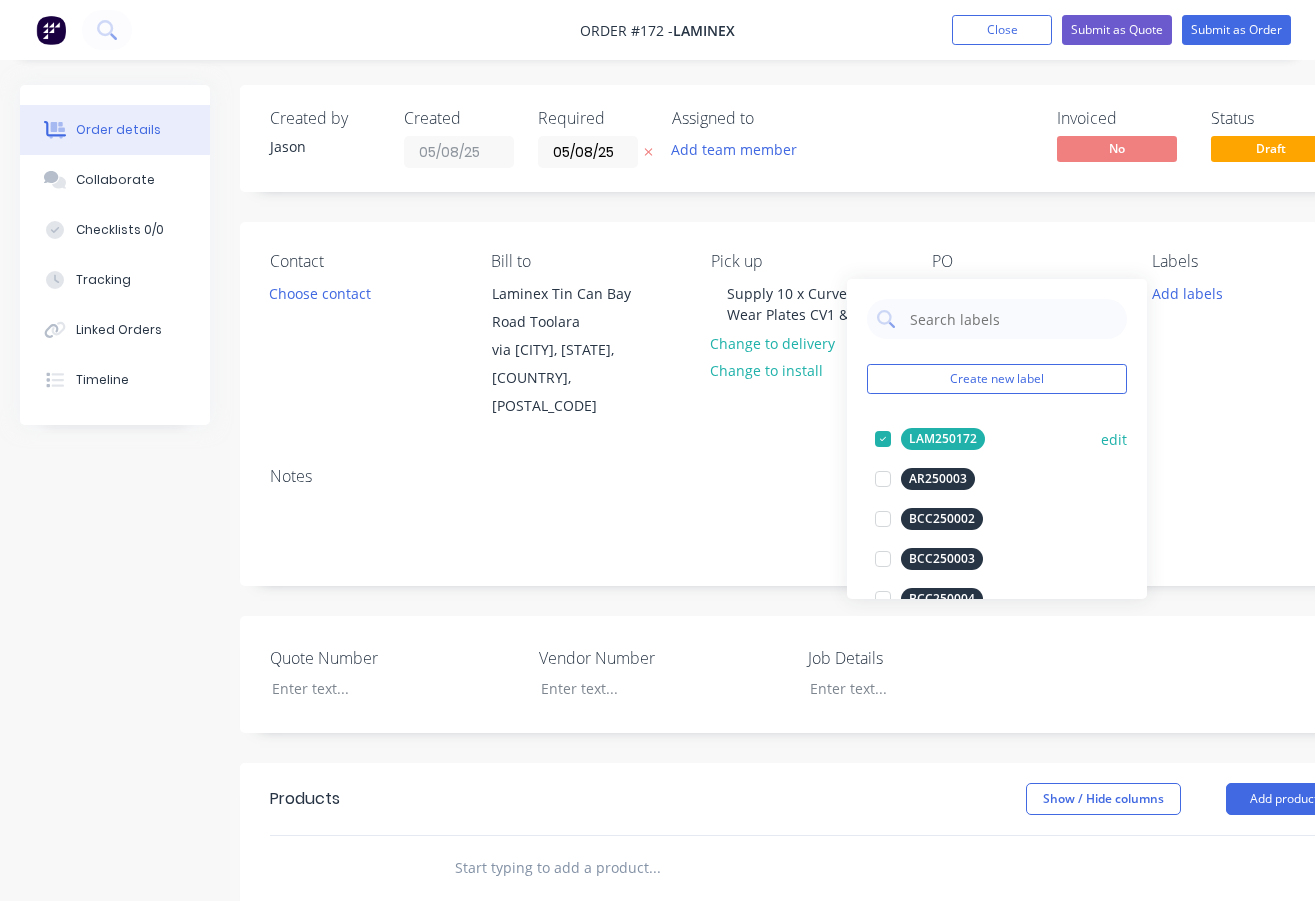 click at bounding box center [883, 439] 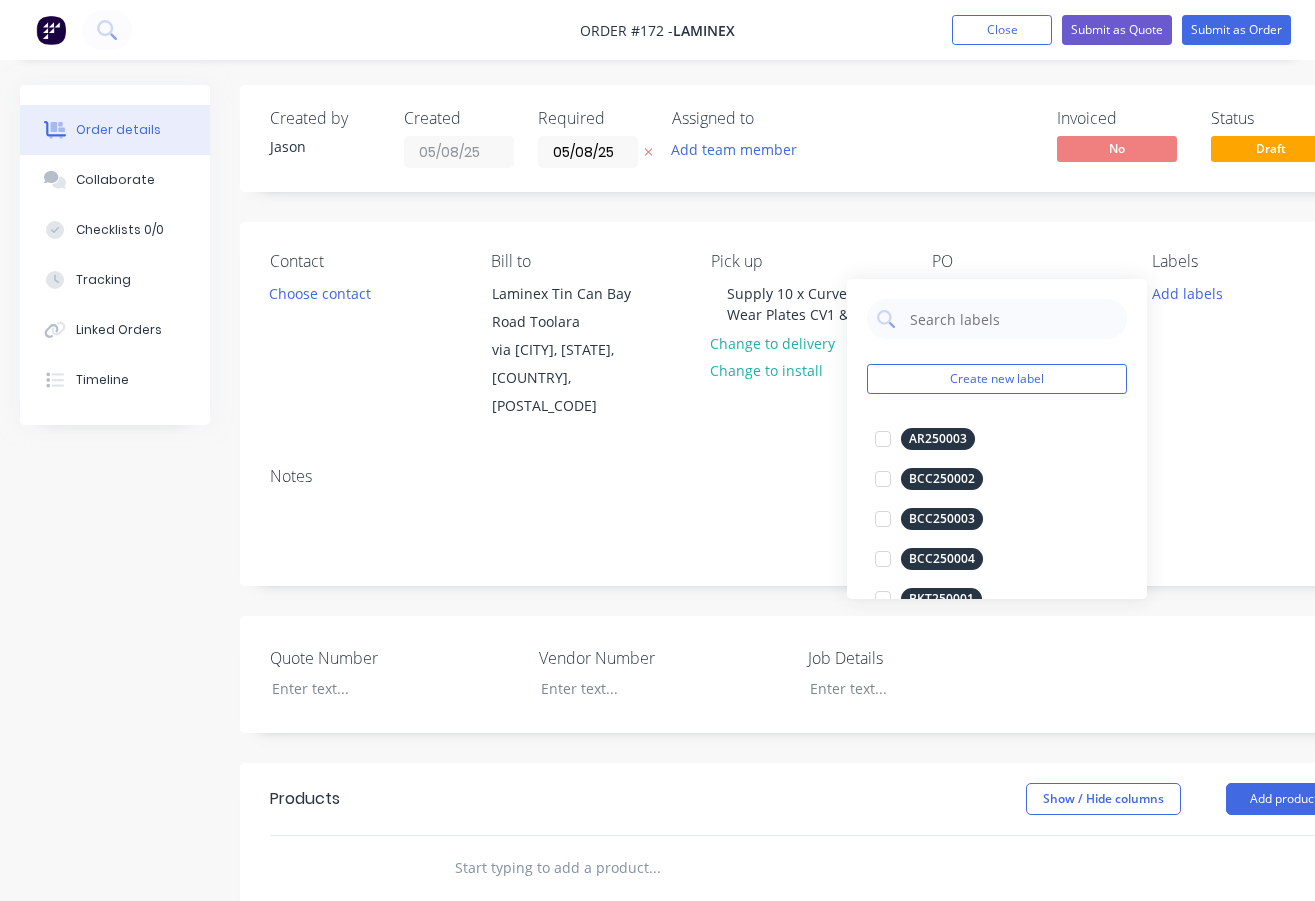 click on "Labels Add labels" at bounding box center [1246, 336] 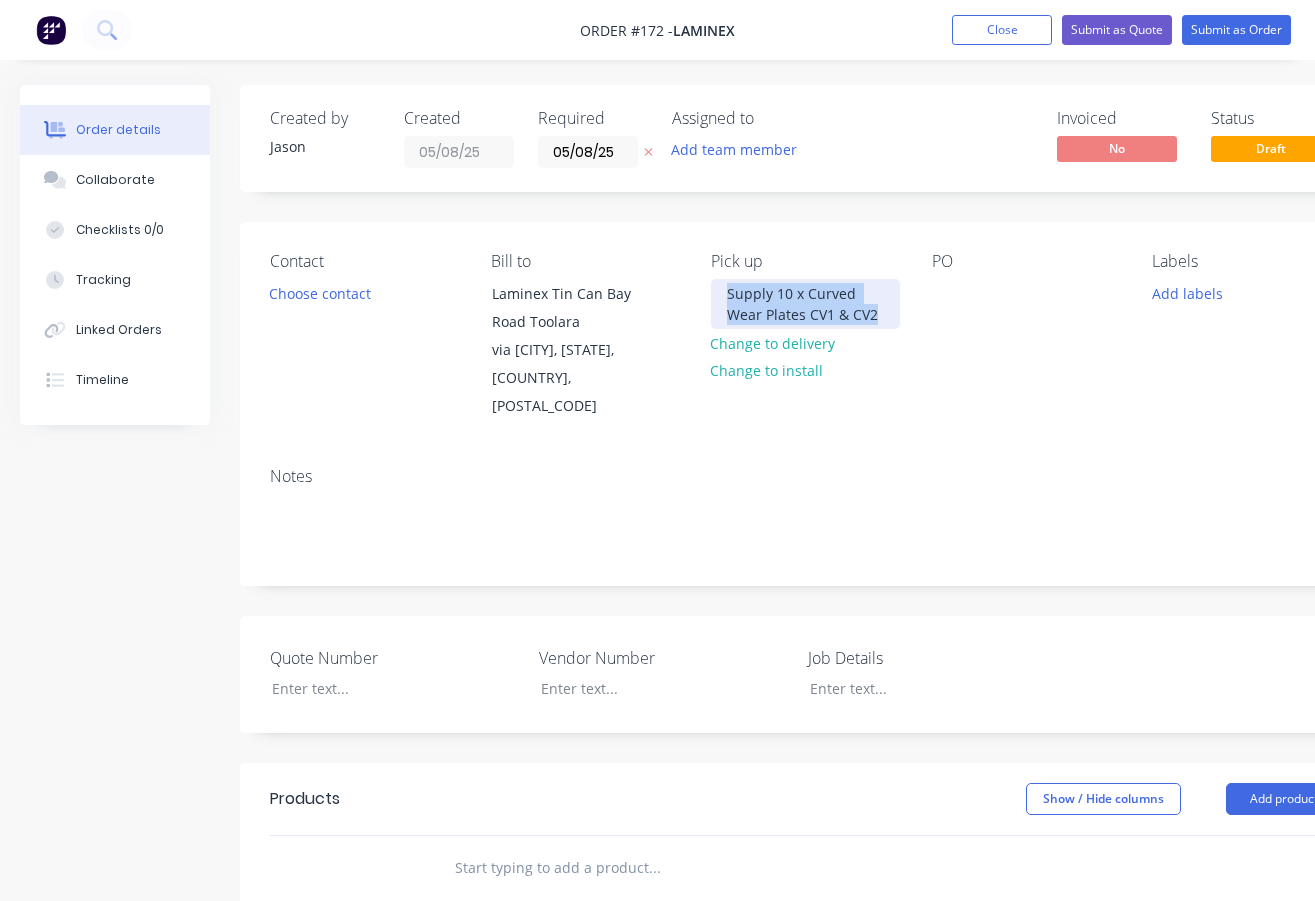 drag, startPoint x: 882, startPoint y: 317, endPoint x: 701, endPoint y: 291, distance: 182.85786 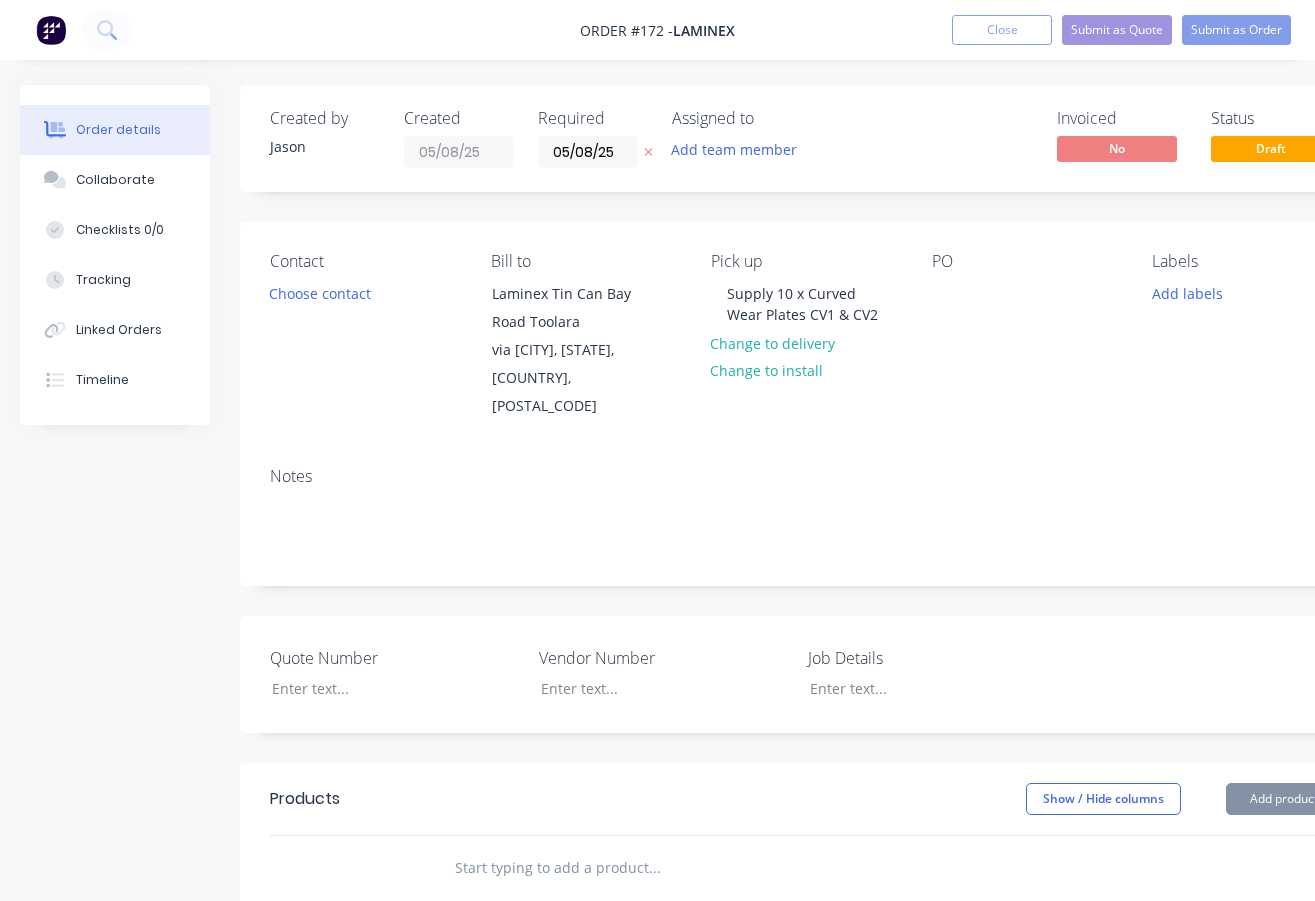 drag, startPoint x: 301, startPoint y: 488, endPoint x: 888, endPoint y: 347, distance: 603.69696 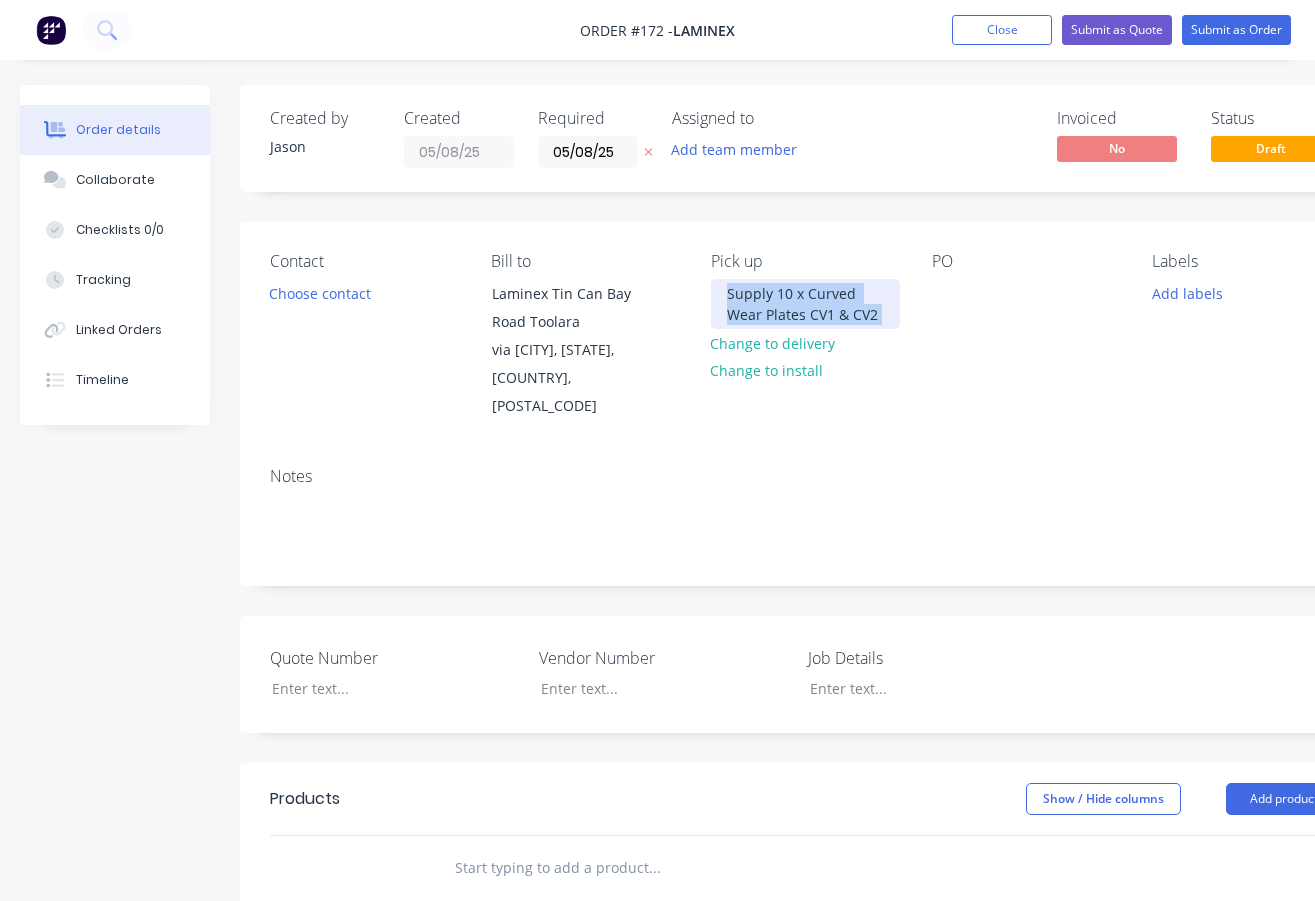 drag, startPoint x: 907, startPoint y: 316, endPoint x: 799, endPoint y: 313, distance: 108.04166 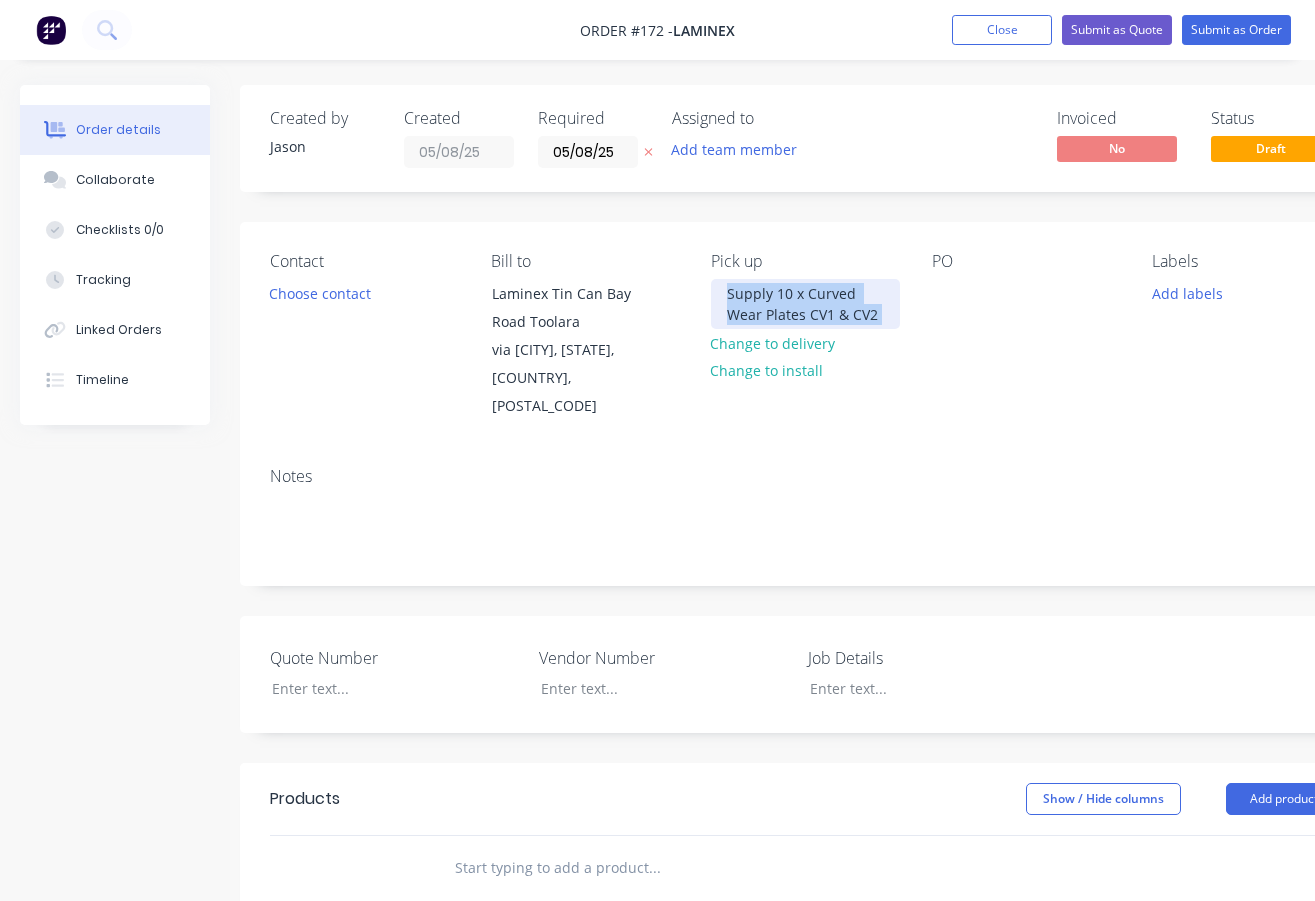 click on "Supply 10 x Curved Wear Plates CV1 & CV2" at bounding box center [805, 304] 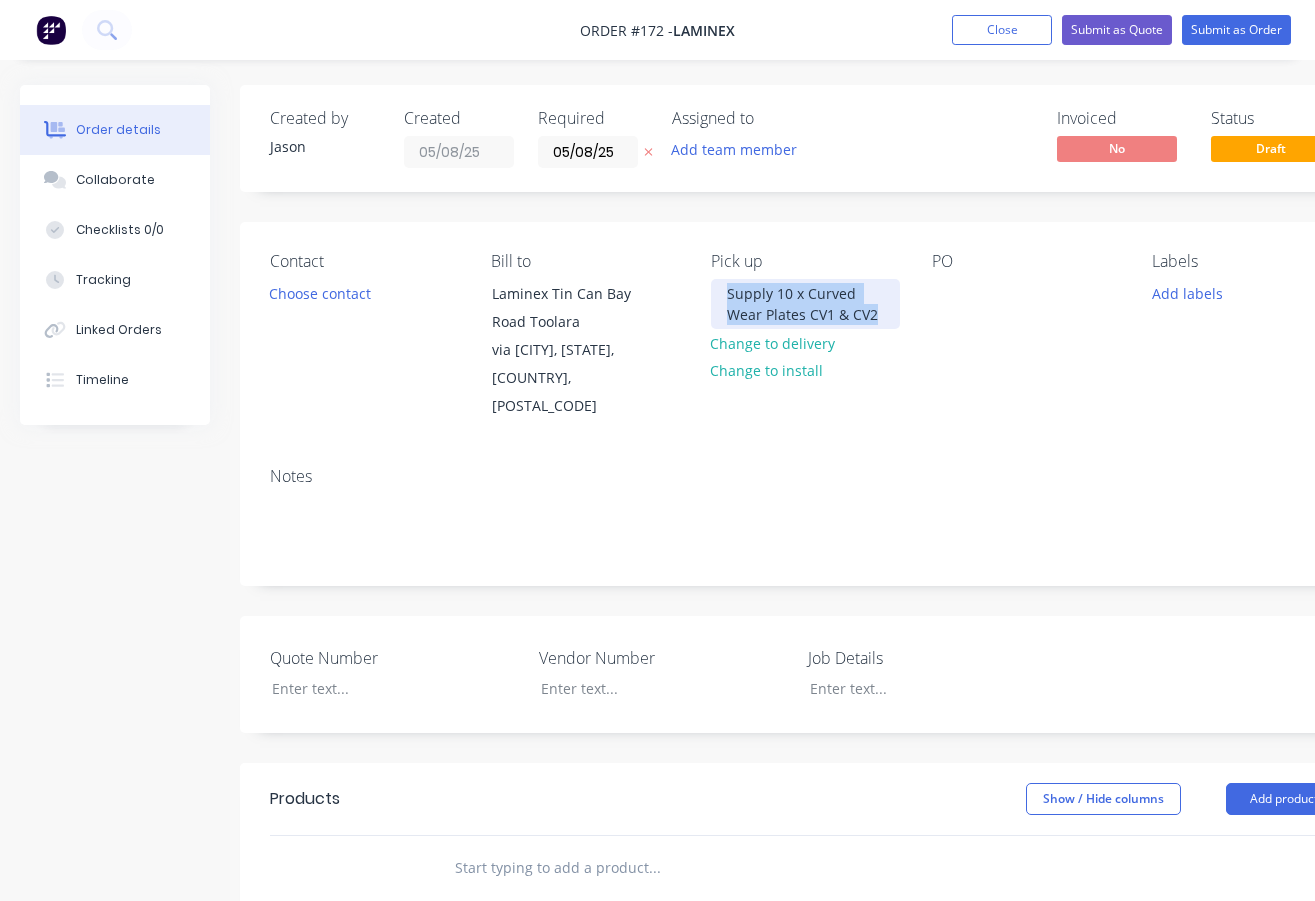drag, startPoint x: 884, startPoint y: 312, endPoint x: 727, endPoint y: 298, distance: 157.62297 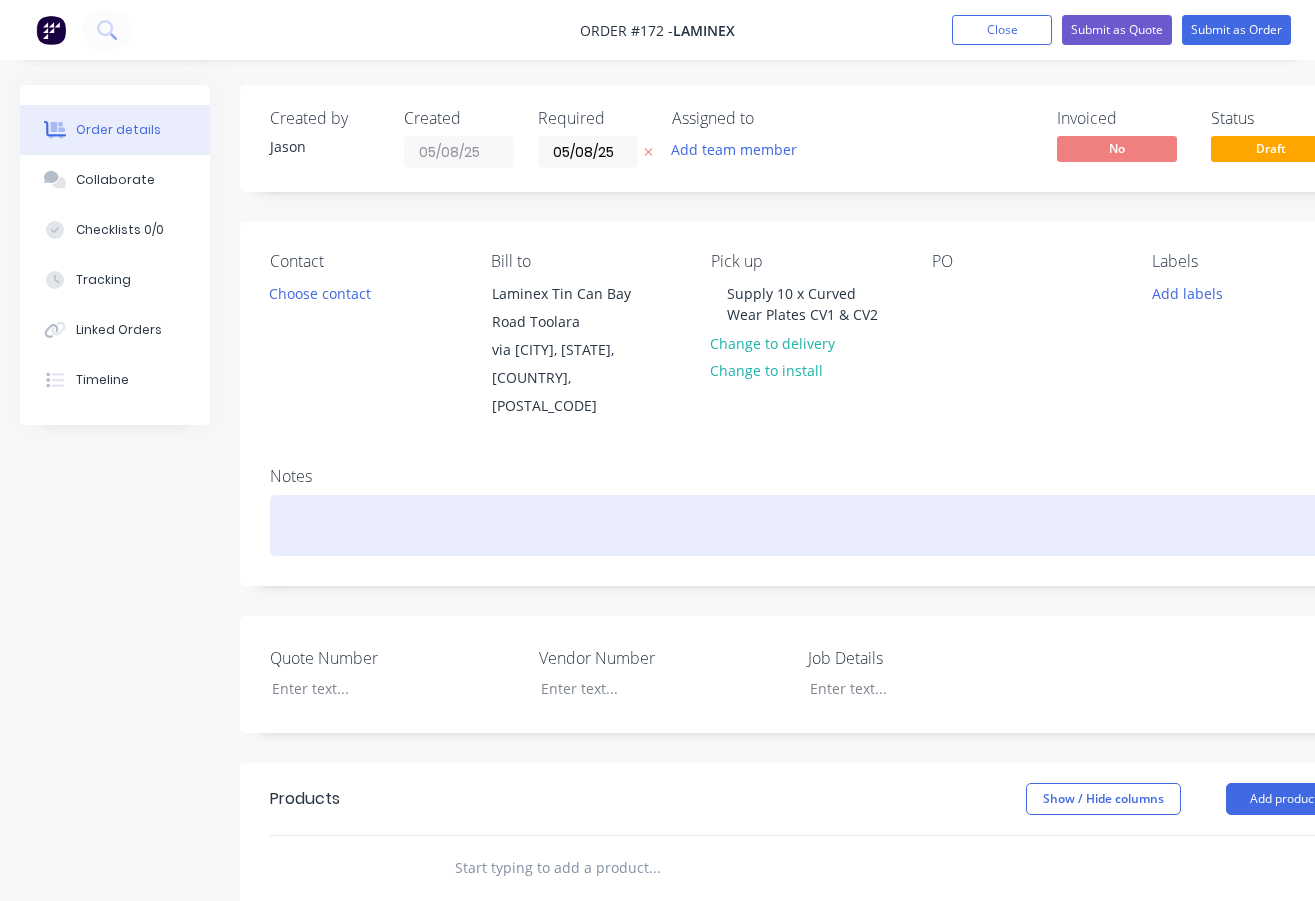 paste 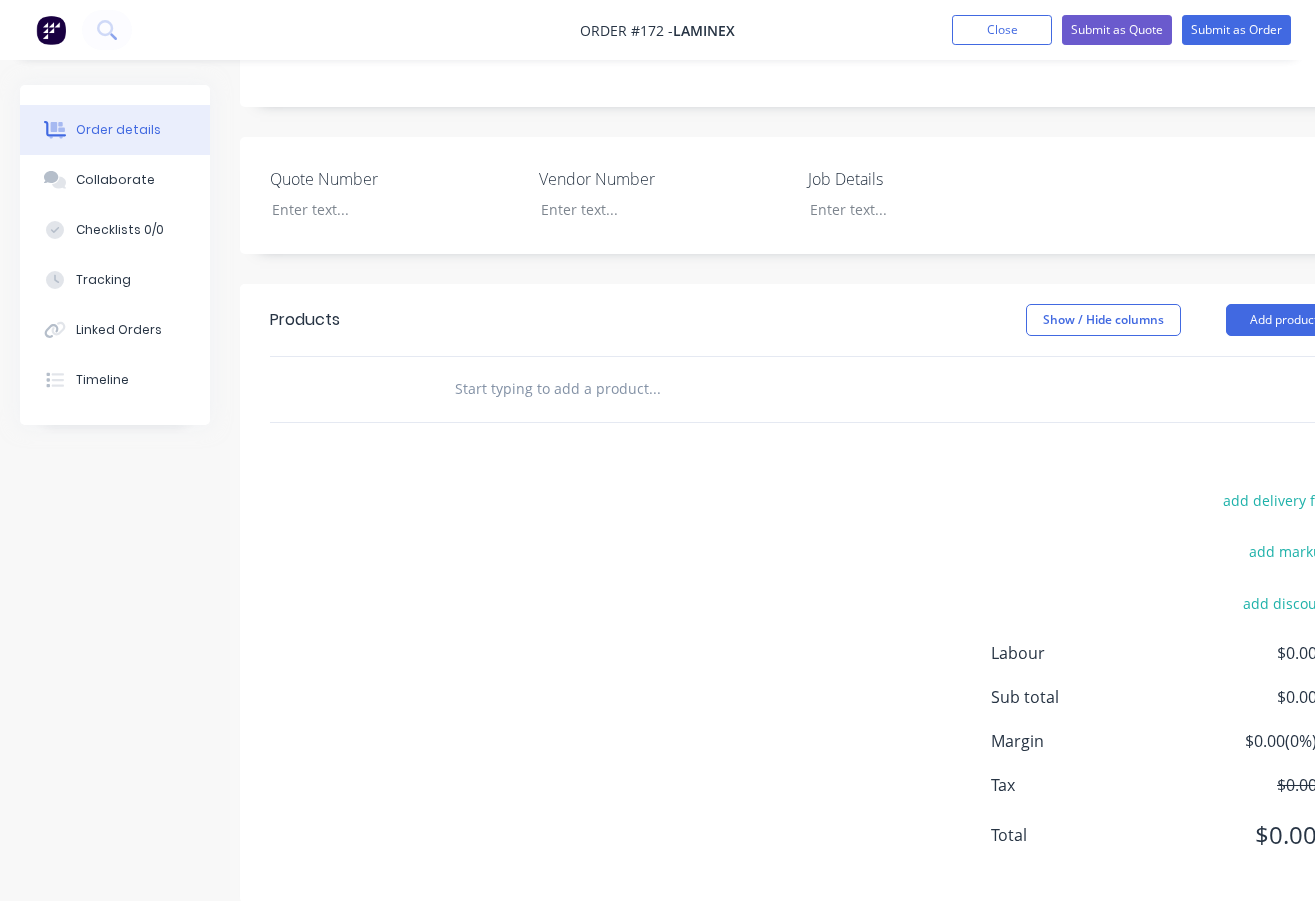 scroll, scrollTop: 483, scrollLeft: 0, axis: vertical 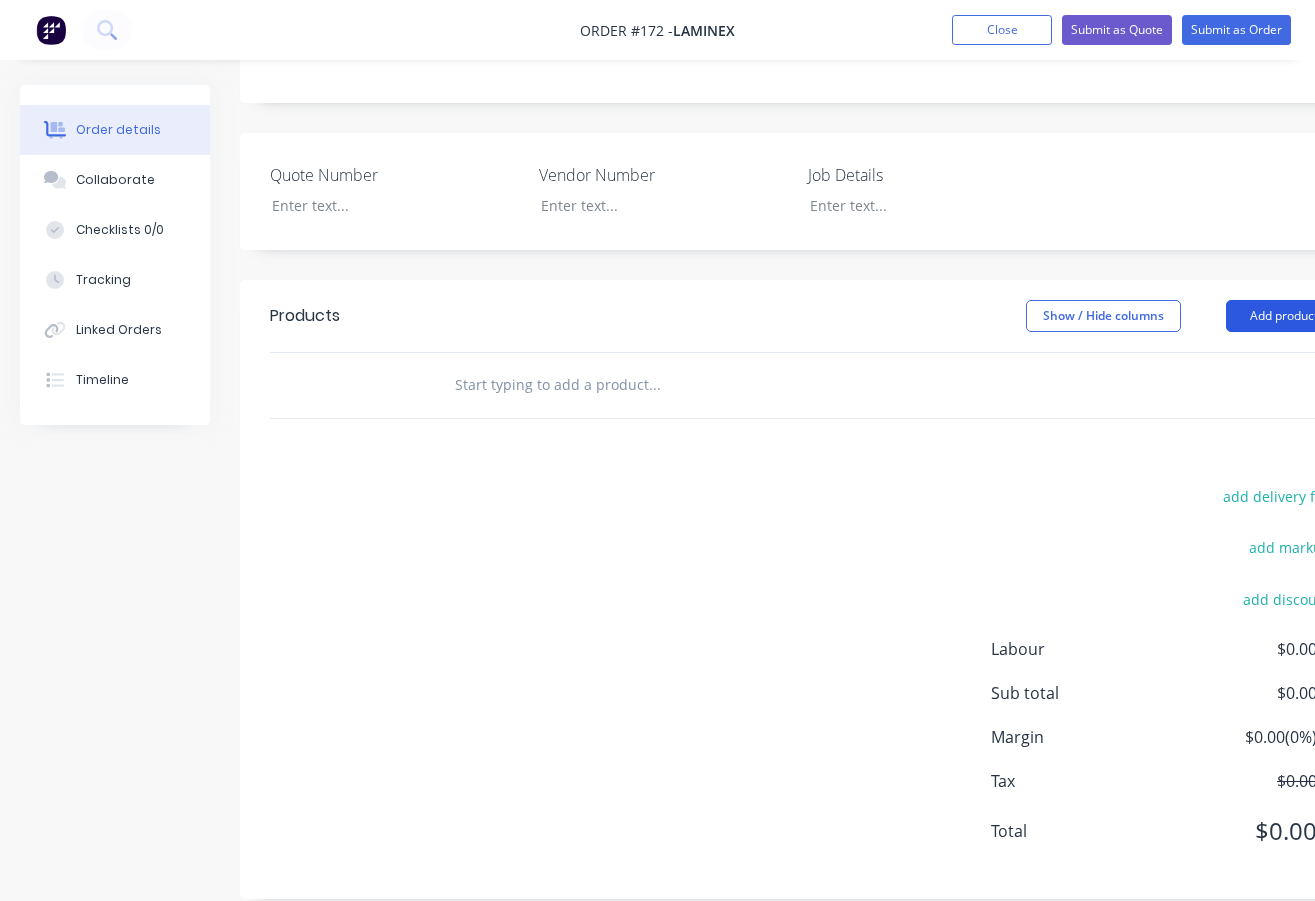 click on "Add product" at bounding box center [1283, 316] 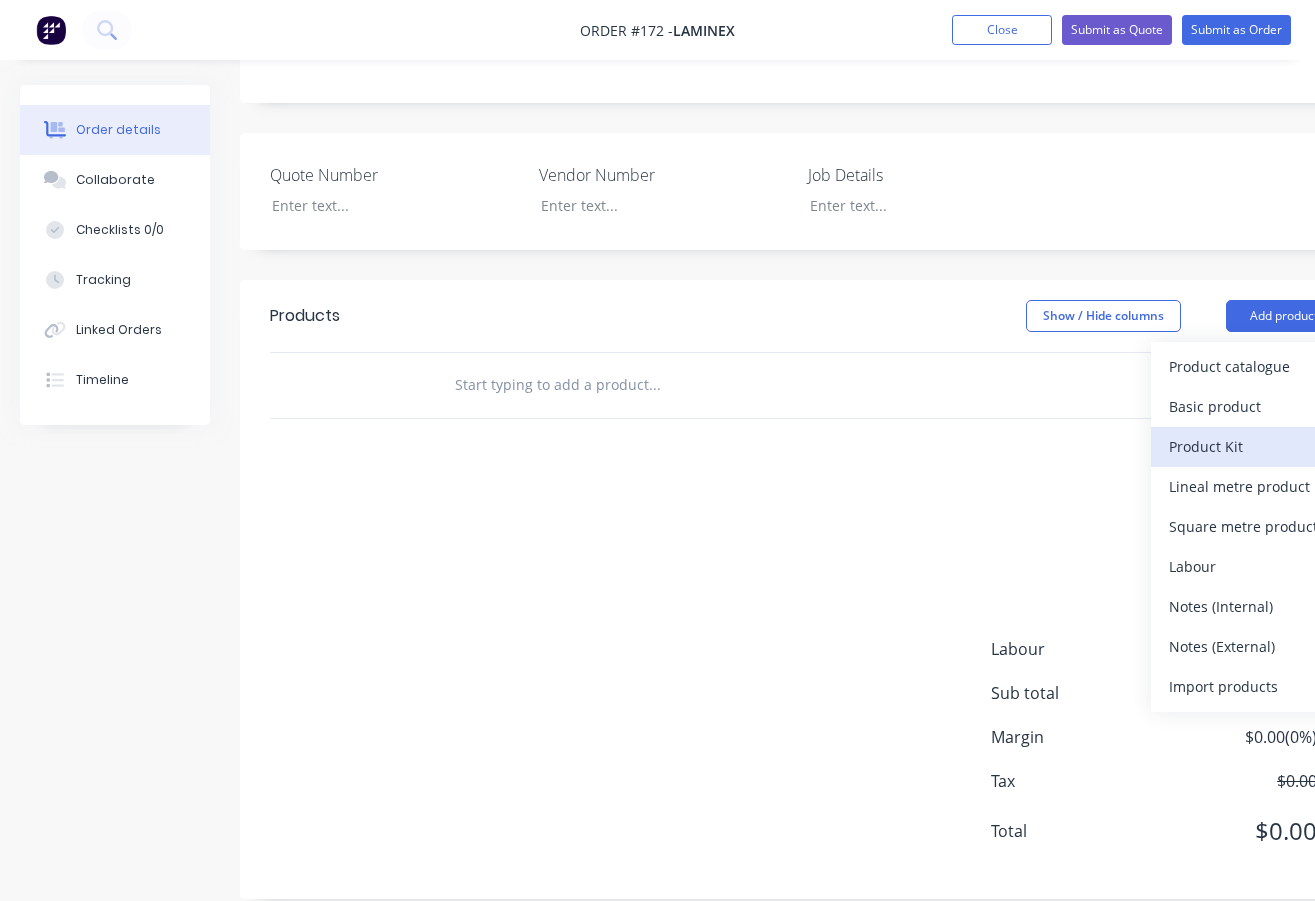 click on "Product Kit" at bounding box center [1246, 446] 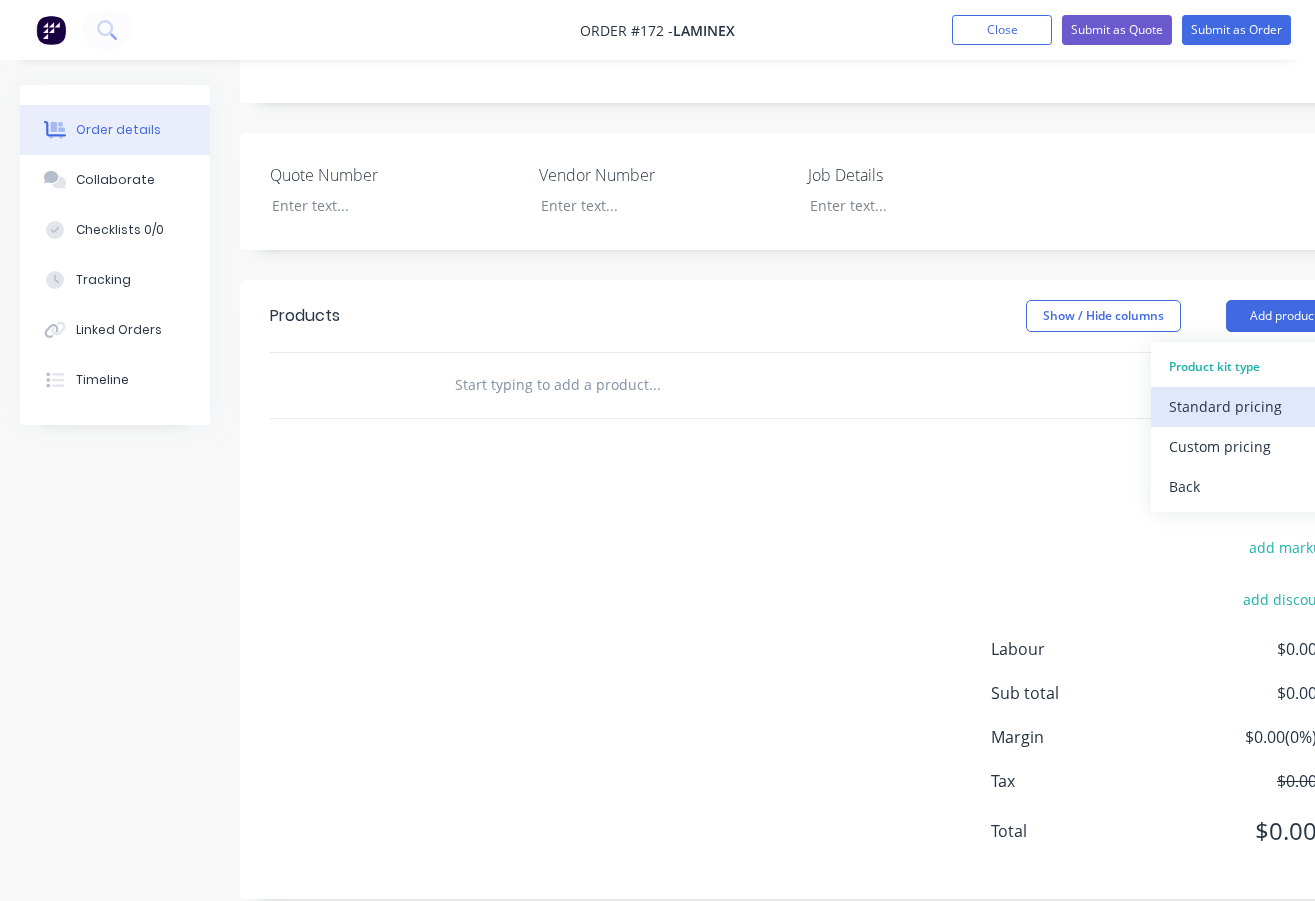 click on "Standard pricing" at bounding box center [1246, 406] 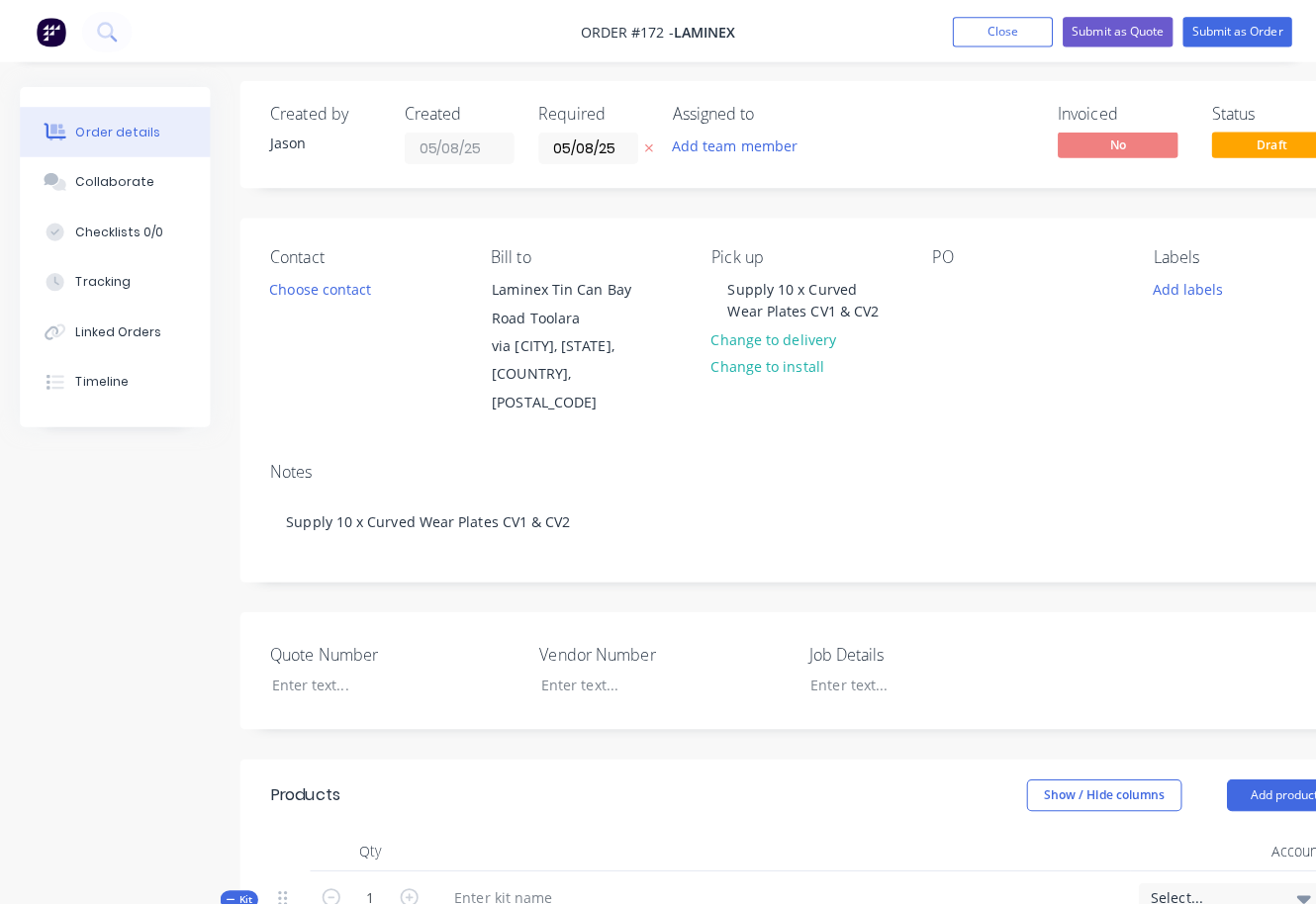scroll, scrollTop: 0, scrollLeft: 0, axis: both 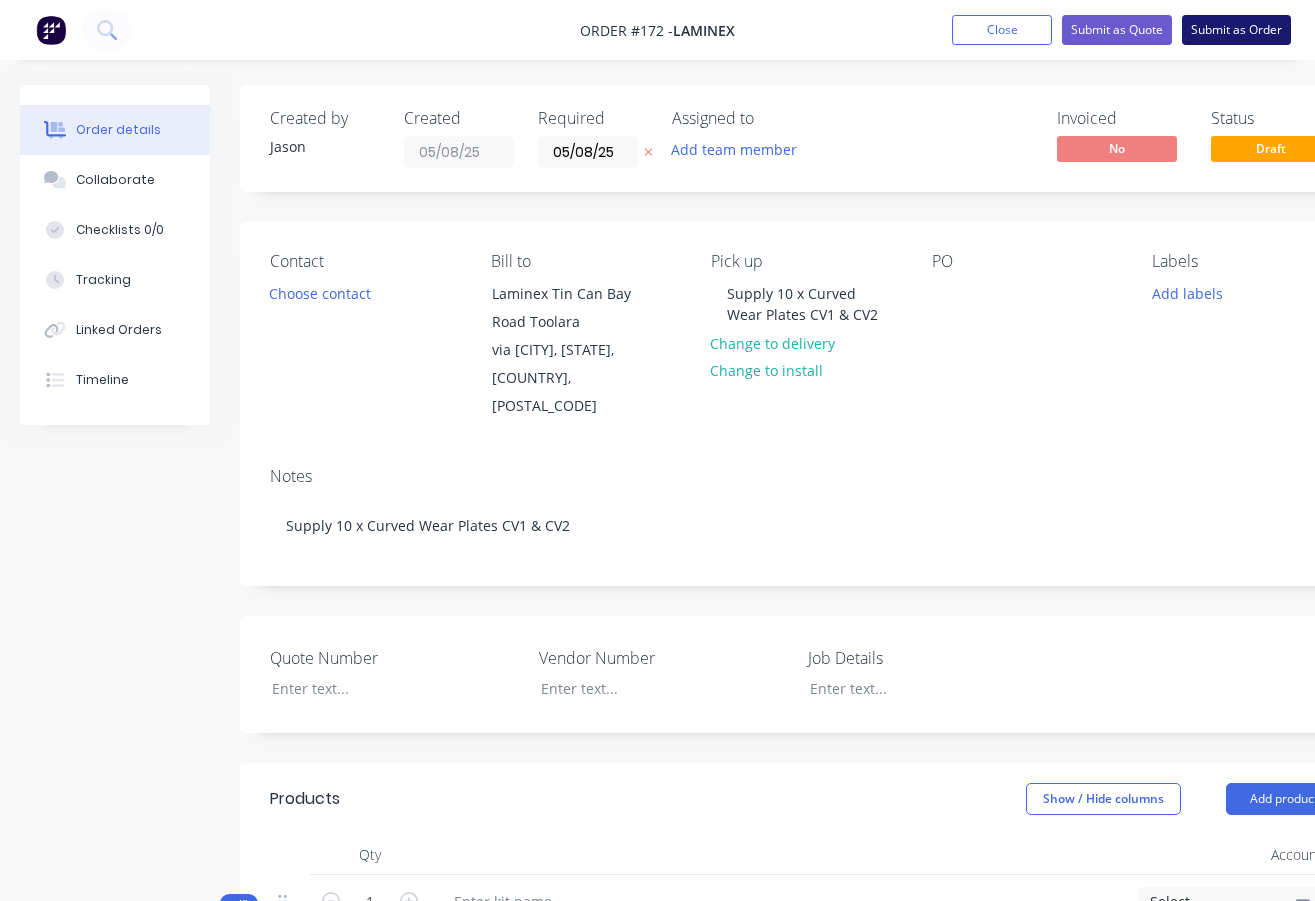 click on "Submit as Order" at bounding box center [1236, 30] 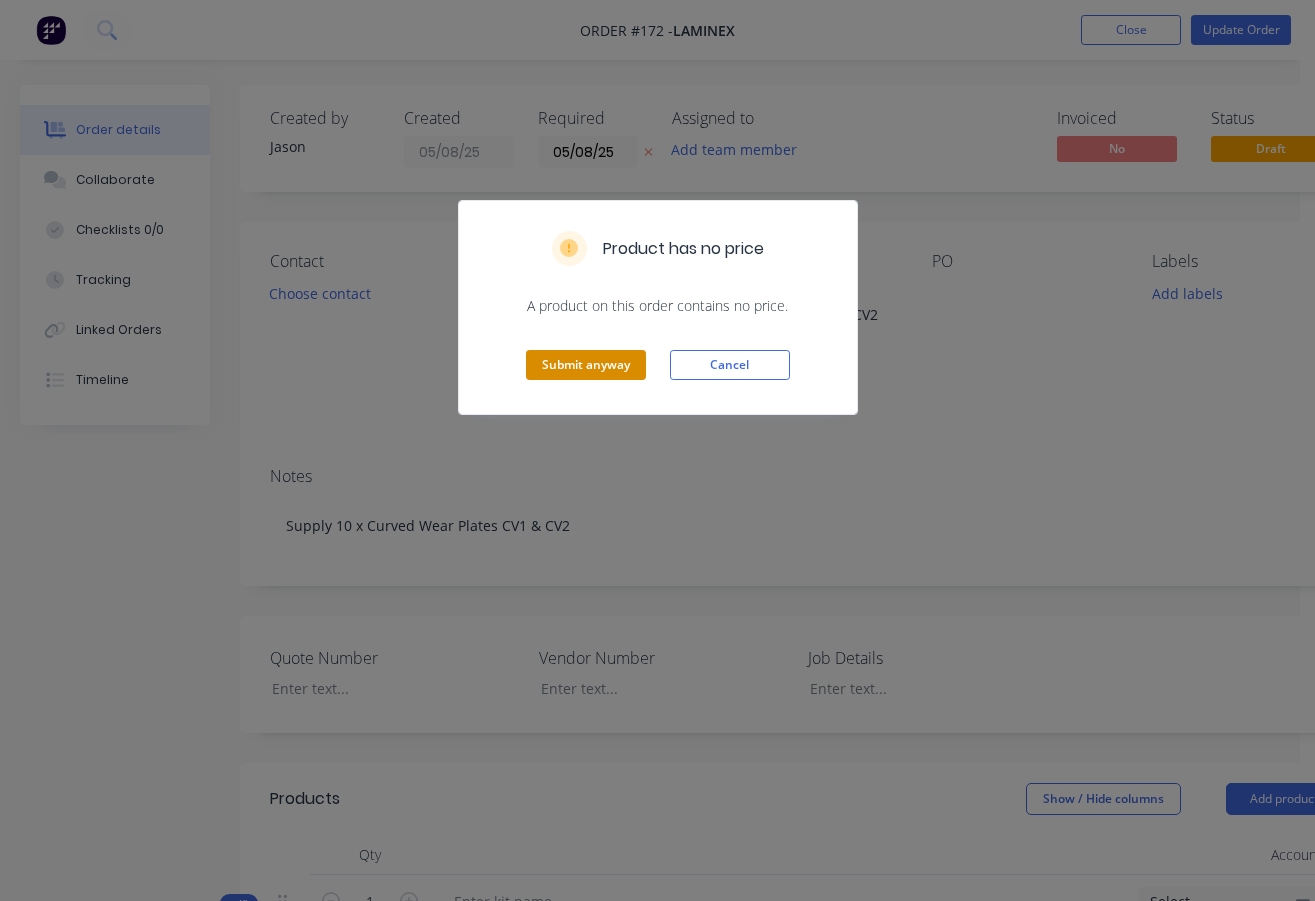 click on "Submit anyway" at bounding box center [586, 365] 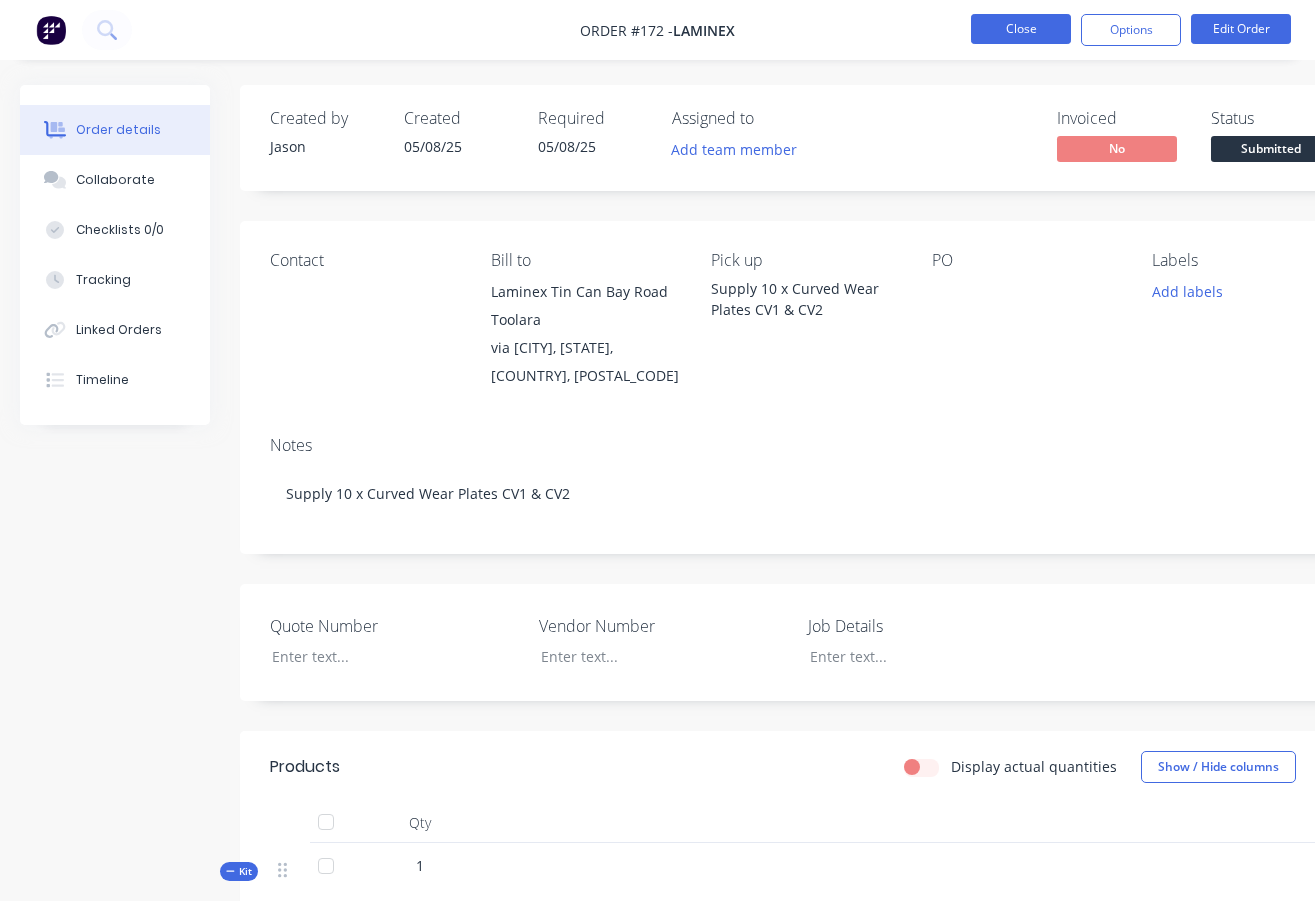 click on "Close" at bounding box center (1021, 29) 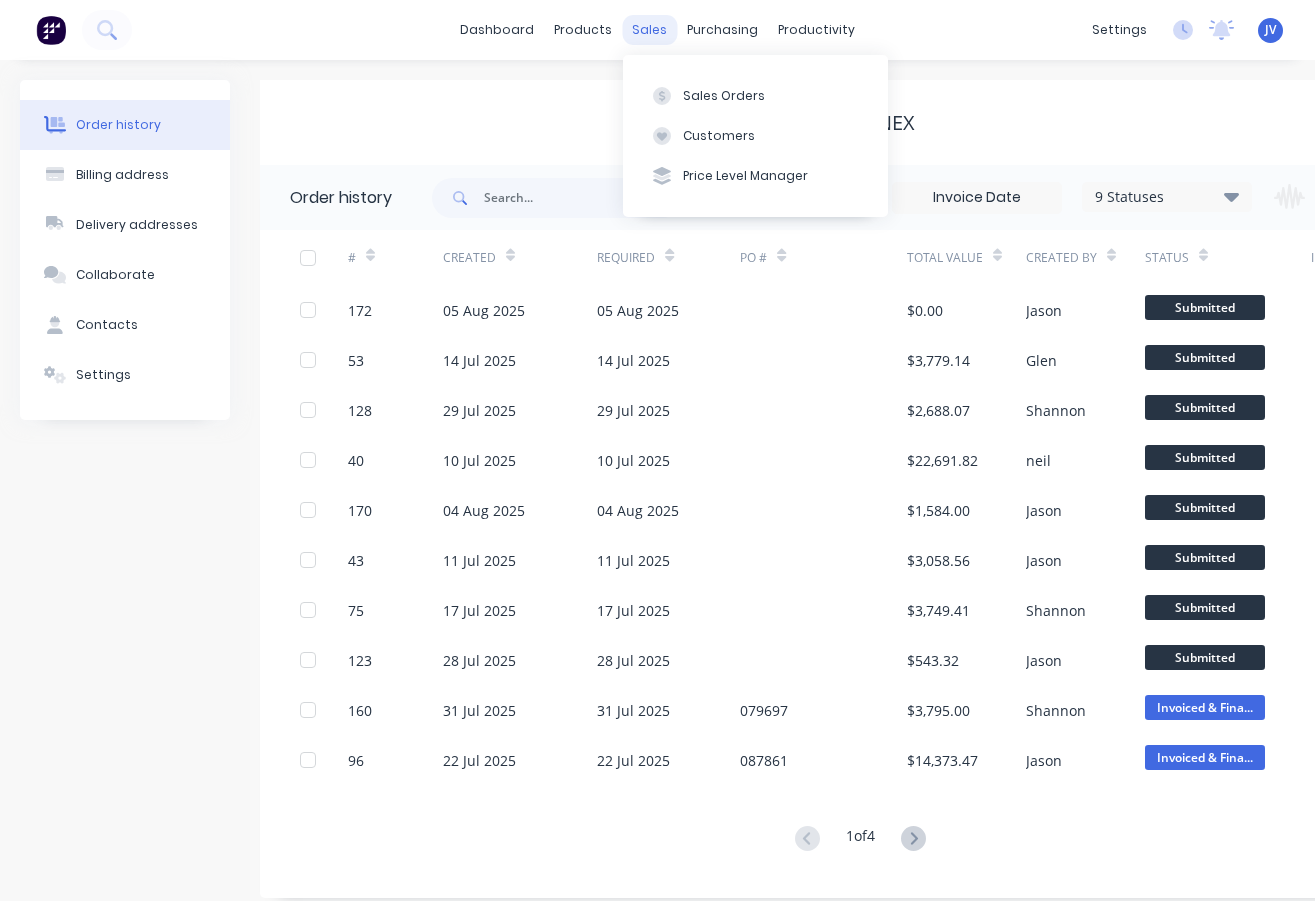 click on "sales" at bounding box center (649, 30) 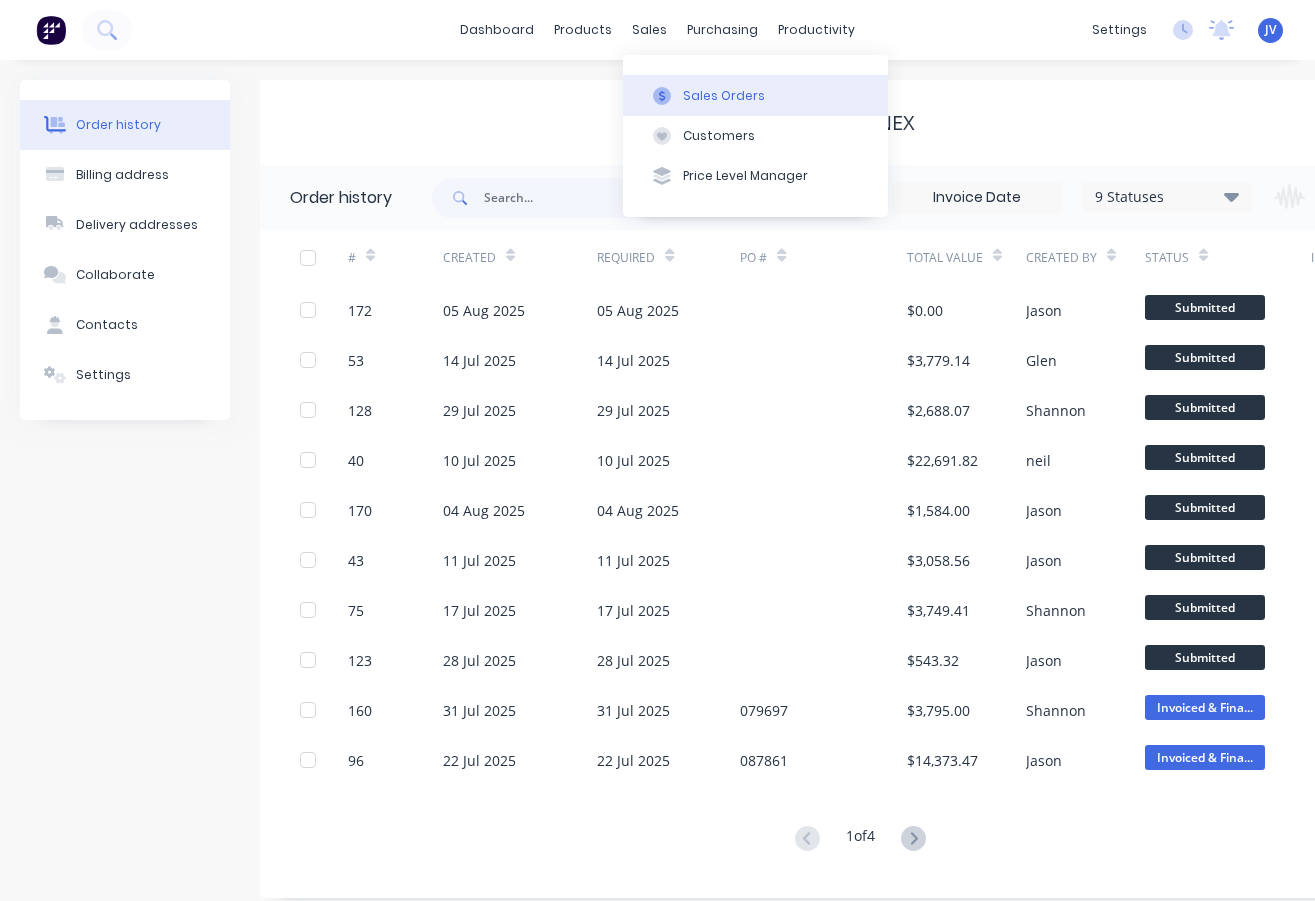 click on "Sales Orders" at bounding box center (724, 96) 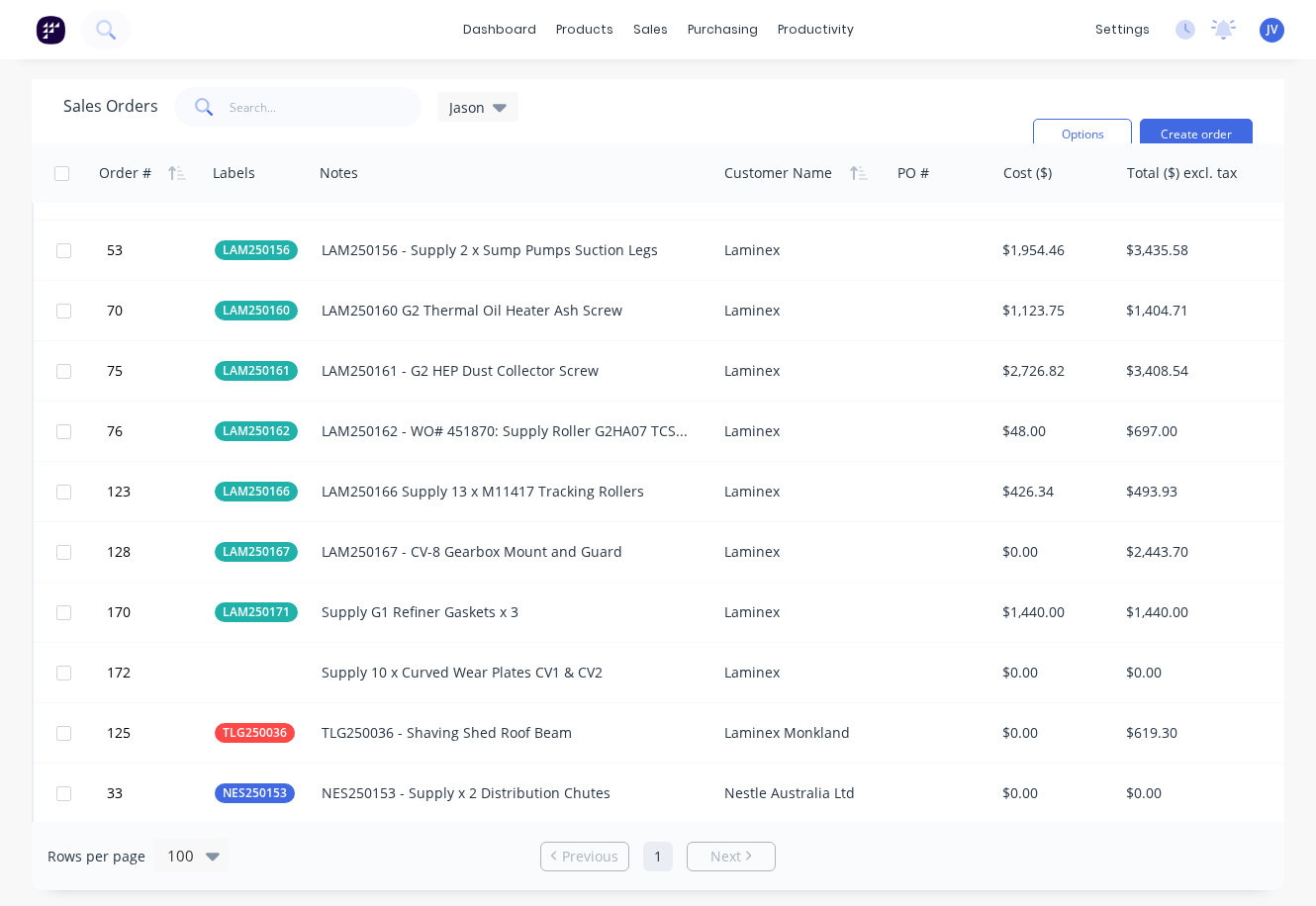 scroll, scrollTop: 1988, scrollLeft: 0, axis: vertical 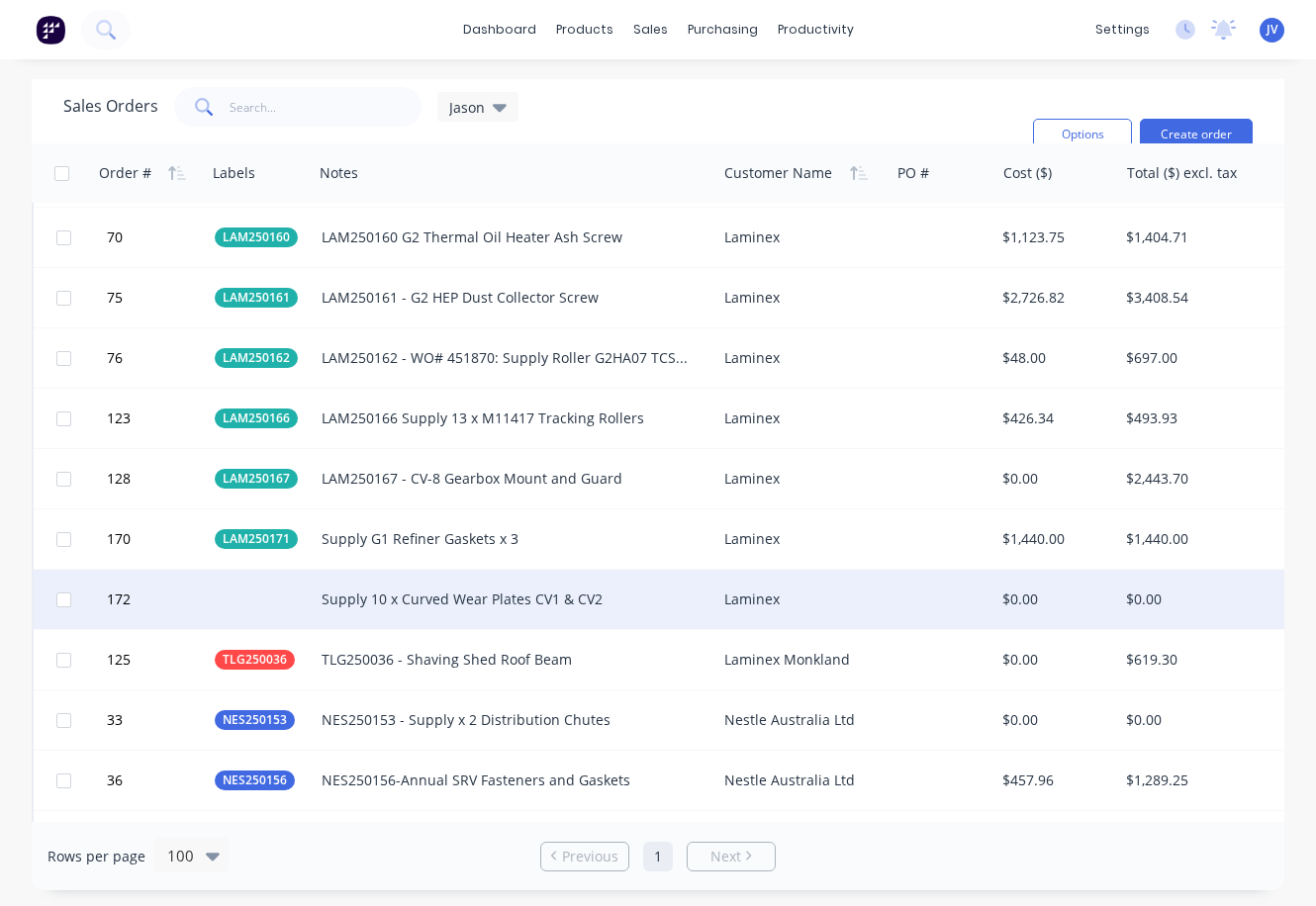 click on "Laminex" at bounding box center (799, 599) 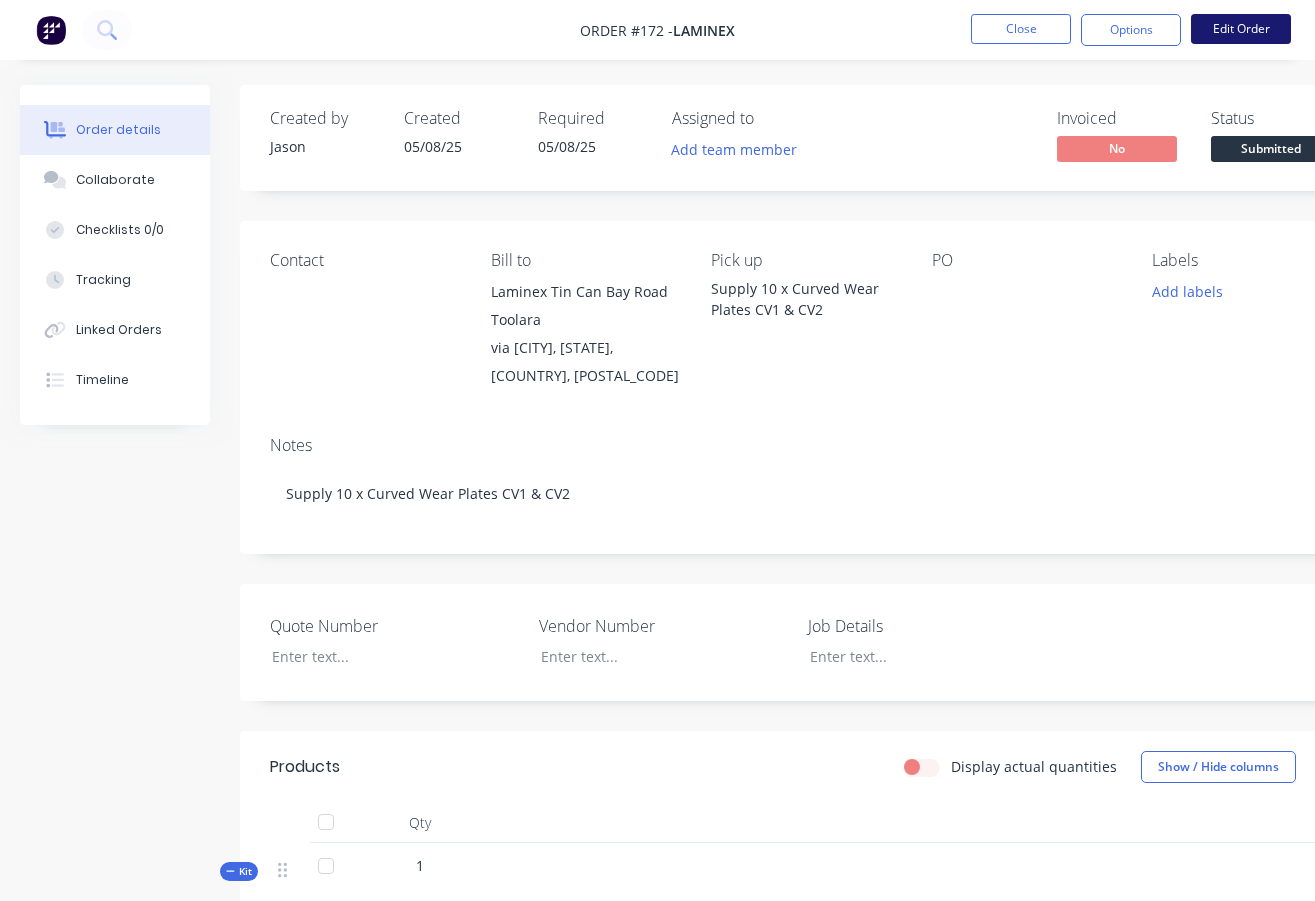 click on "Edit Order" at bounding box center (1241, 29) 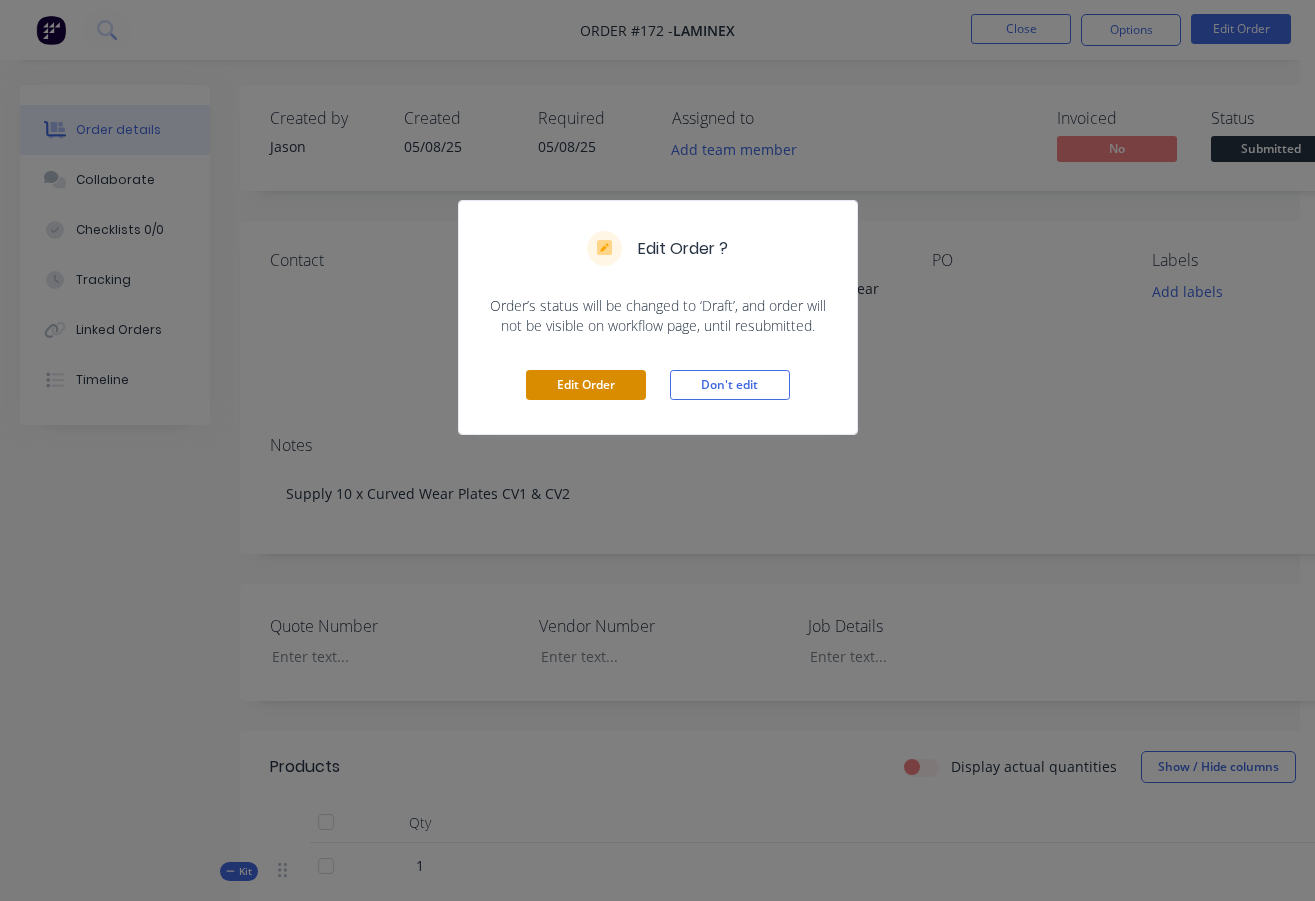 click on "Edit Order" at bounding box center (586, 385) 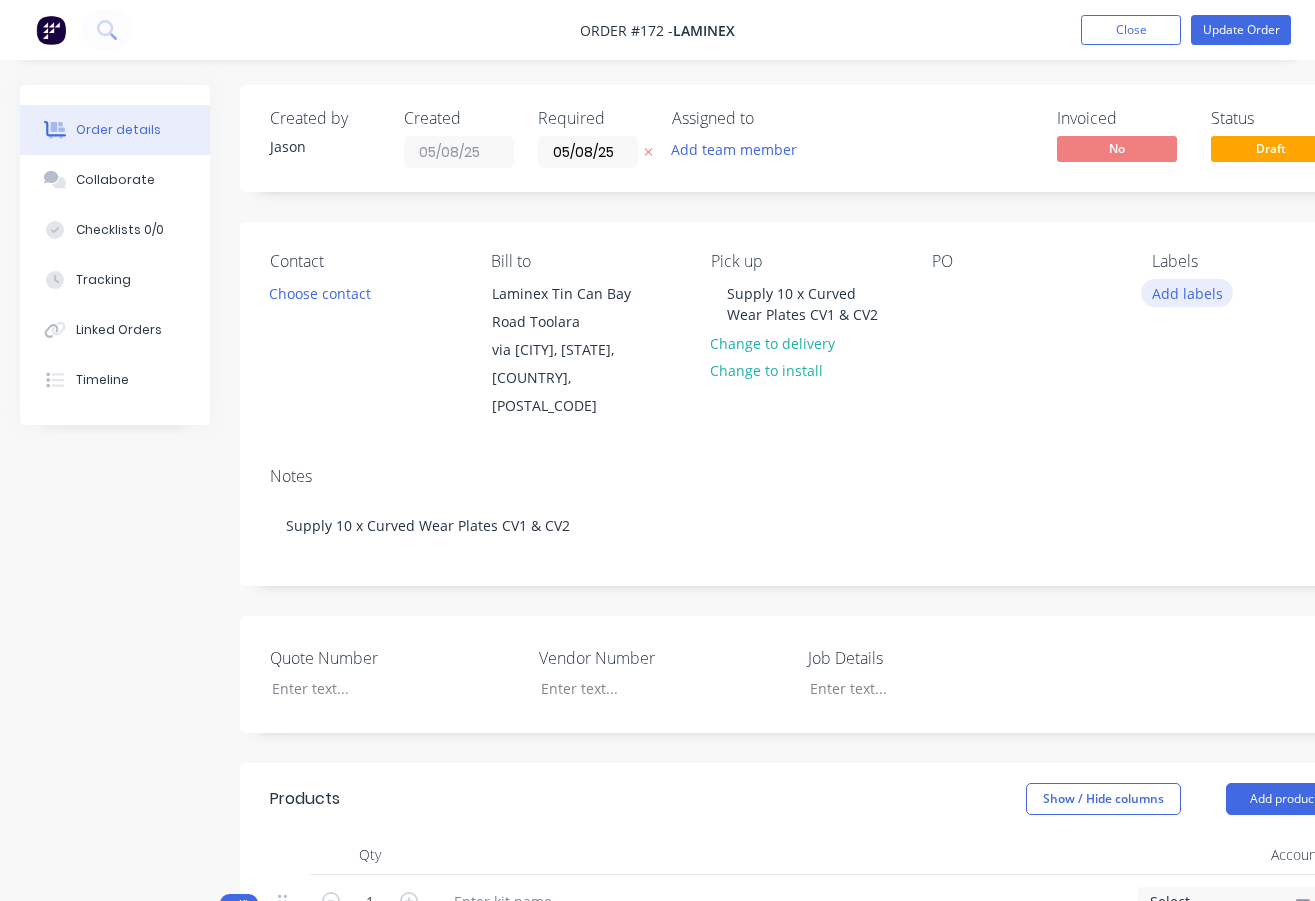 click on "Add labels" at bounding box center (1187, 292) 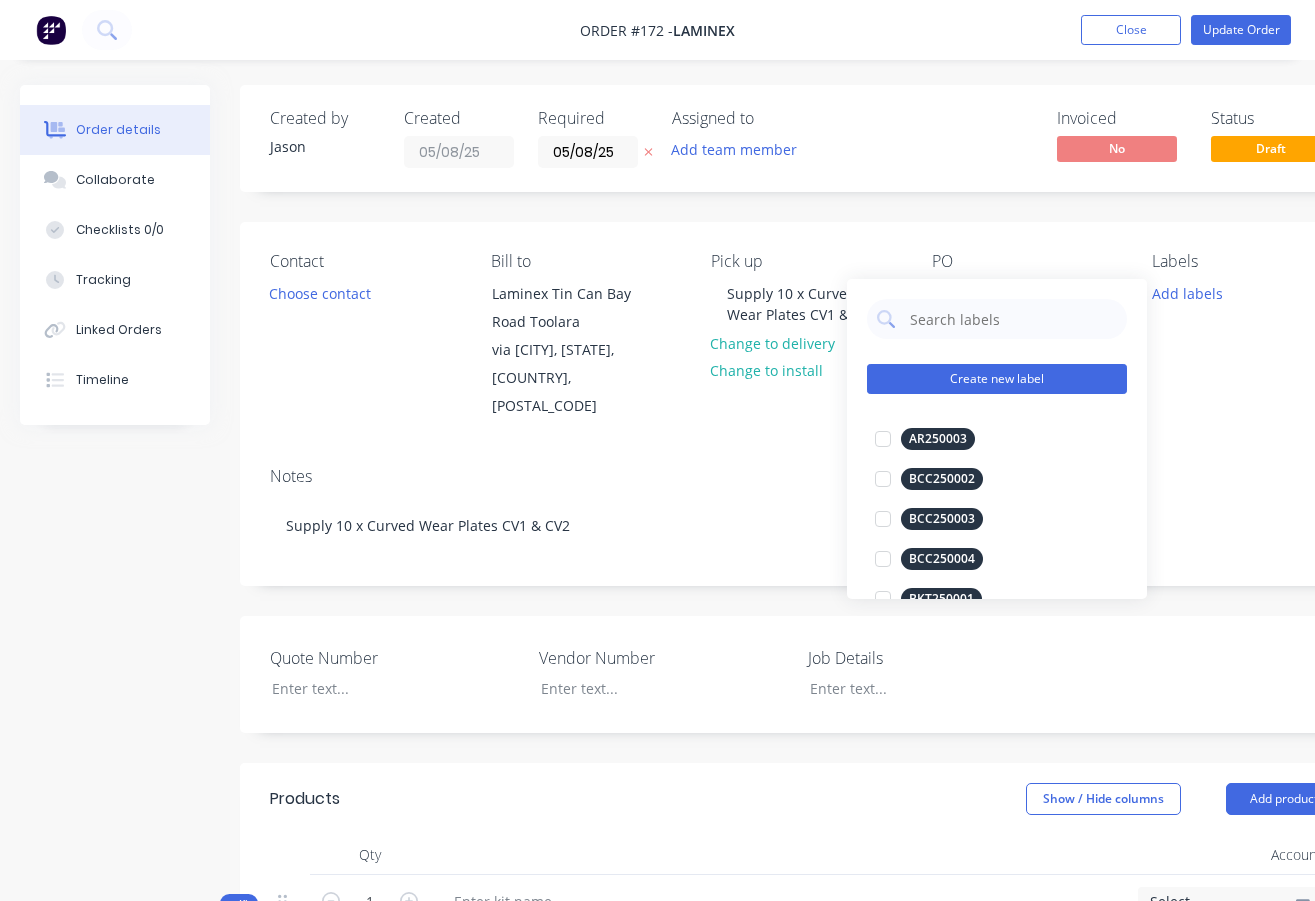 click on "Create new label" at bounding box center (997, 379) 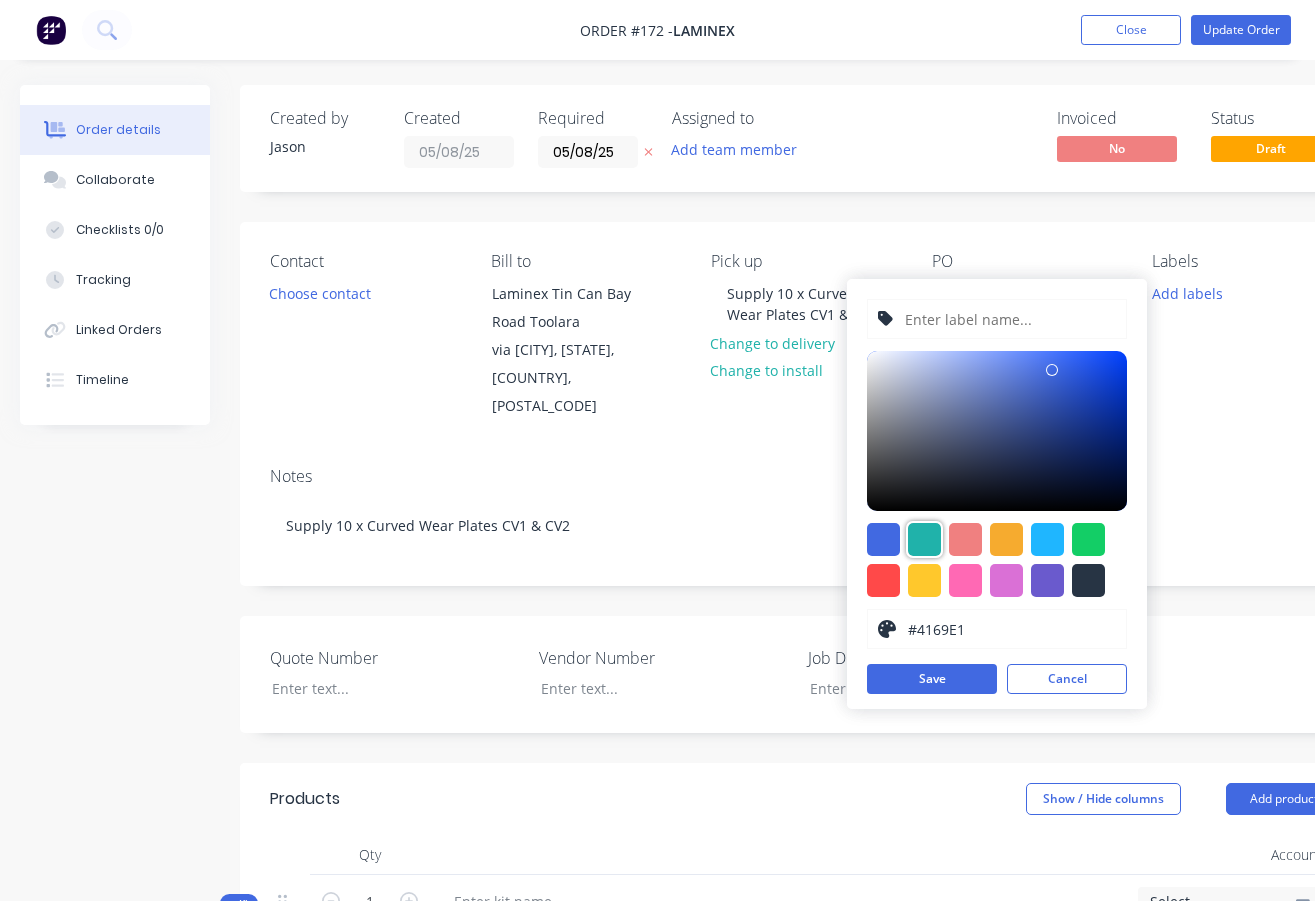 click at bounding box center [924, 539] 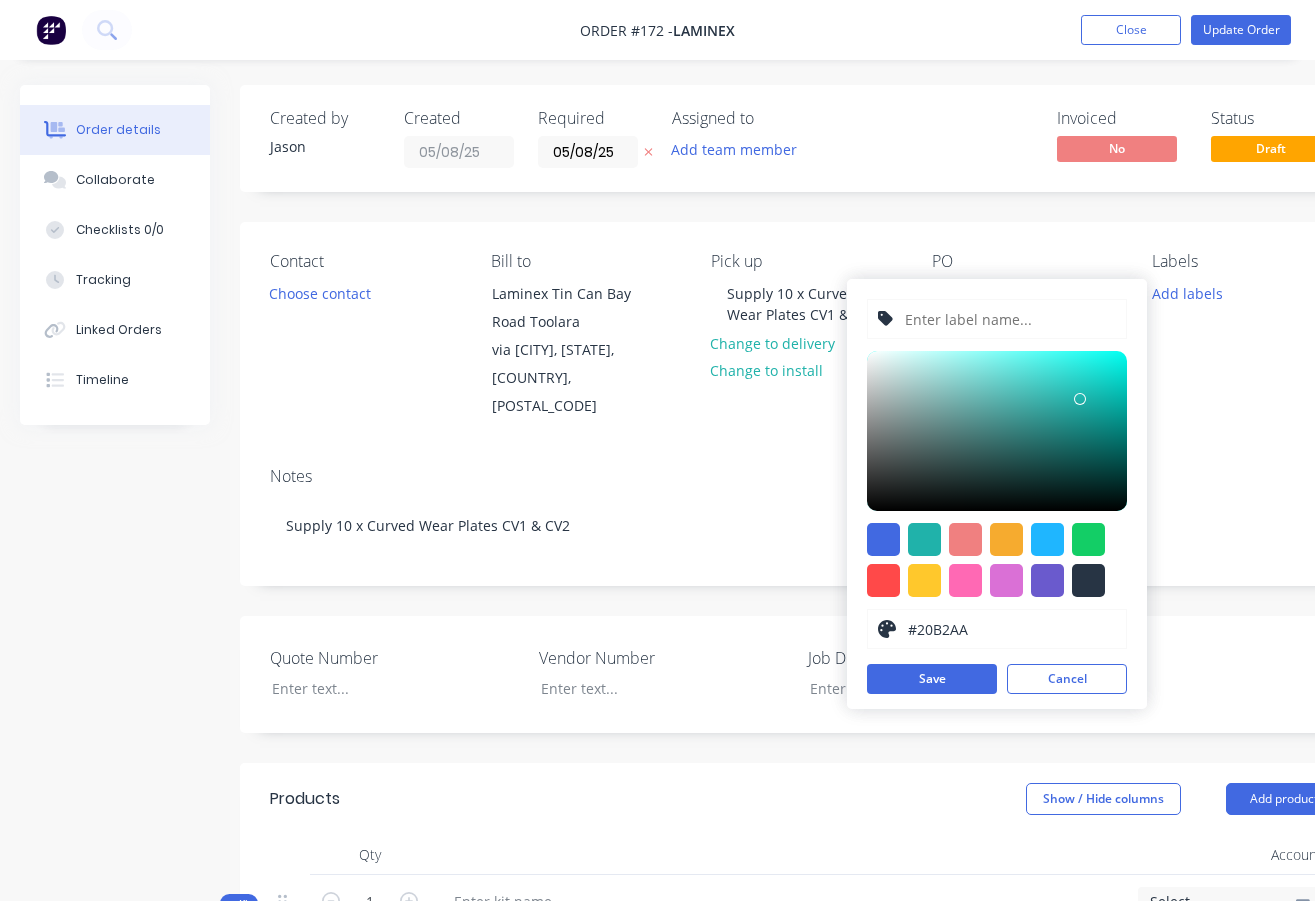 click at bounding box center [1009, 319] 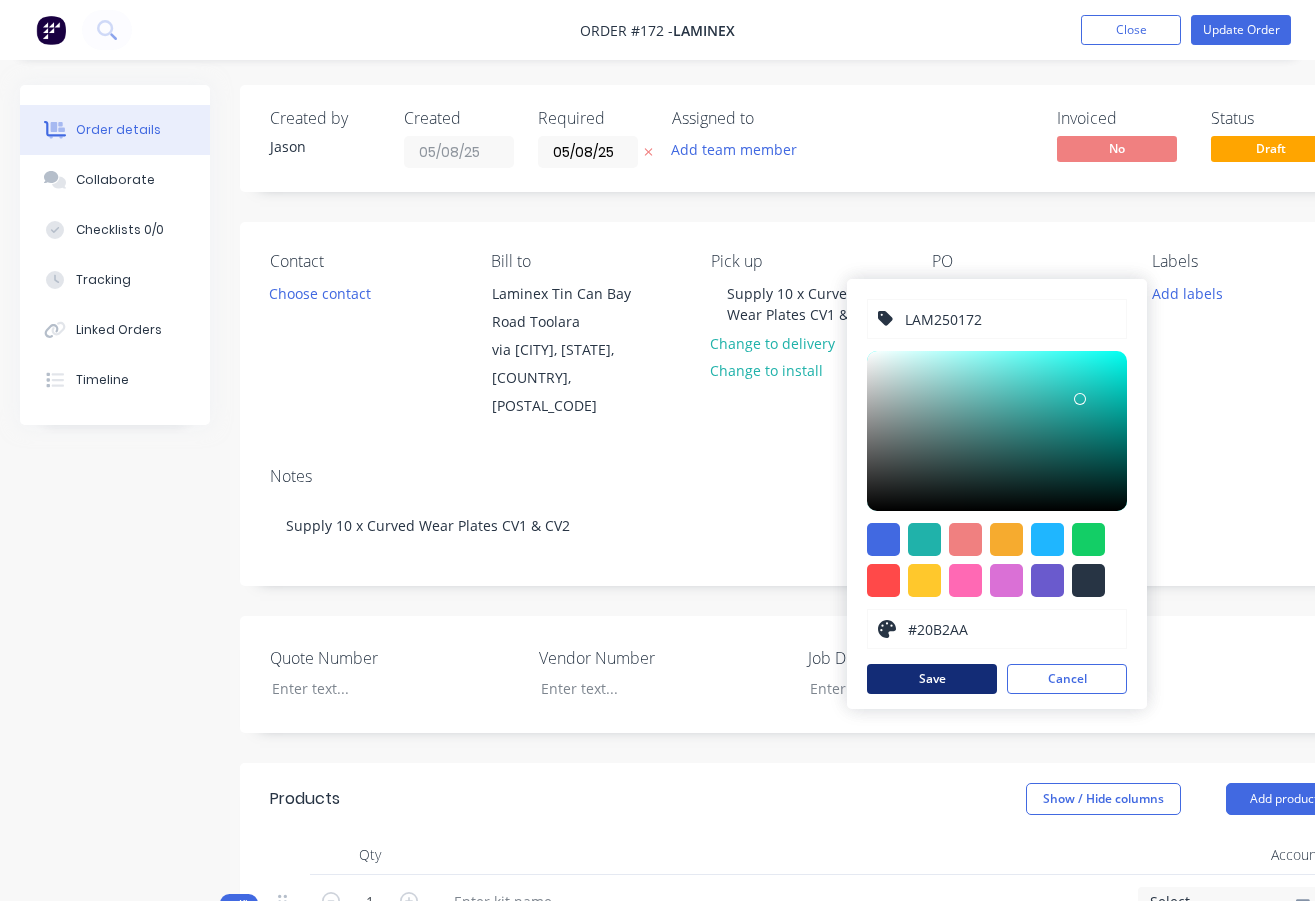 click on "Save" at bounding box center [932, 679] 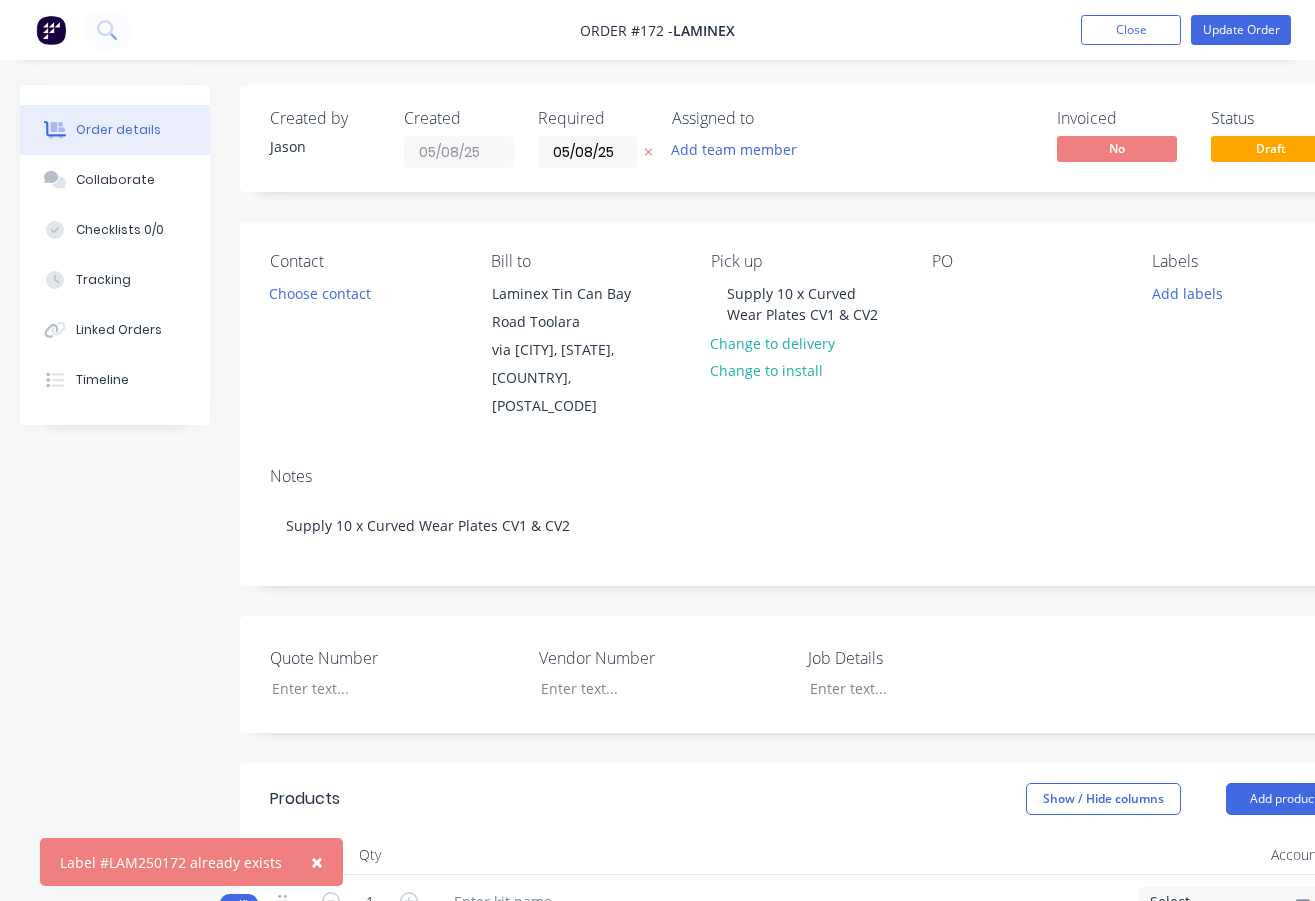 click on "×" at bounding box center [317, 862] 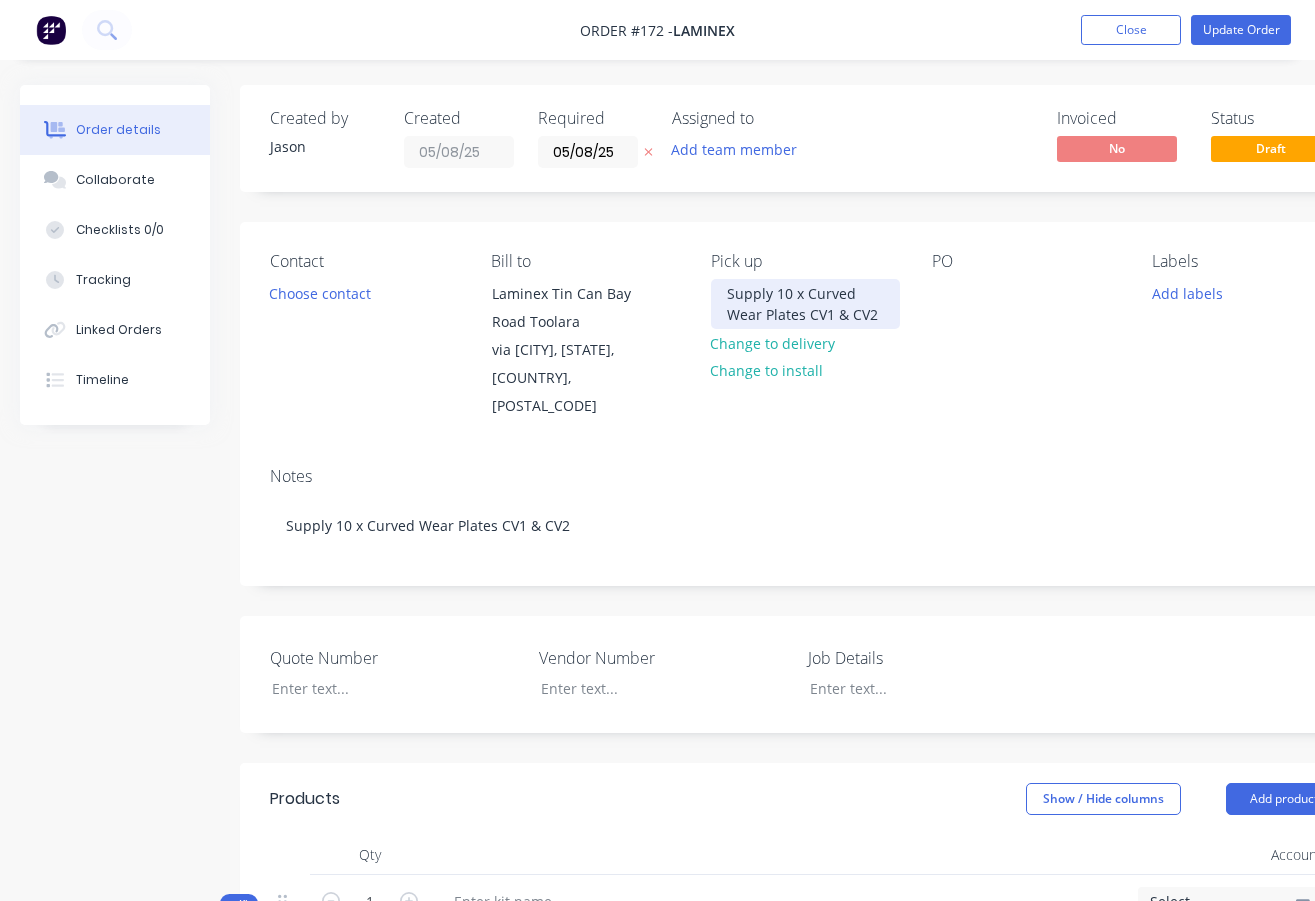 click on "Supply 10 x Curved Wear Plates CV1 & CV2" at bounding box center (805, 304) 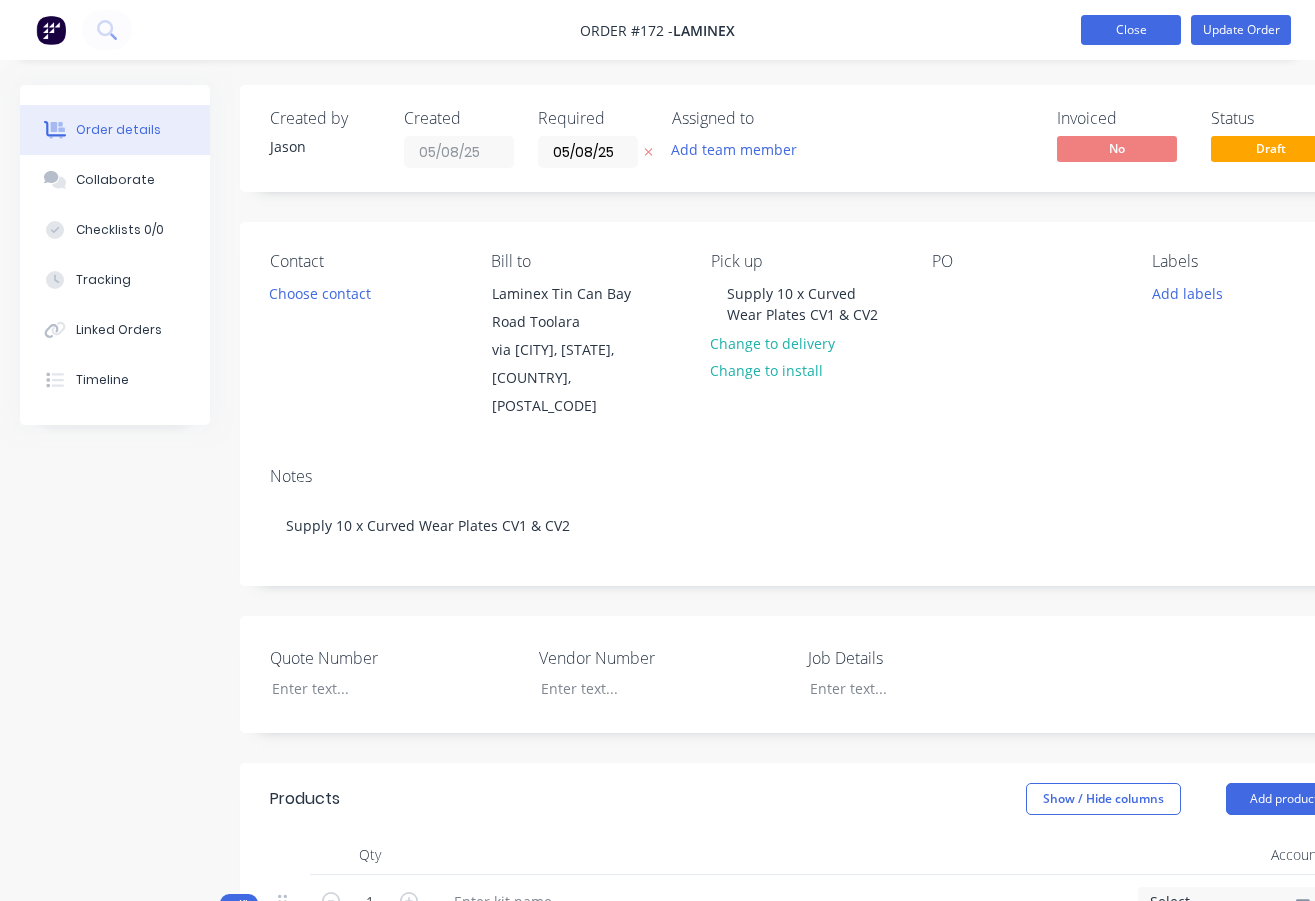 click on "Close" at bounding box center (1131, 30) 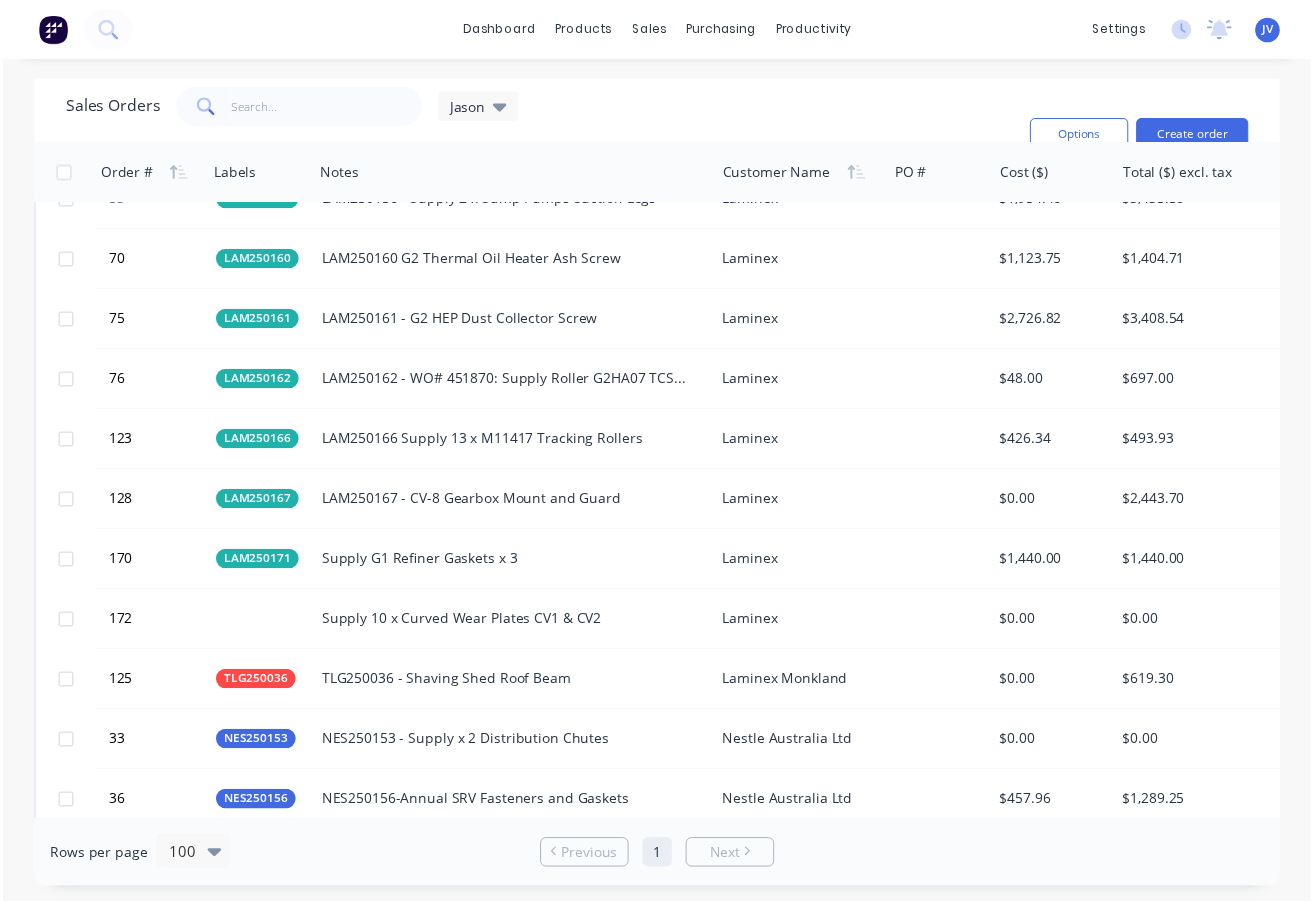 scroll, scrollTop: 2000, scrollLeft: 0, axis: vertical 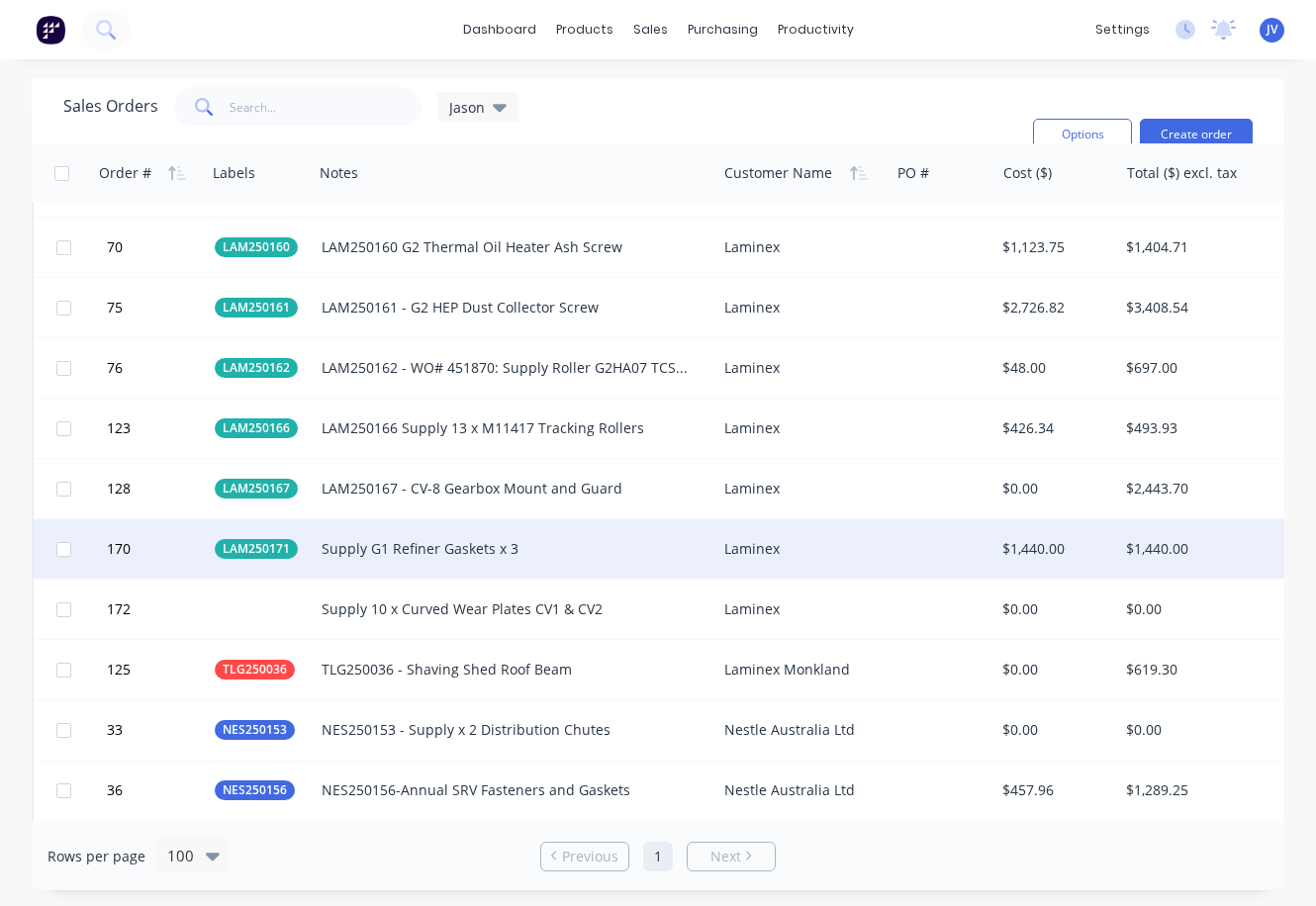 click on "Laminex" at bounding box center [799, 549] 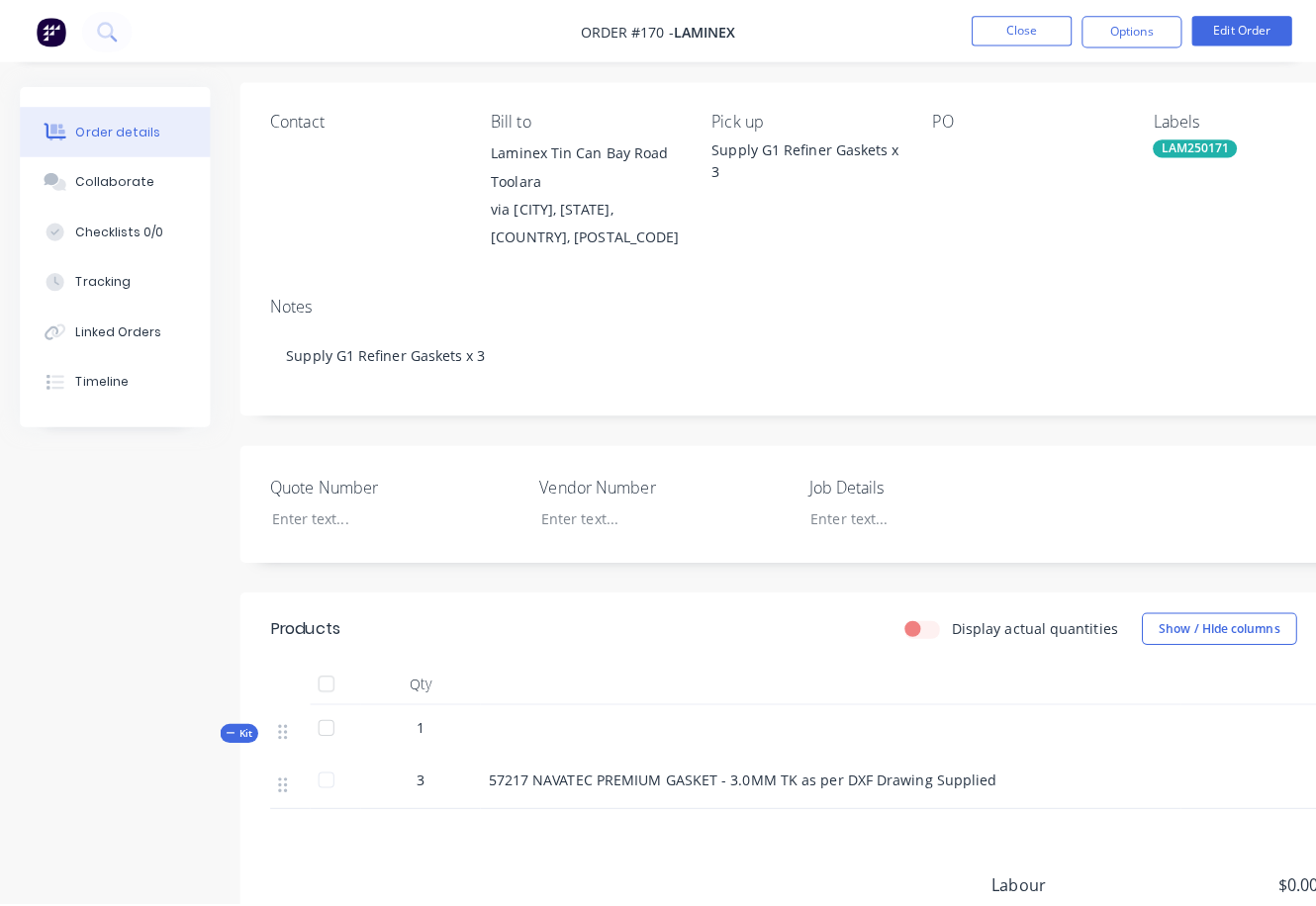 scroll, scrollTop: 0, scrollLeft: 0, axis: both 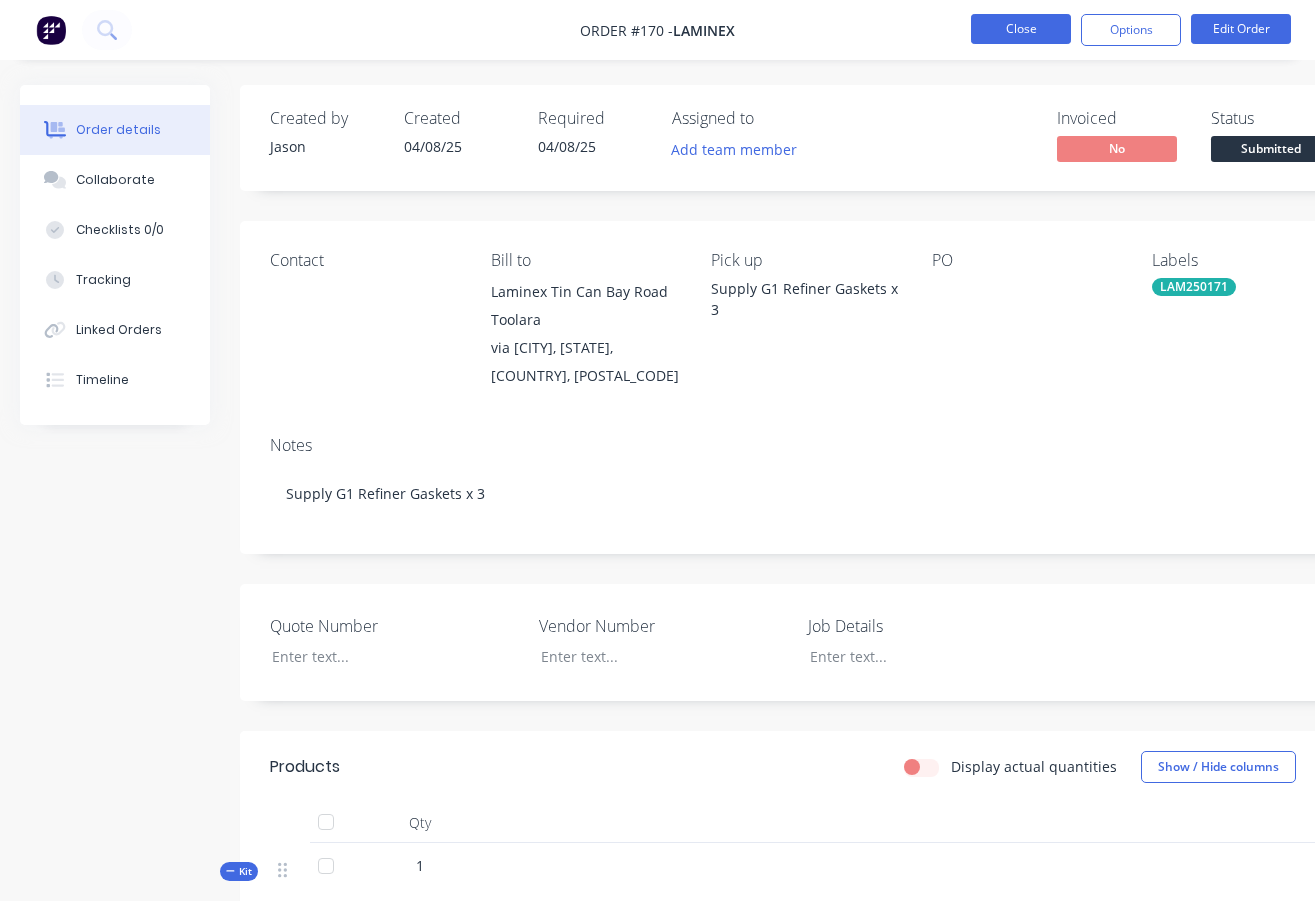 click on "Close" at bounding box center (1021, 29) 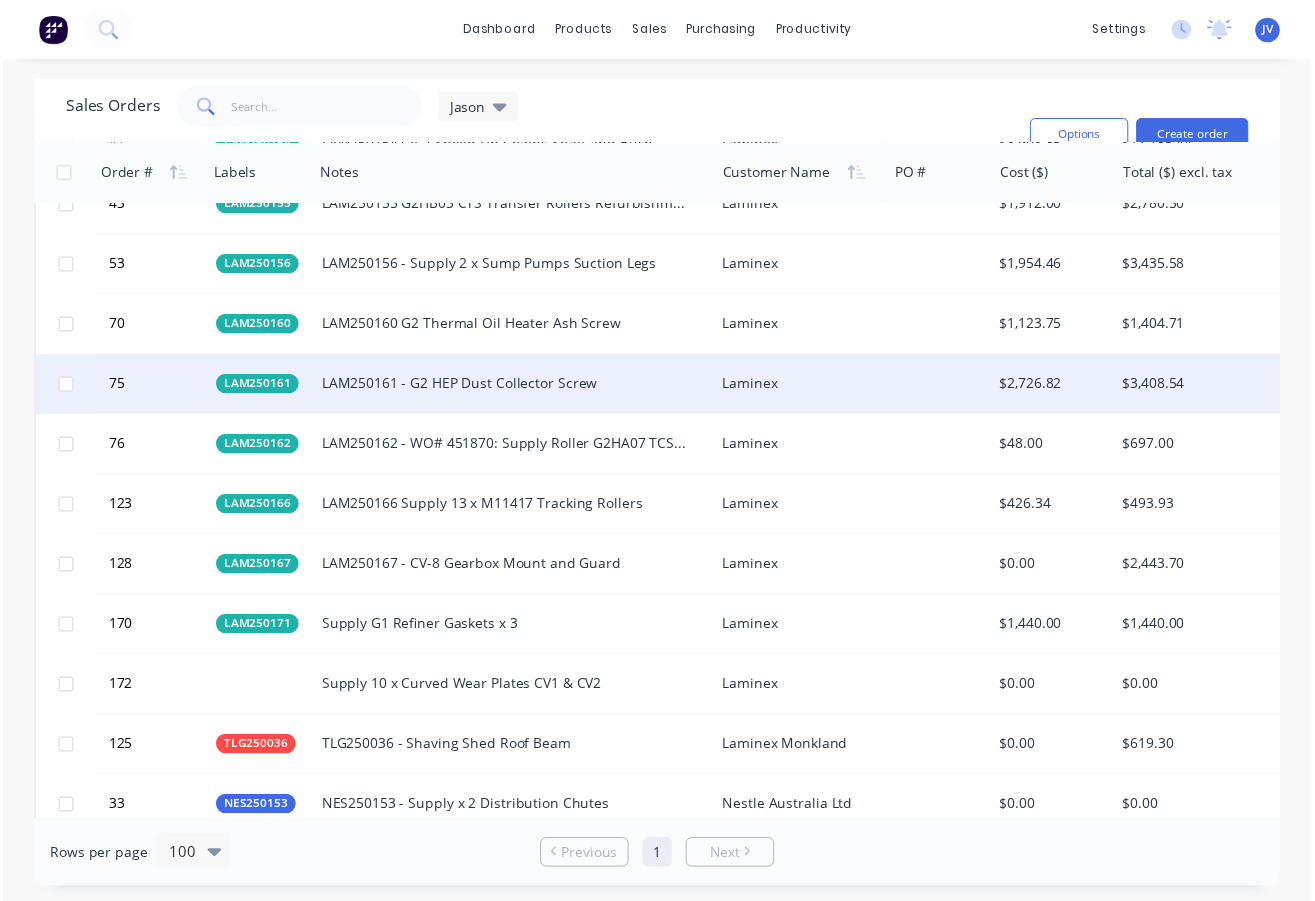 scroll, scrollTop: 2000, scrollLeft: 0, axis: vertical 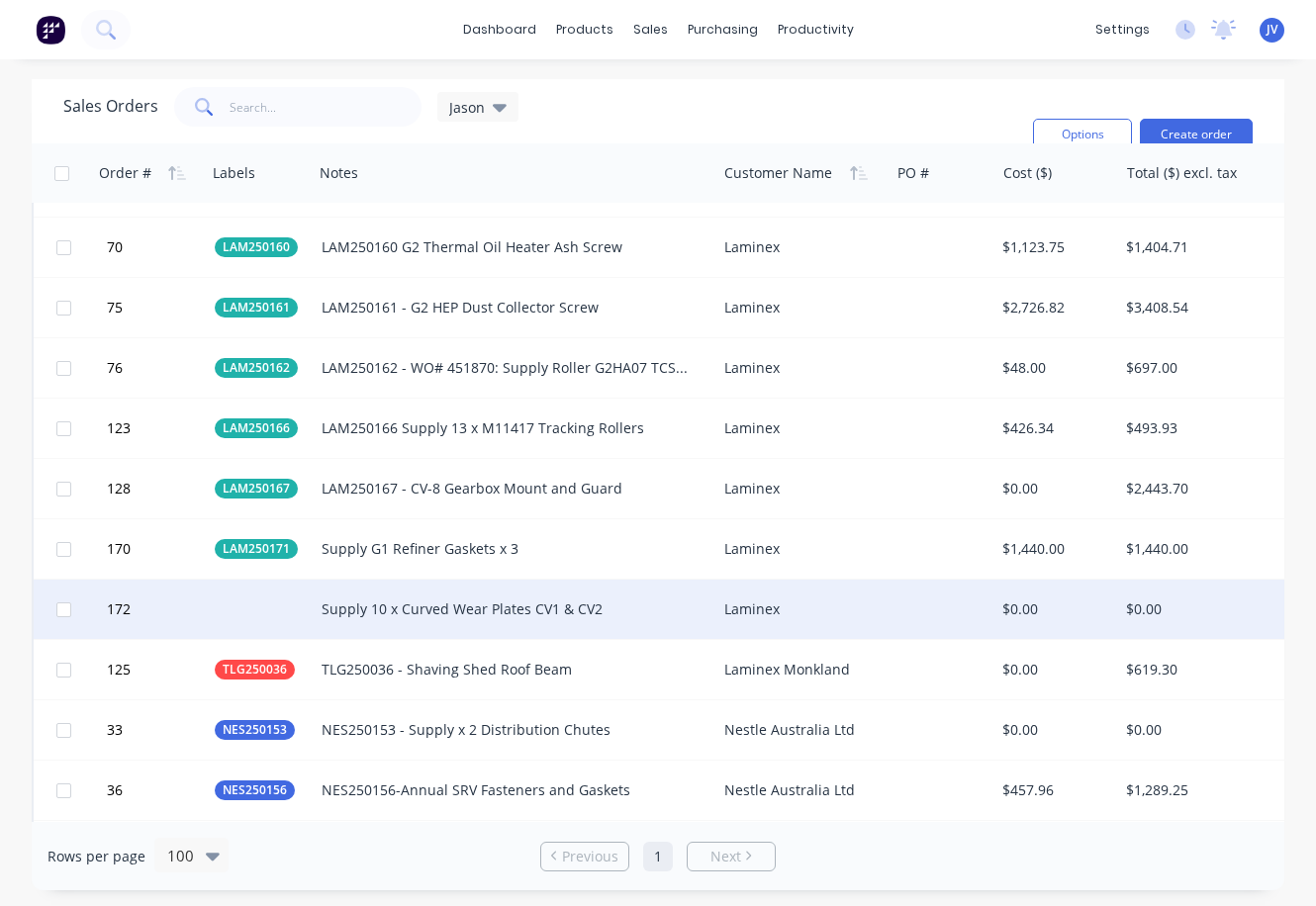 click on "Laminex" at bounding box center [799, 609] 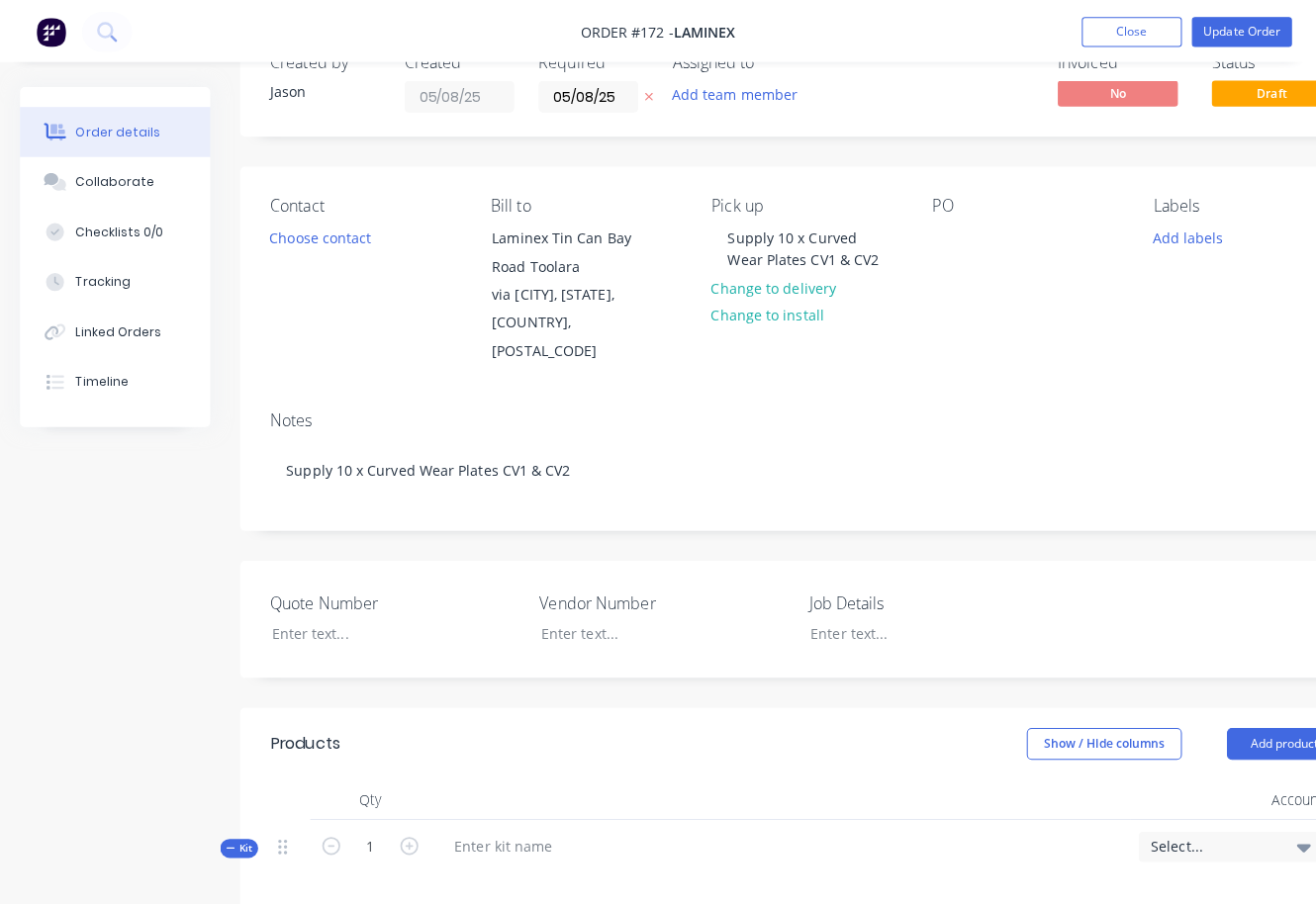 scroll, scrollTop: 0, scrollLeft: 0, axis: both 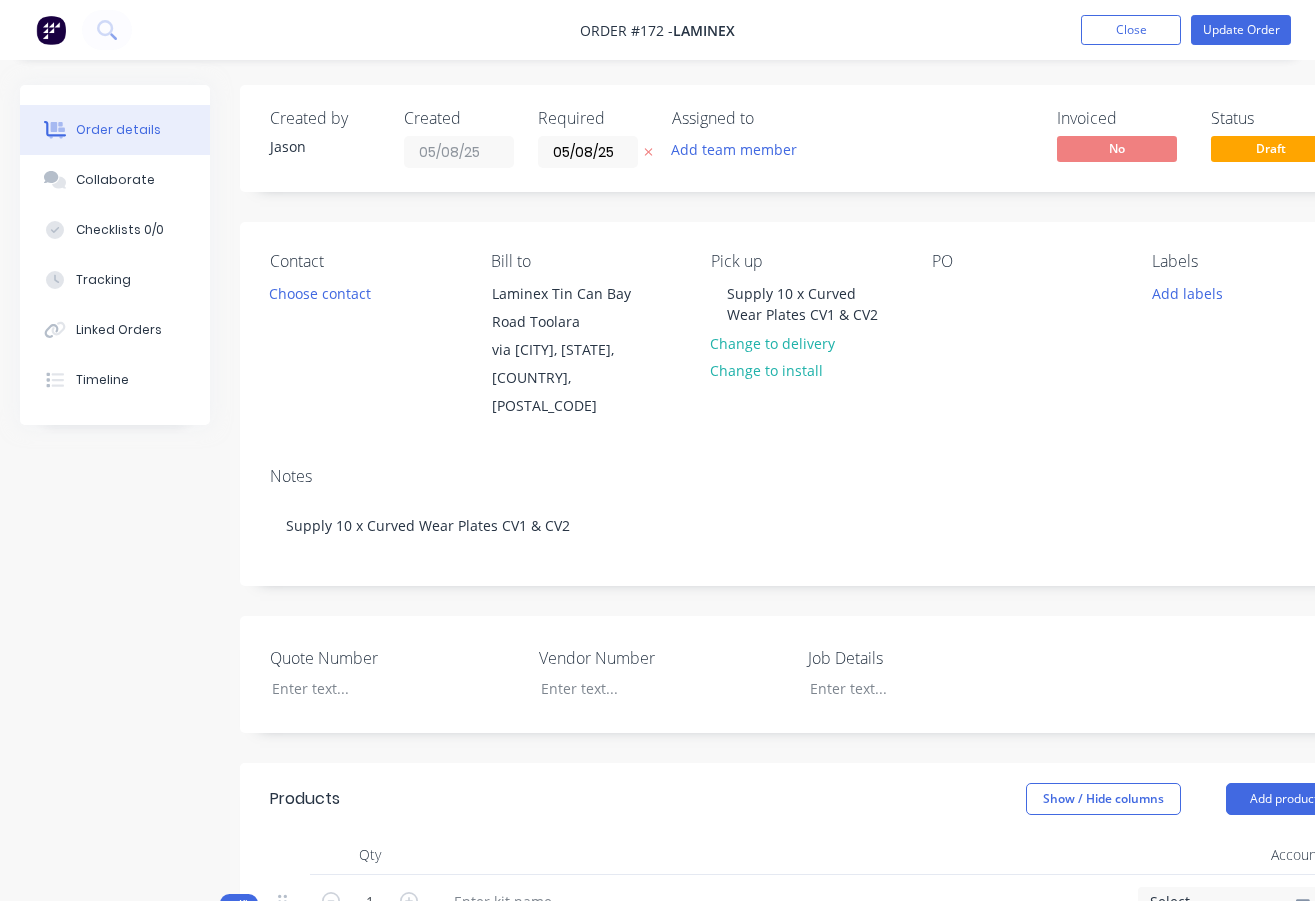 click 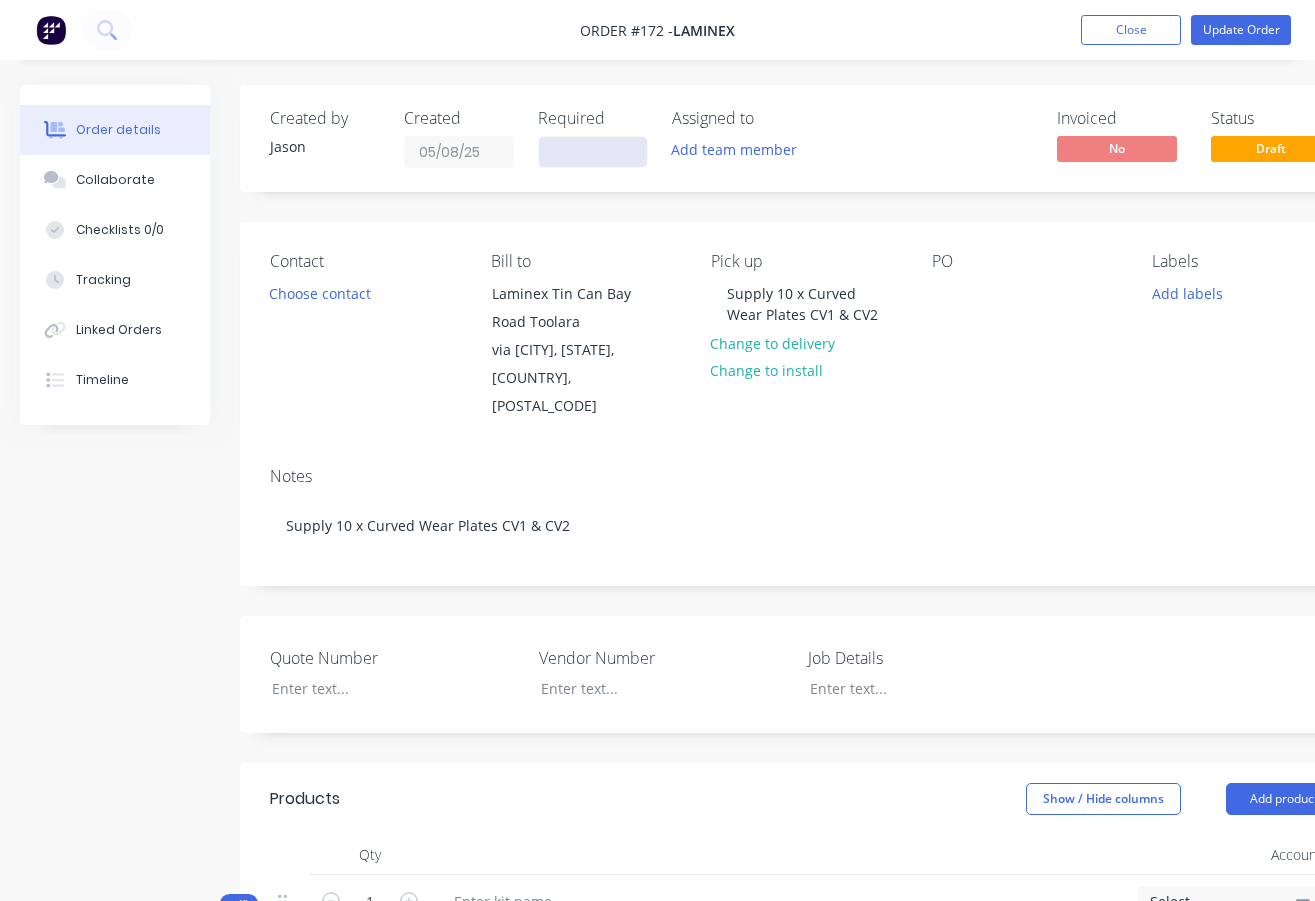 click at bounding box center [593, 152] 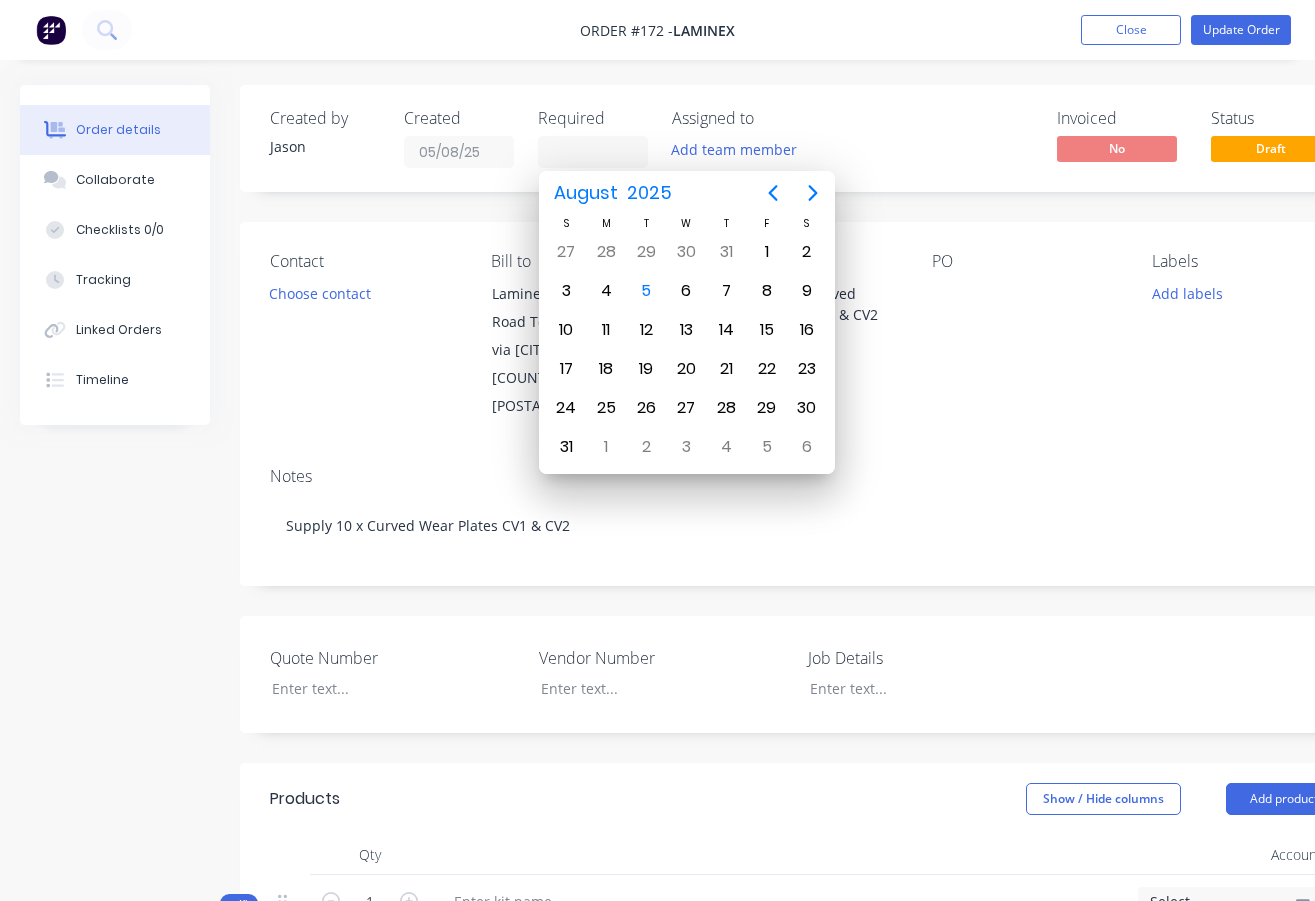 click on "Created by Jason Created 05/08/25 Required Assigned to Add team member Invoiced No Status Draft" at bounding box center [805, 138] 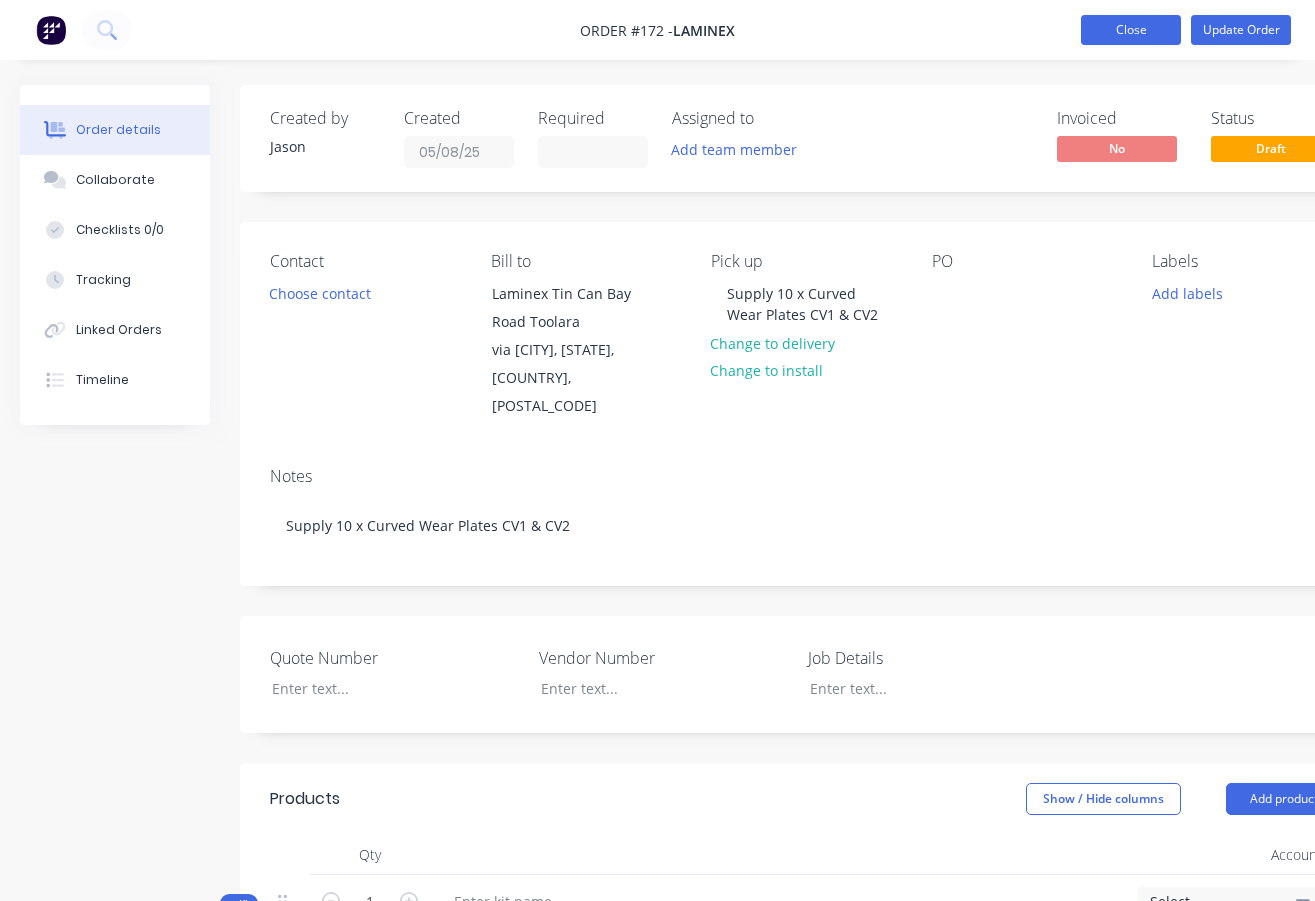 click on "Close" at bounding box center (1131, 30) 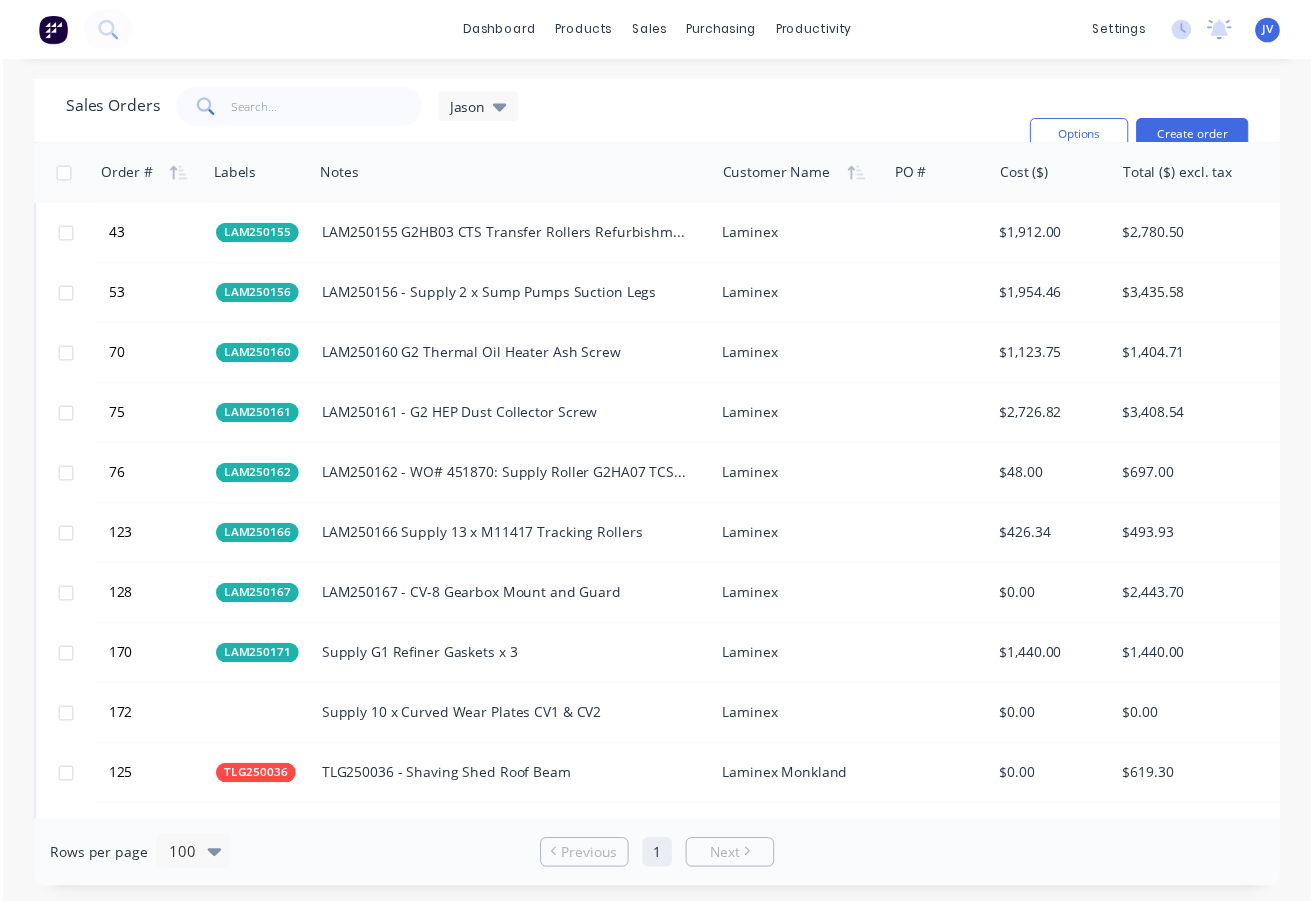 scroll, scrollTop: 2000, scrollLeft: 0, axis: vertical 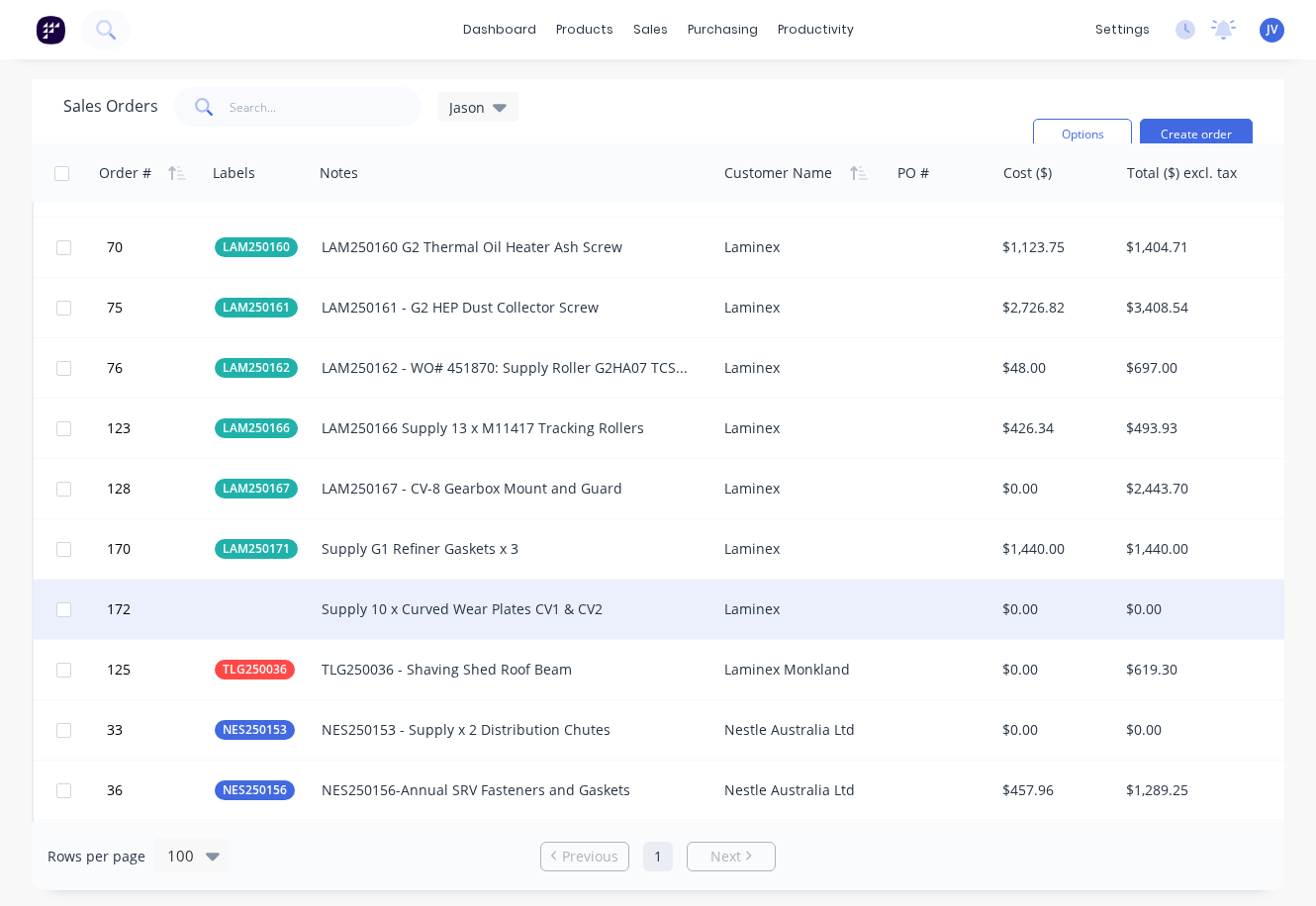 click on "Laminex" at bounding box center [799, 609] 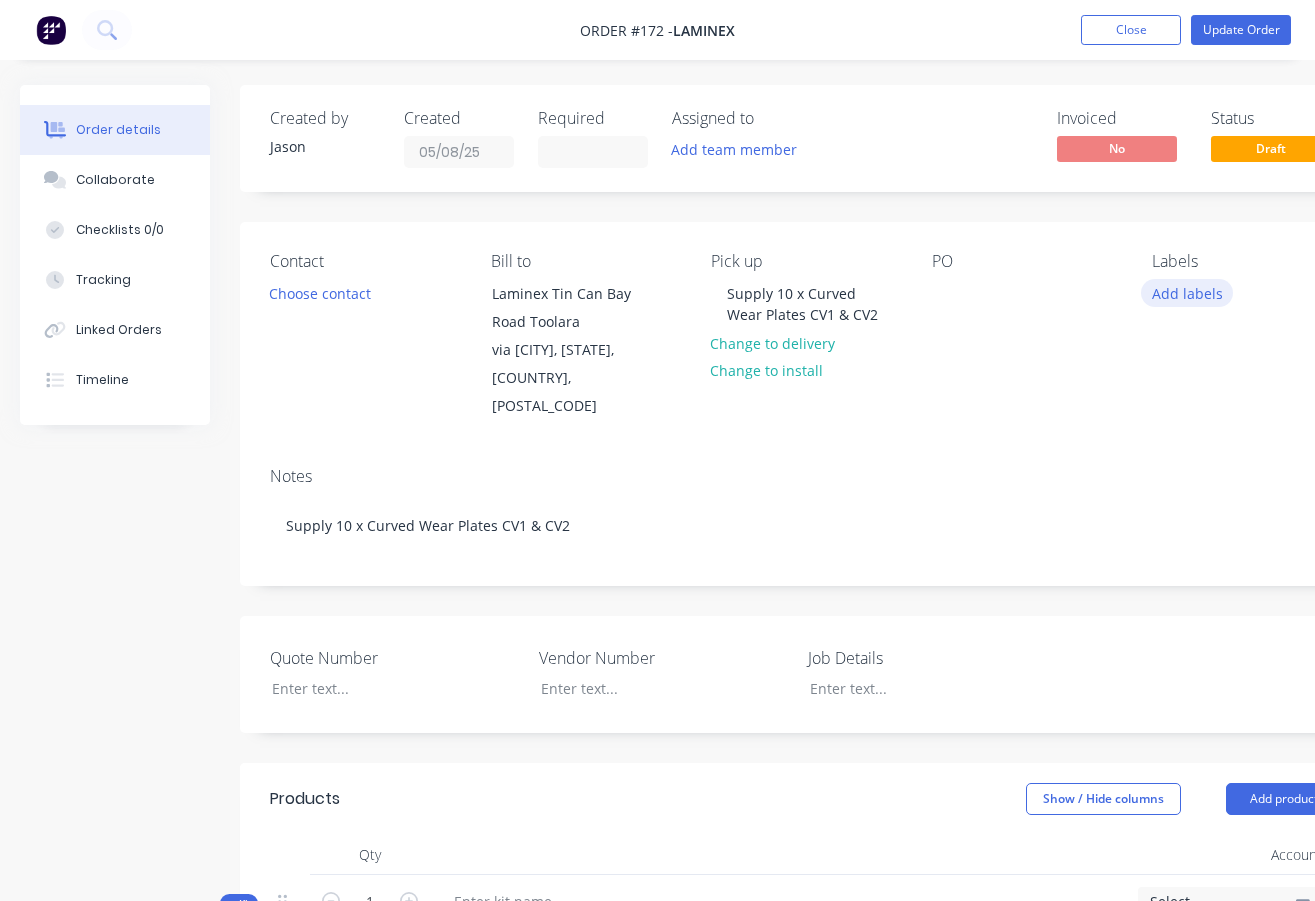 click on "Add labels" at bounding box center (1187, 292) 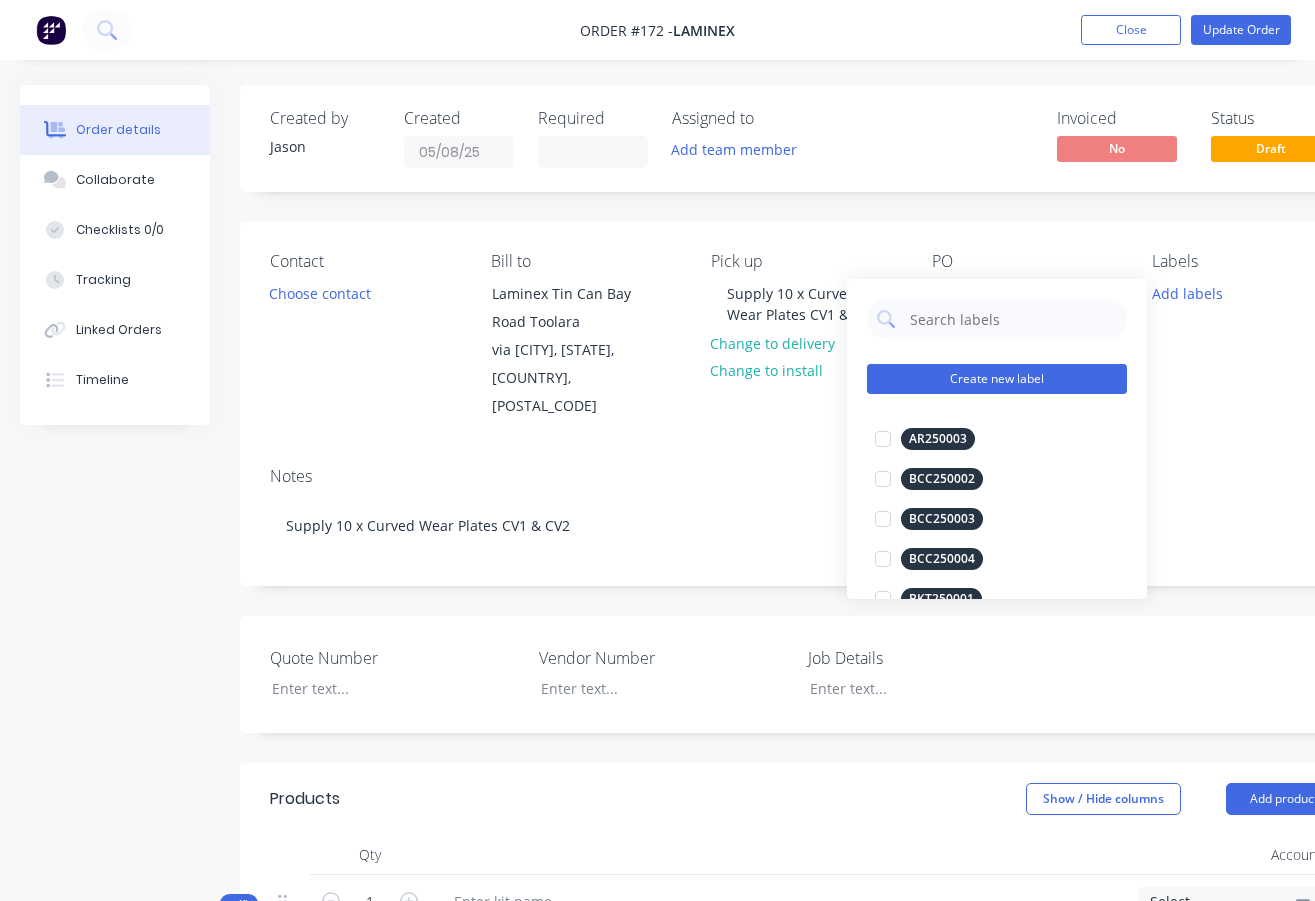 click on "Create new label" at bounding box center [997, 379] 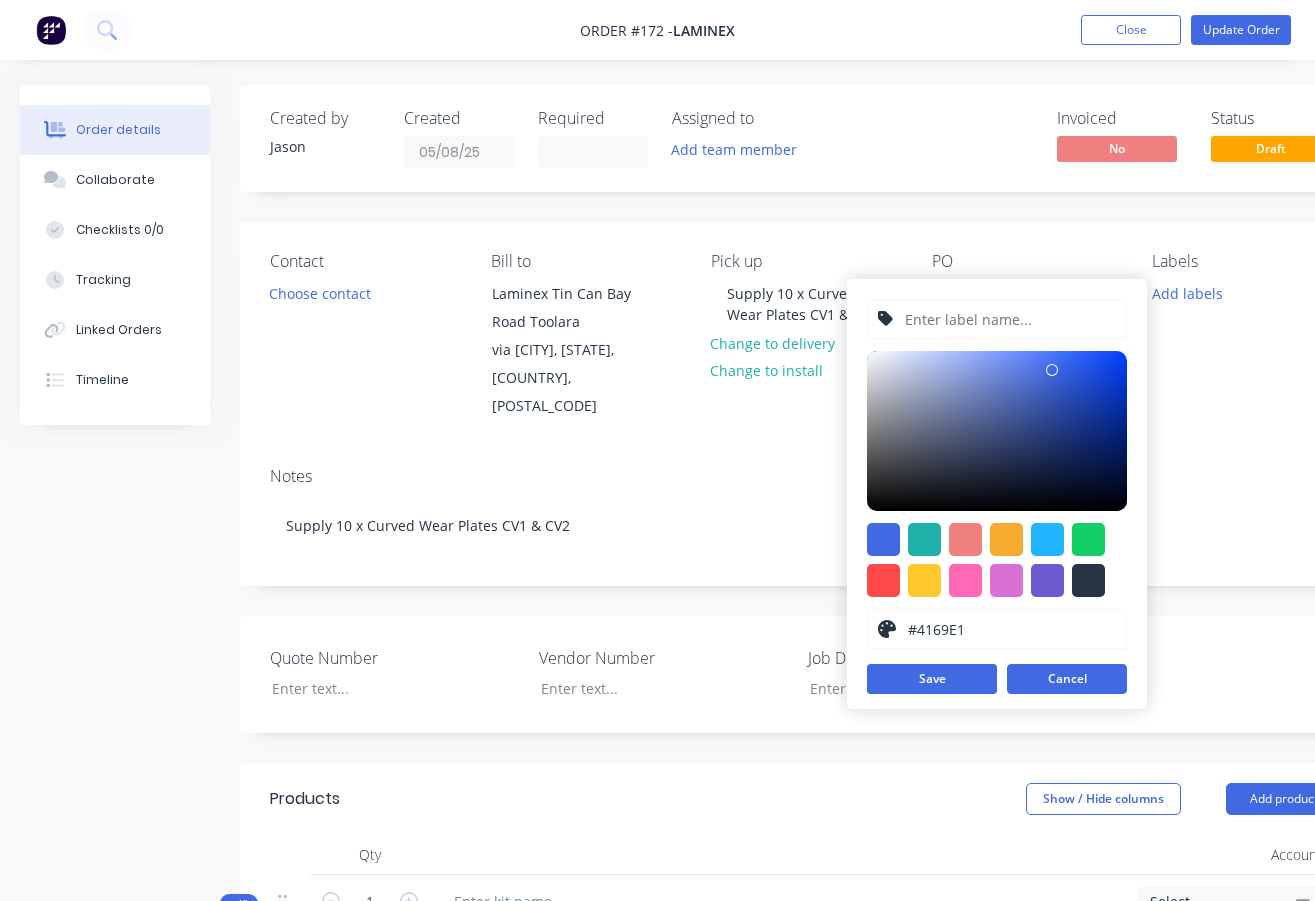 click on "Cancel" at bounding box center [1067, 679] 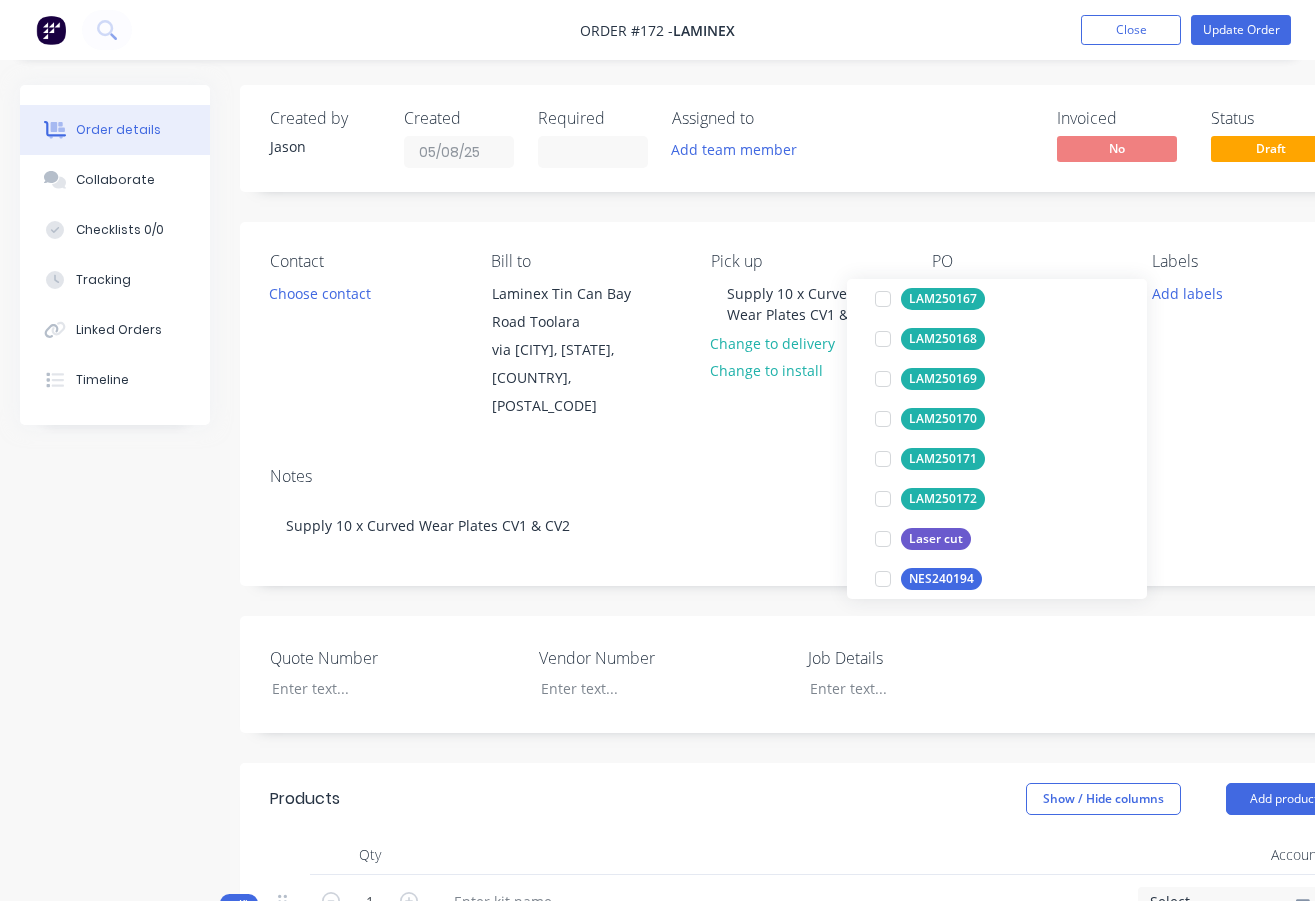 scroll, scrollTop: 3047, scrollLeft: 0, axis: vertical 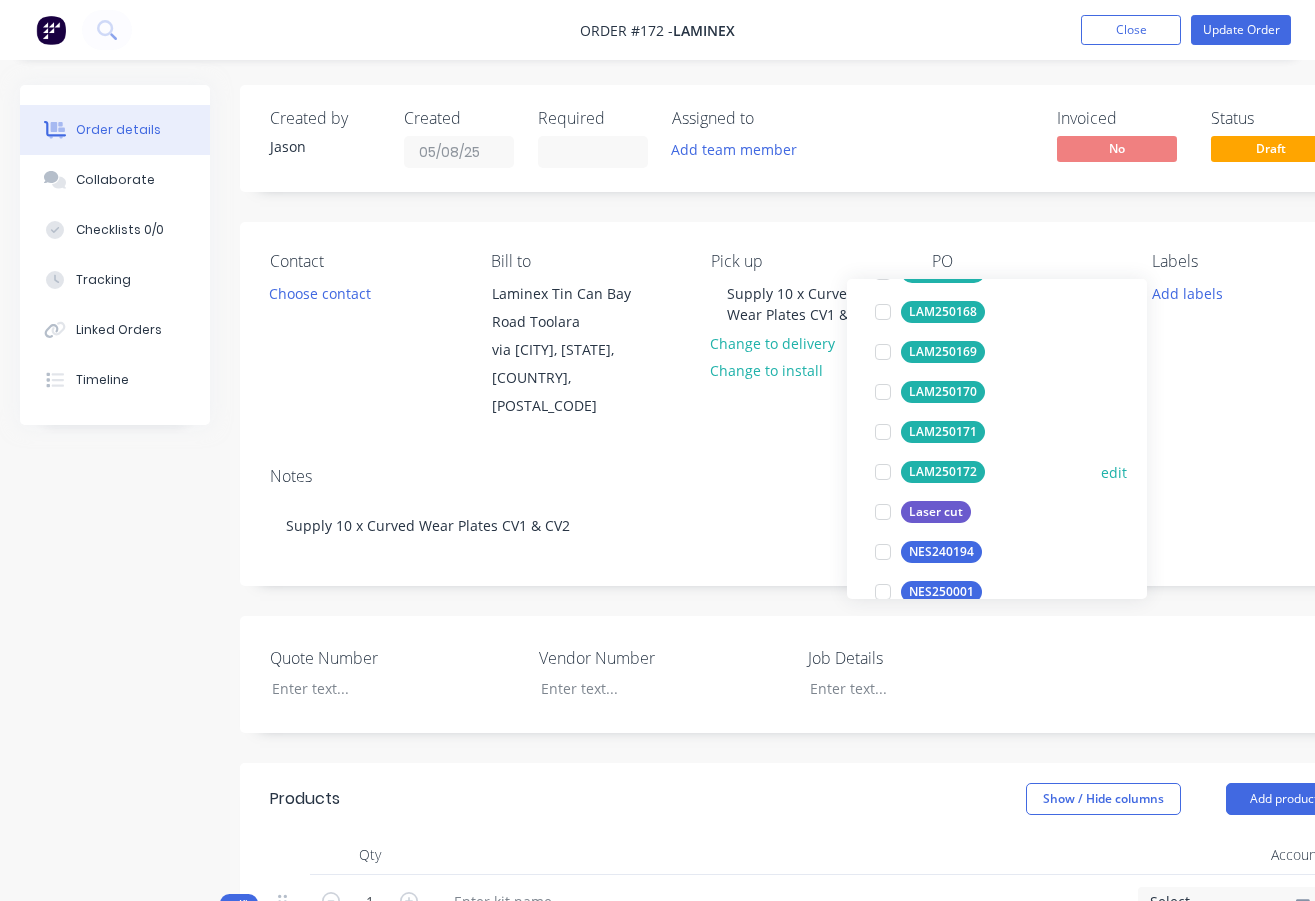 click on "LAM250172" at bounding box center [943, 472] 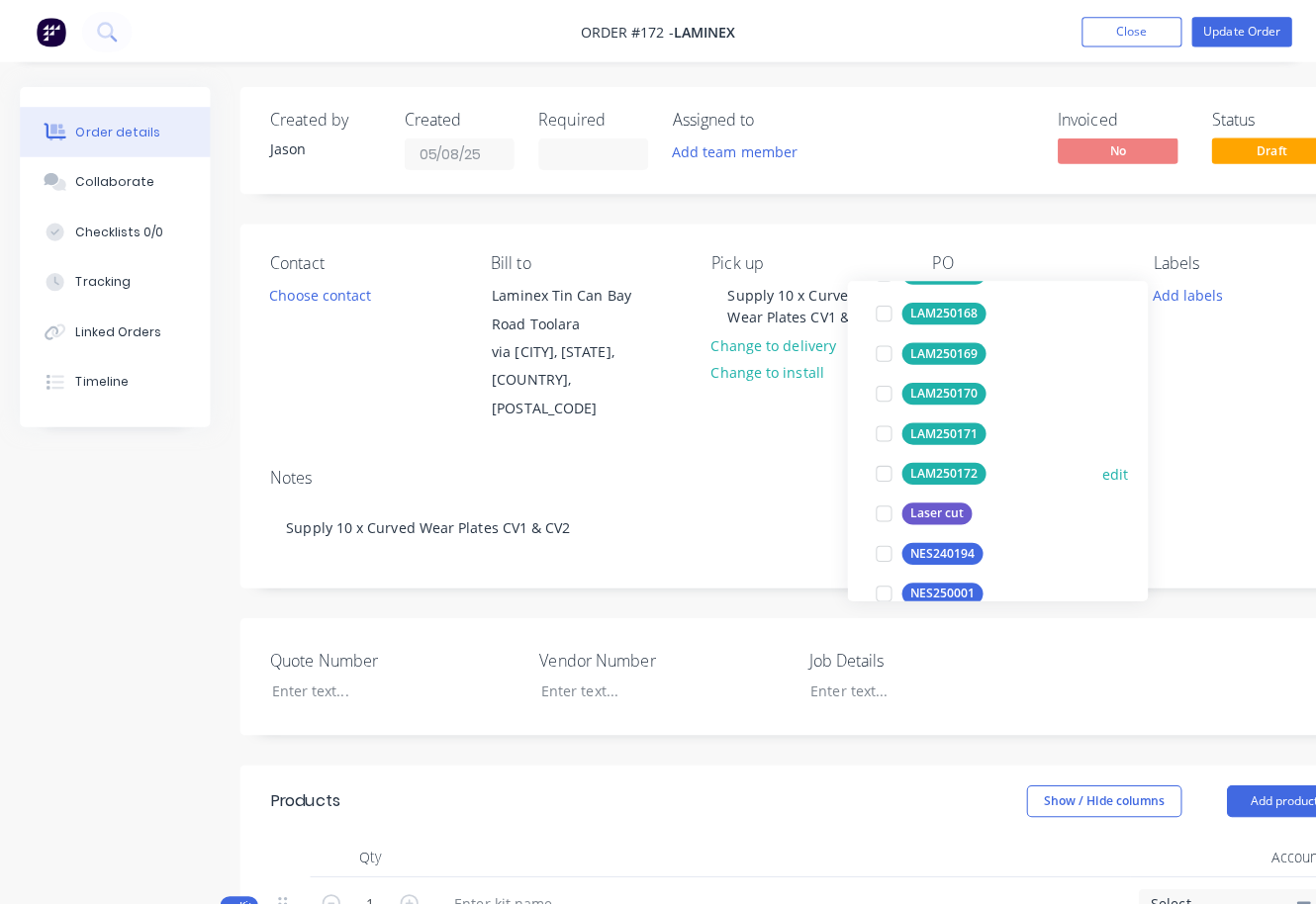 scroll, scrollTop: 0, scrollLeft: 0, axis: both 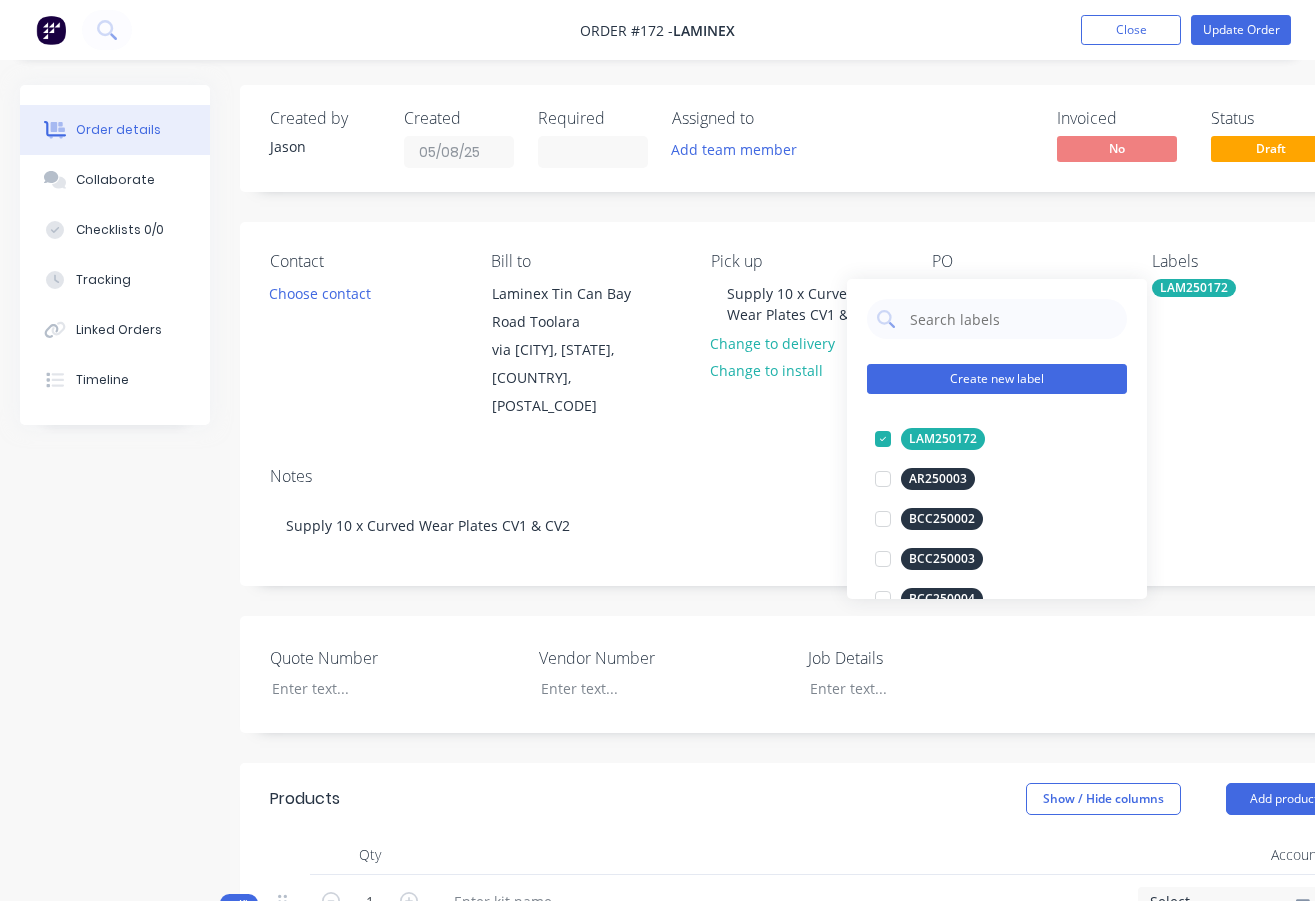 click on "Create new label" at bounding box center [997, 379] 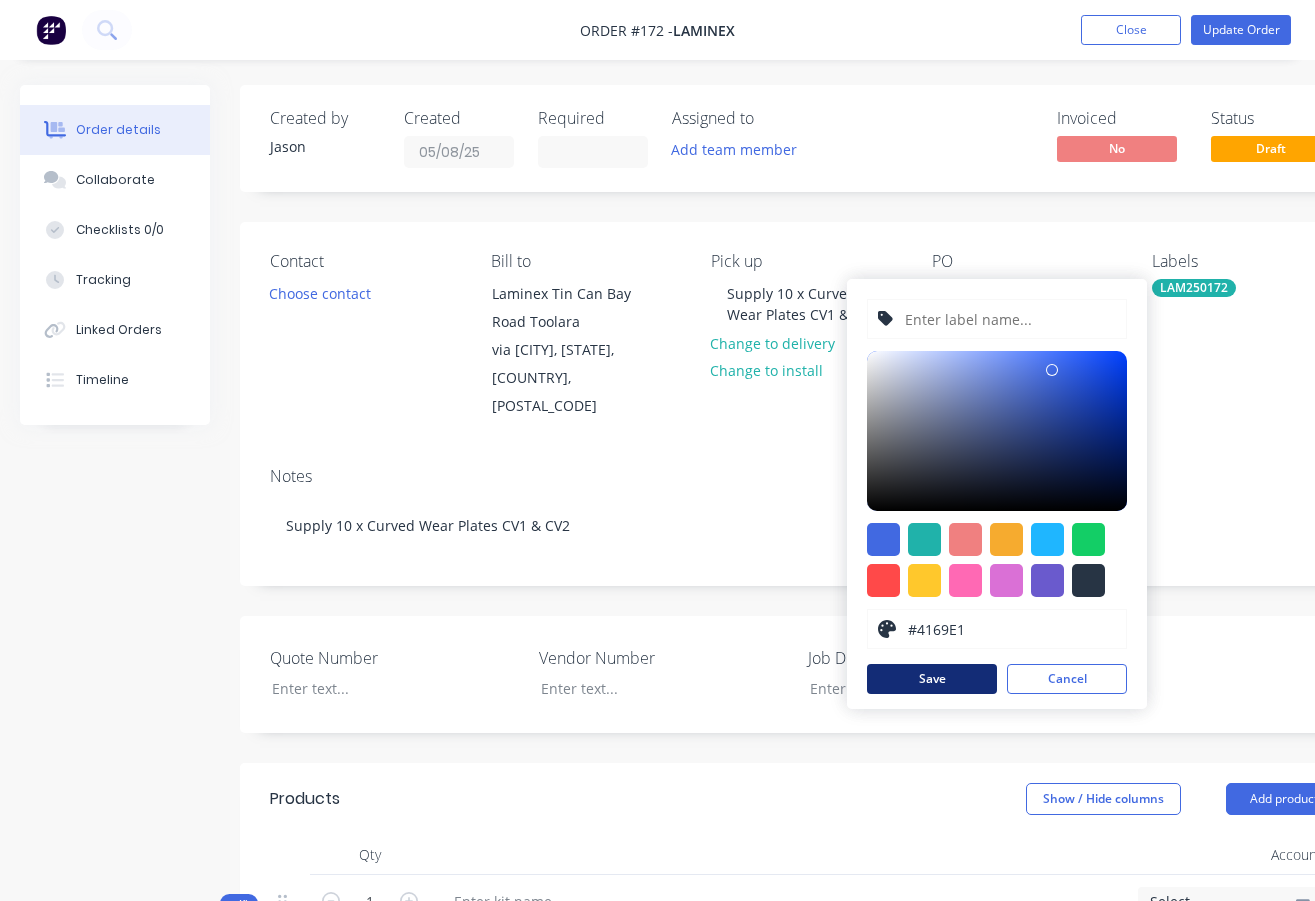 click on "Save" at bounding box center [932, 679] 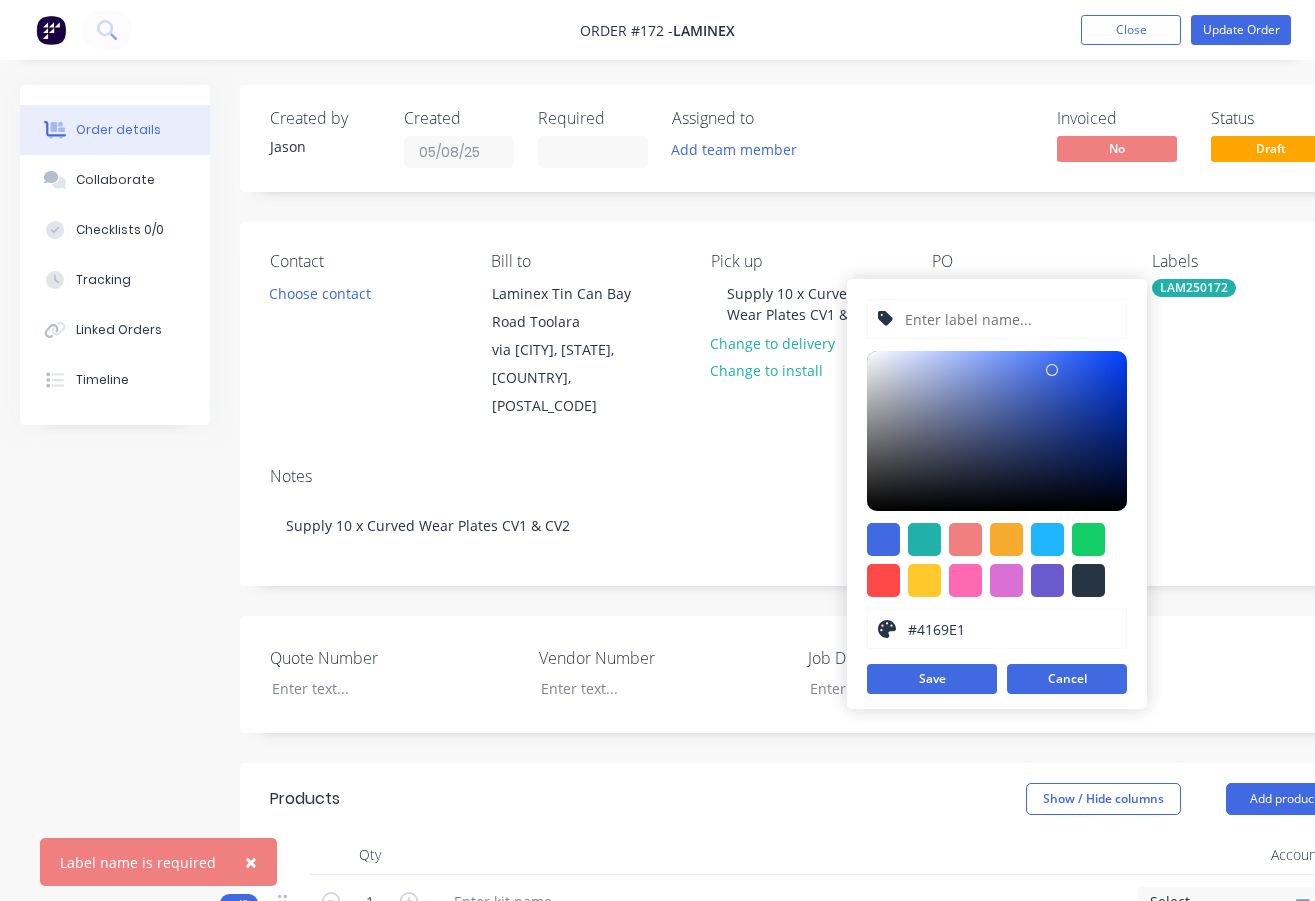 click on "Cancel" at bounding box center [1067, 679] 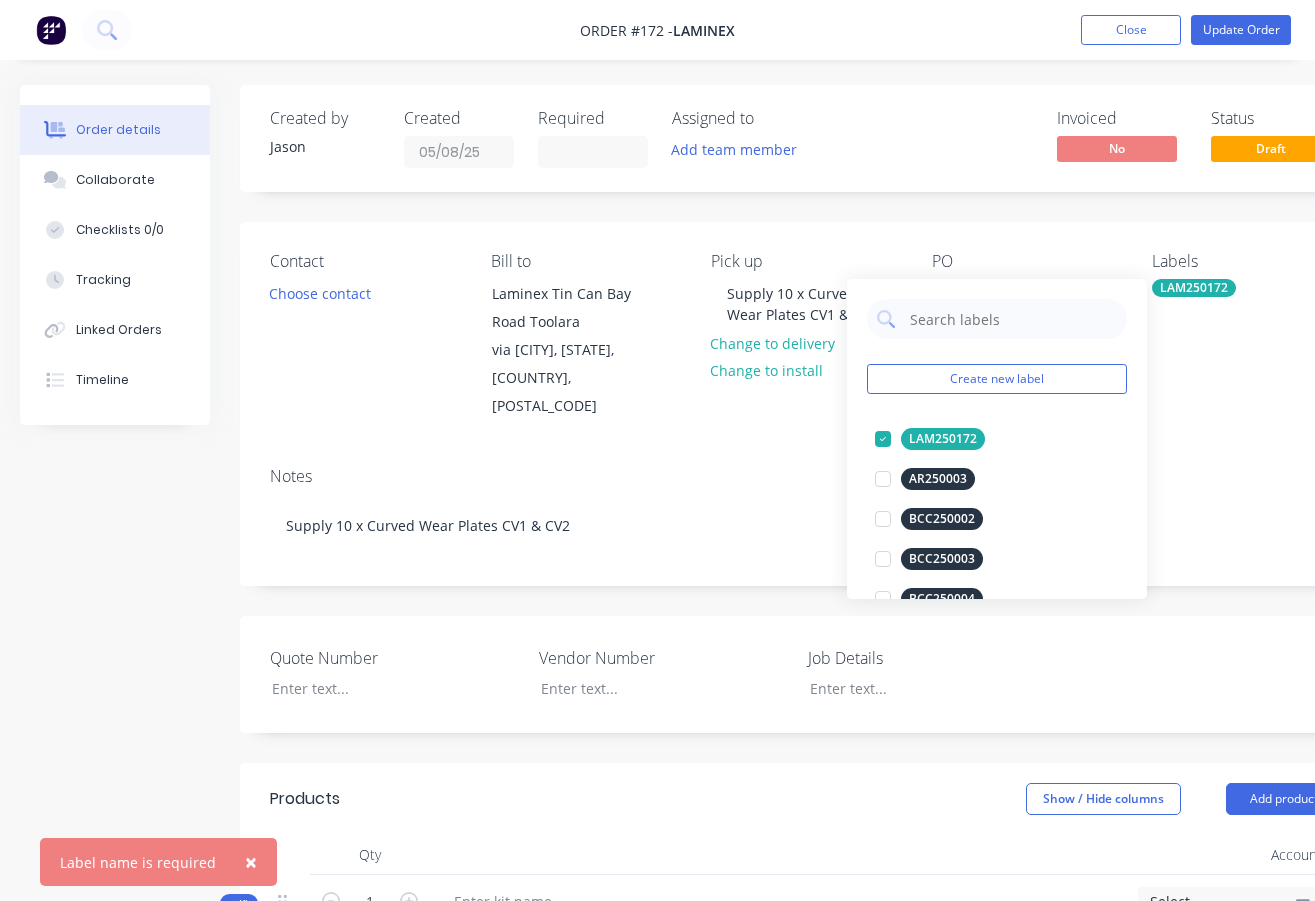 click on "LAM250172" at bounding box center [1194, 288] 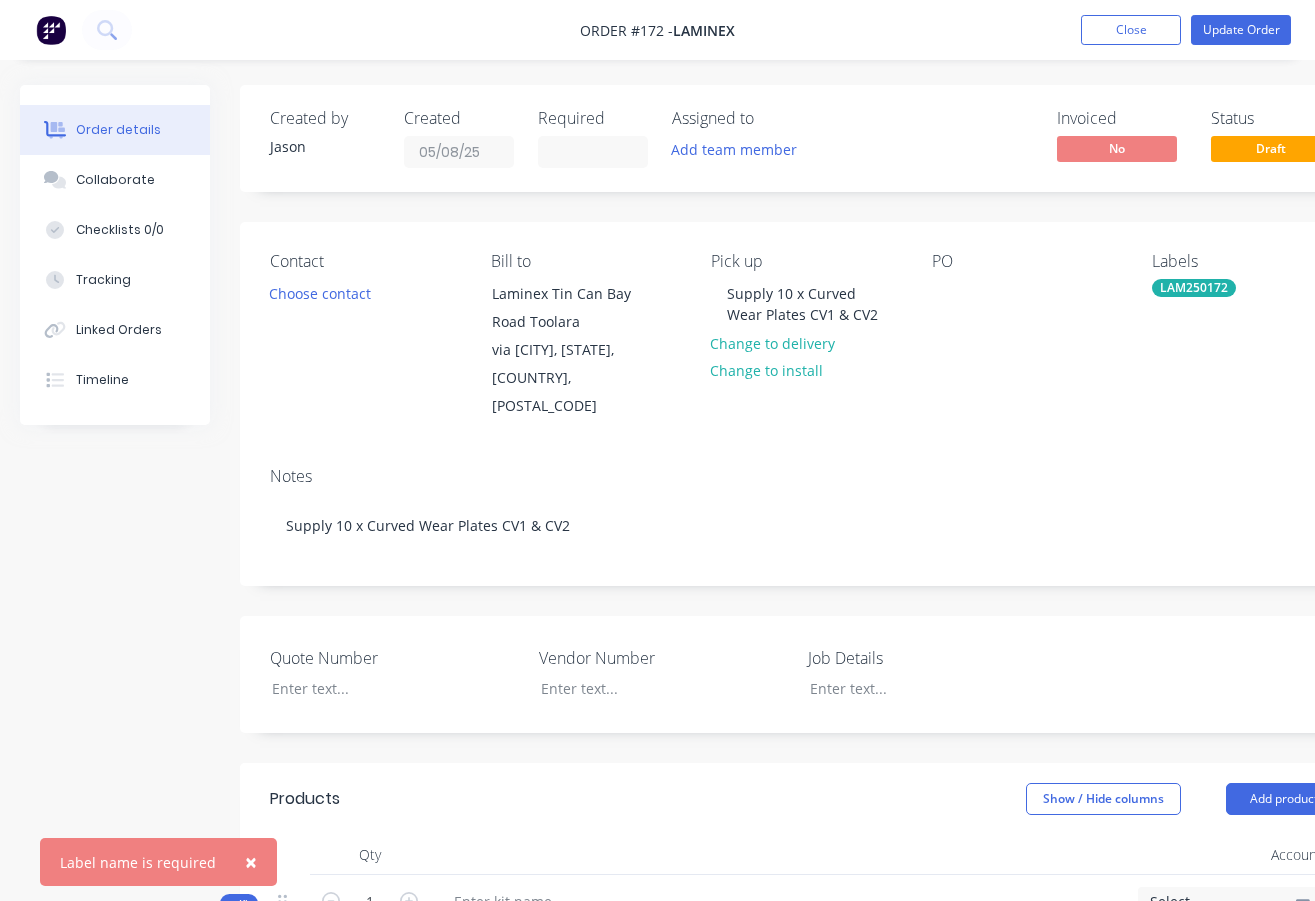 click on "LAM250172" at bounding box center (1194, 288) 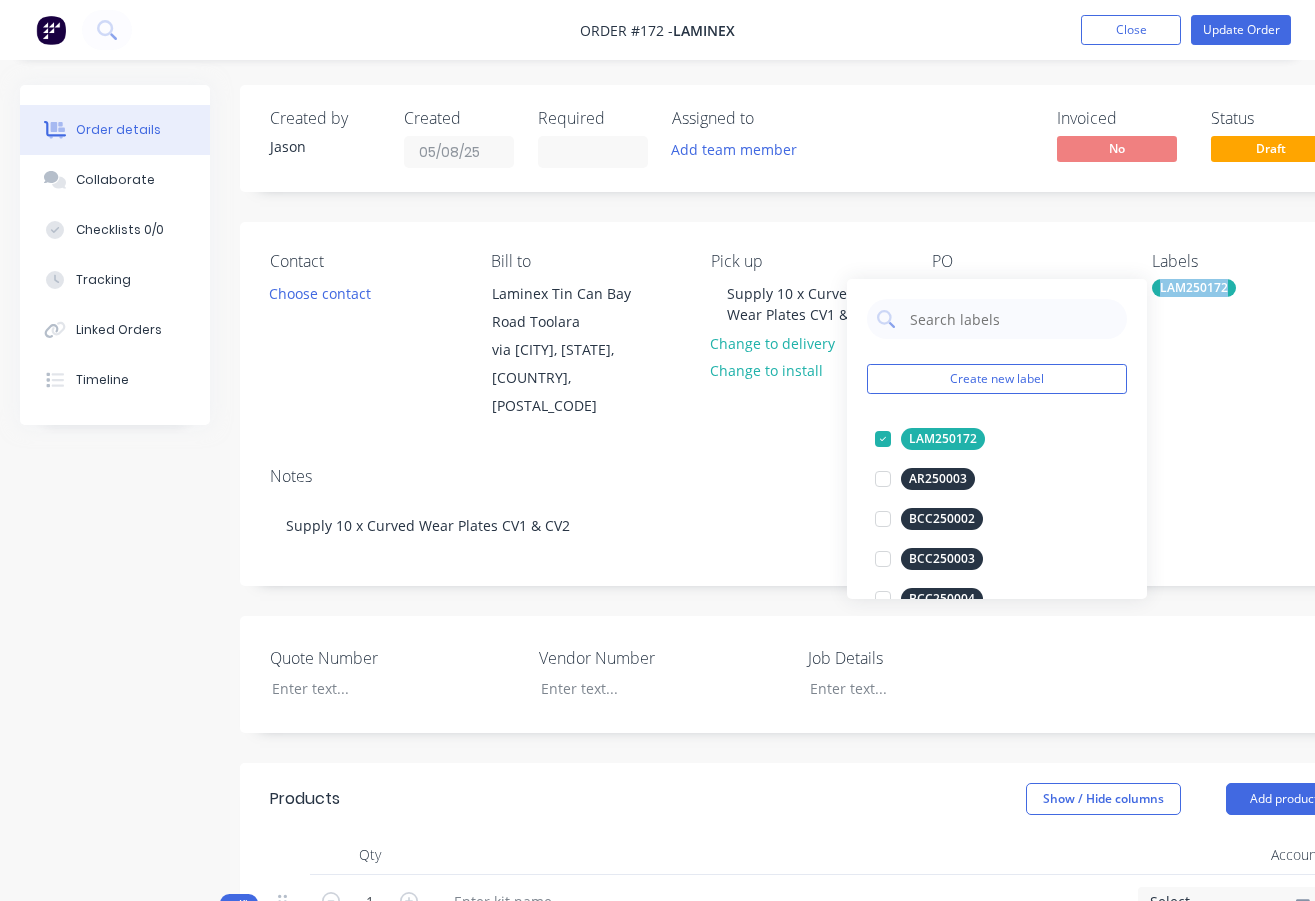 click on "LAM250172" at bounding box center [1194, 288] 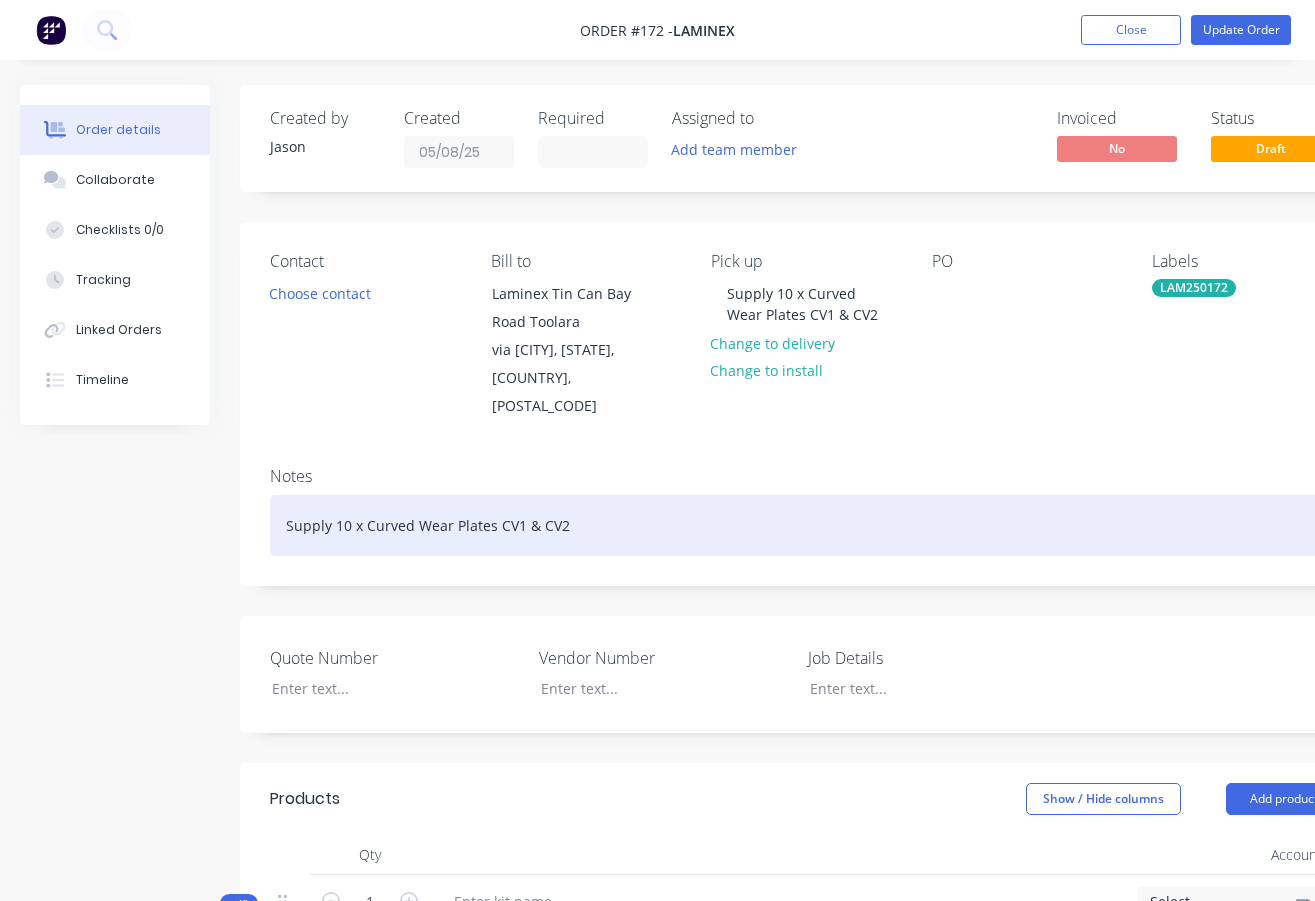 click on "Supply 10 x Curved Wear Plates CV1 & CV2" at bounding box center [805, 525] 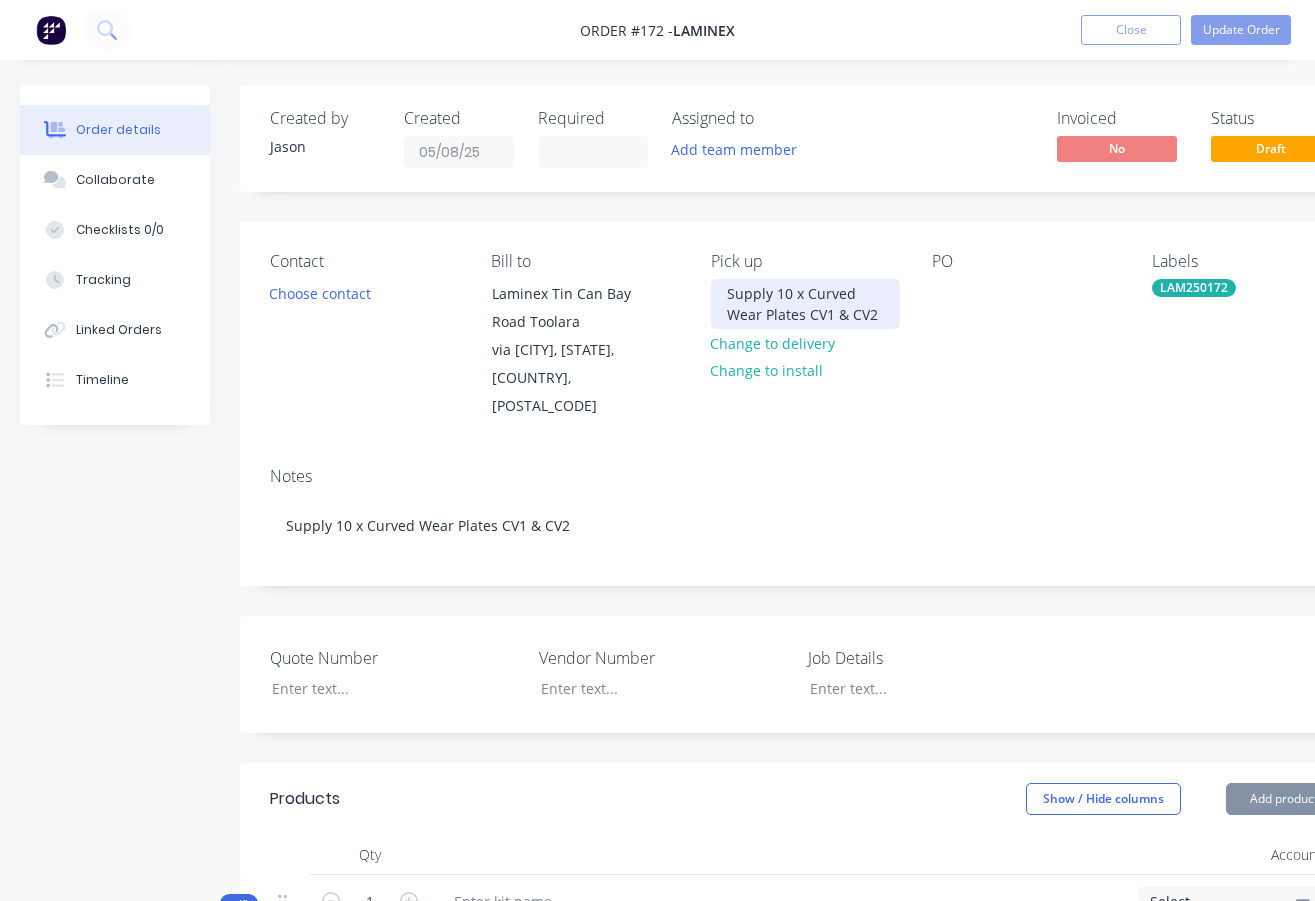click on "Supply 10 x Curved Wear Plates CV1 & CV2" at bounding box center (805, 304) 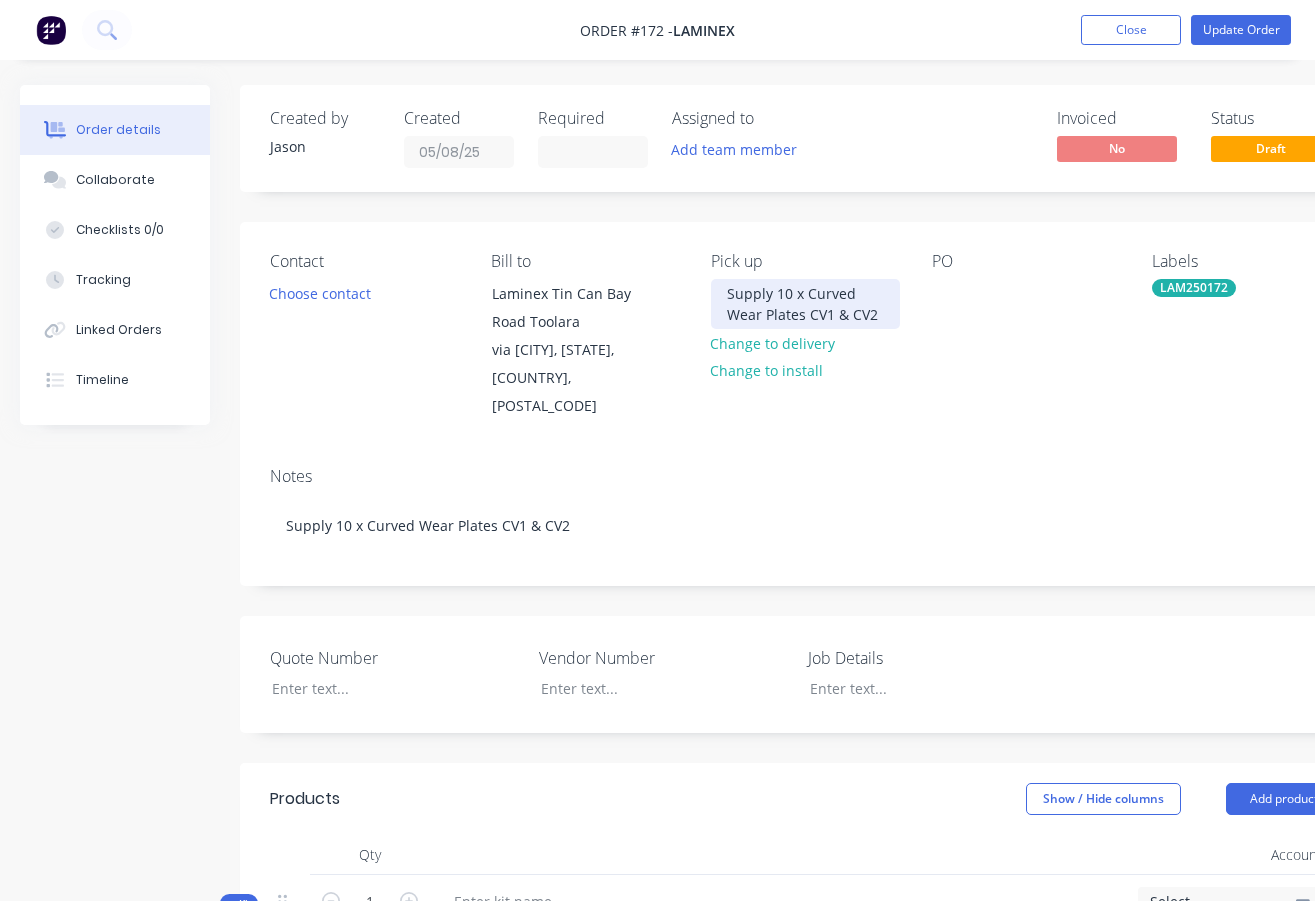 type 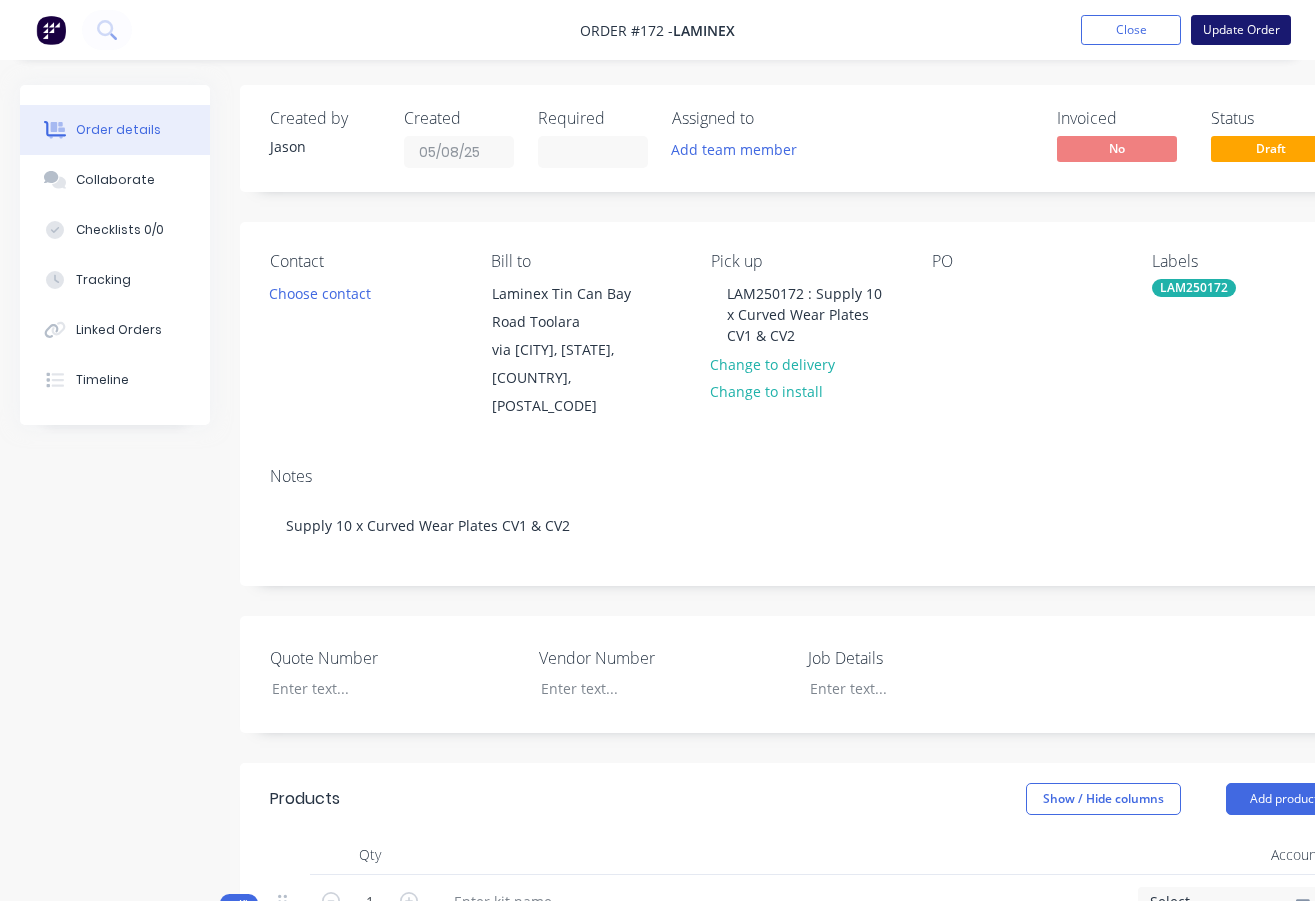 click on "Update Order" at bounding box center (1241, 30) 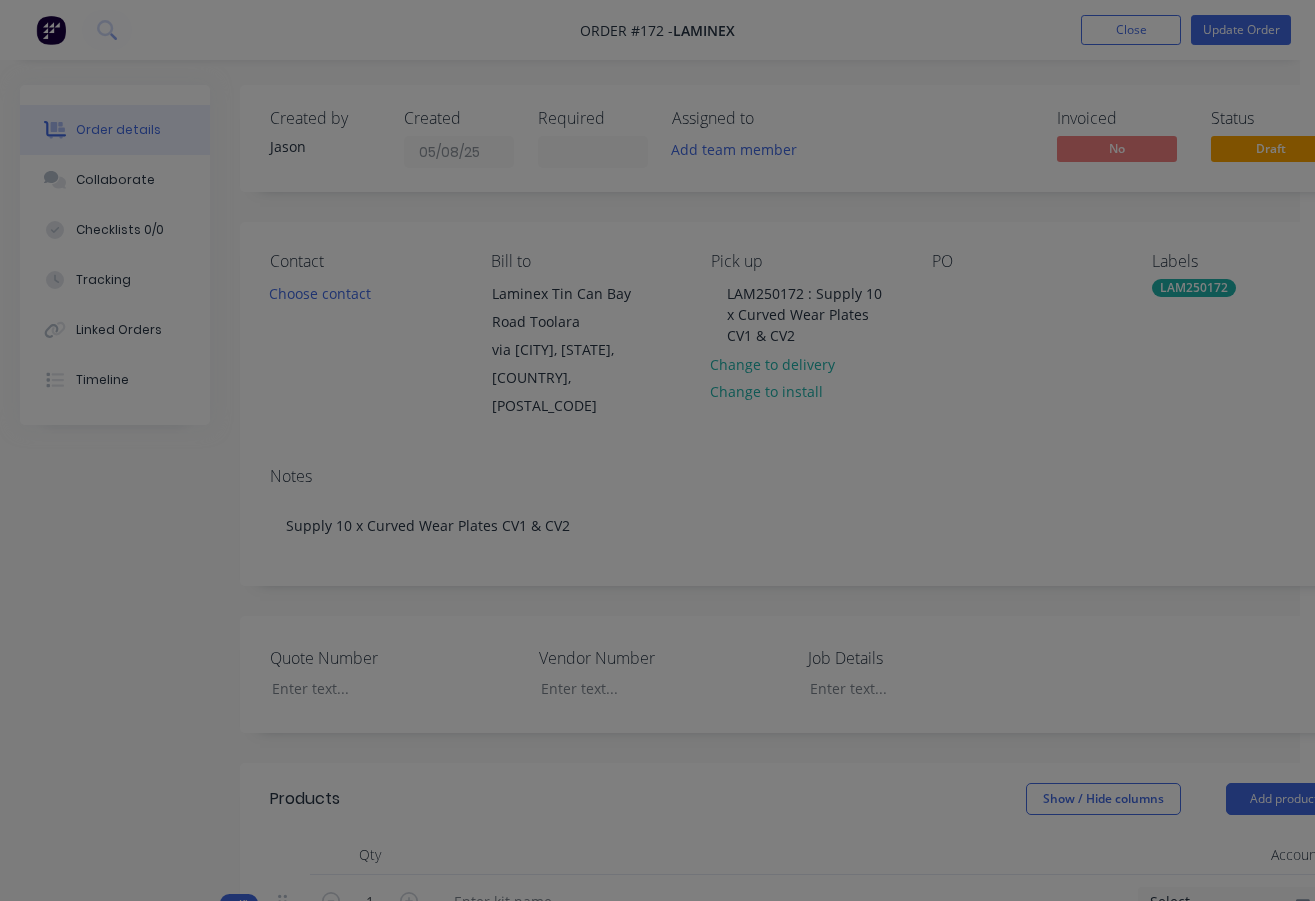 click on "Product has no price  A product on this order contains no price. Submit anyway Cancel" at bounding box center (657, 450) 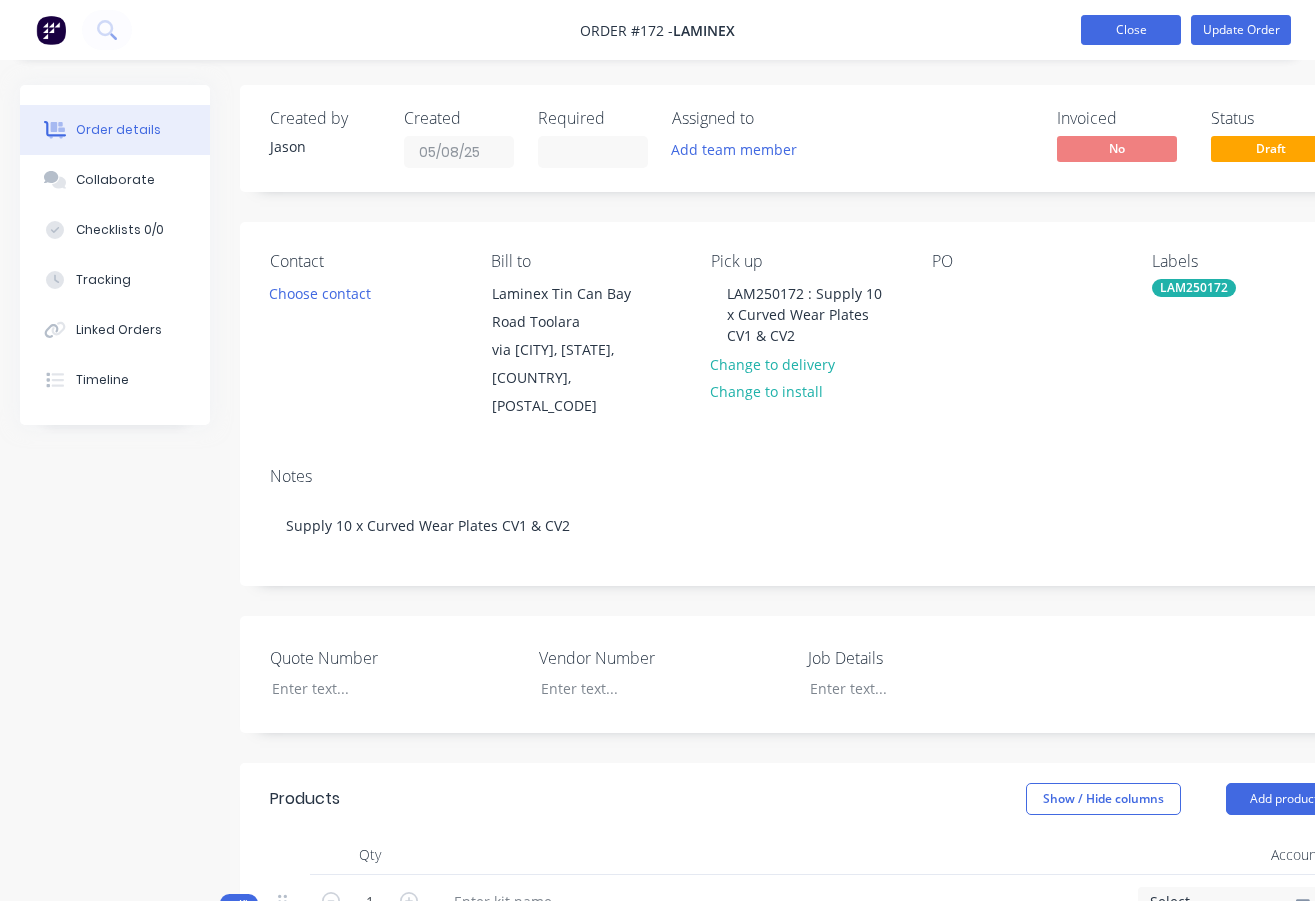 click on "Close" at bounding box center (1131, 30) 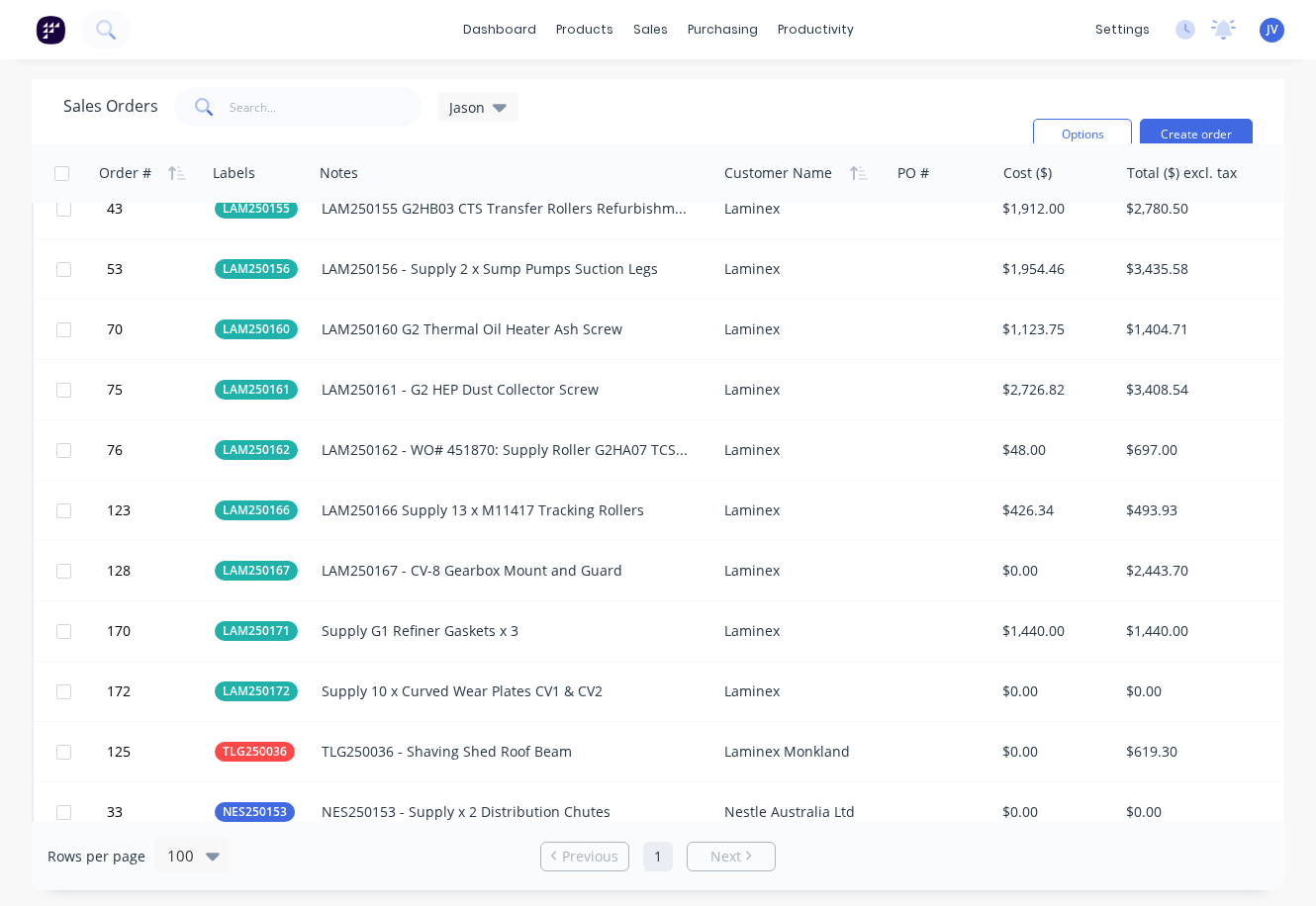 scroll, scrollTop: 1978, scrollLeft: 0, axis: vertical 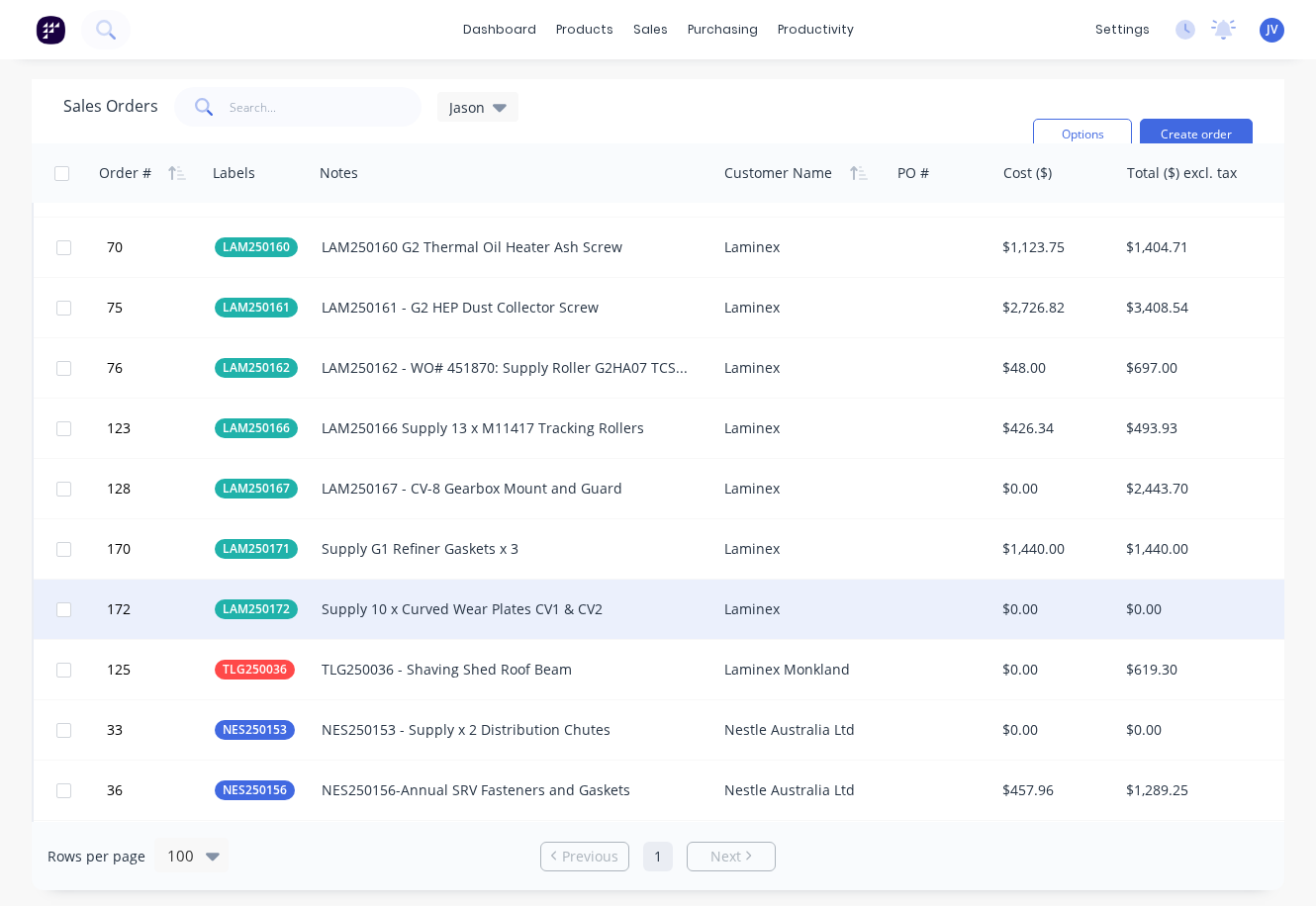 click on "Laminex" at bounding box center (799, 609) 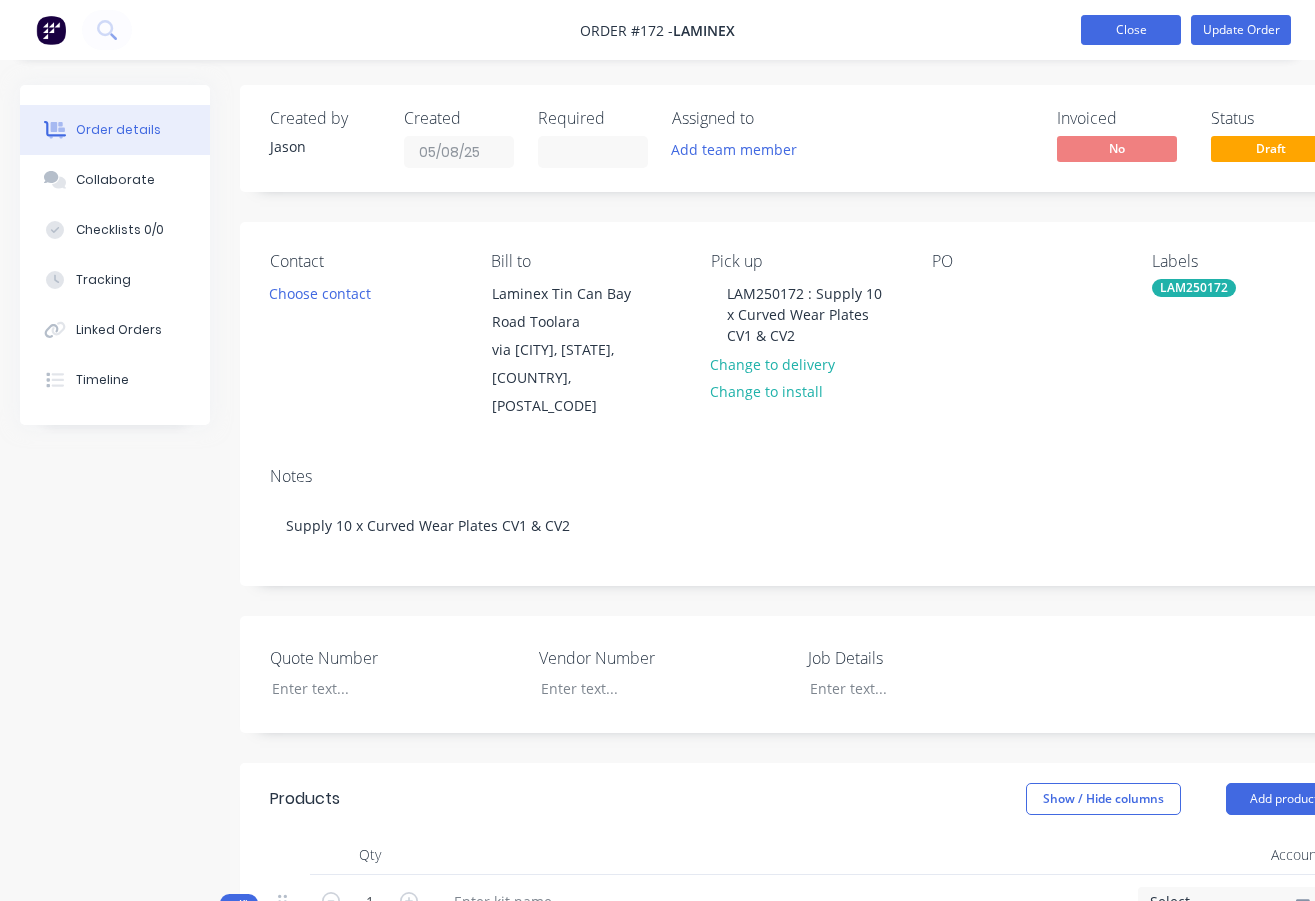 click on "Close" at bounding box center (1131, 30) 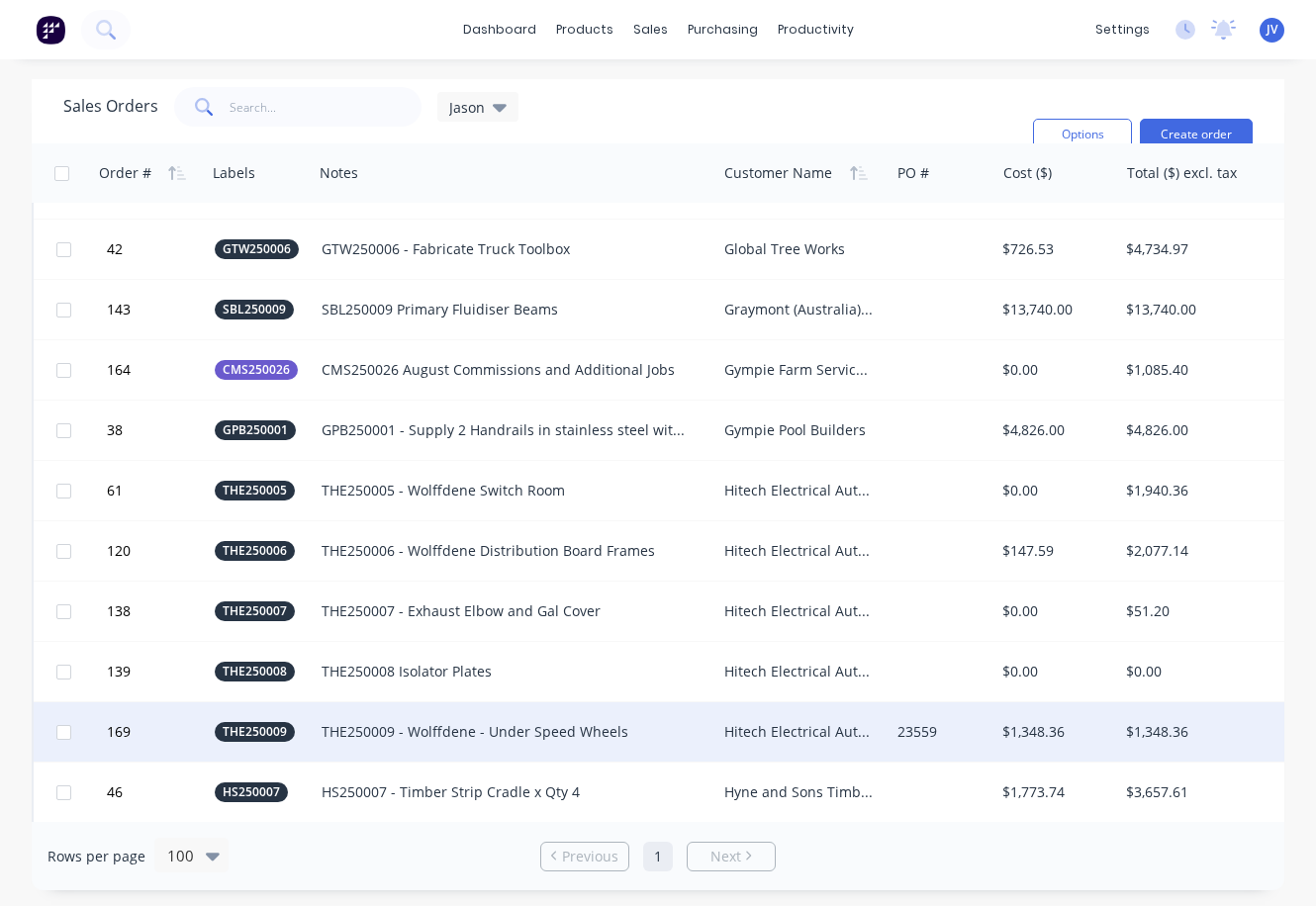 scroll, scrollTop: 1484, scrollLeft: 0, axis: vertical 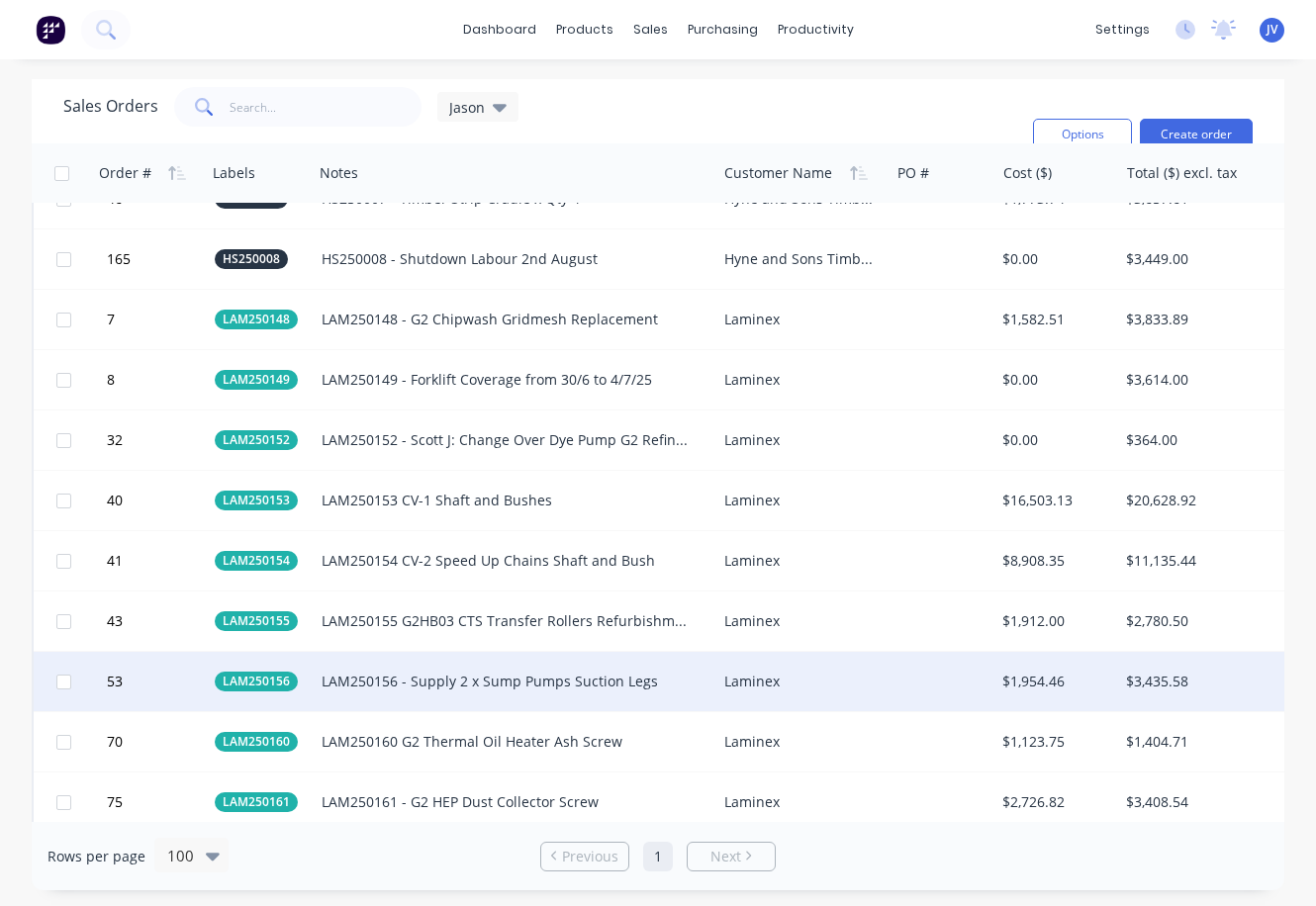 click on "Laminex" at bounding box center [799, 681] 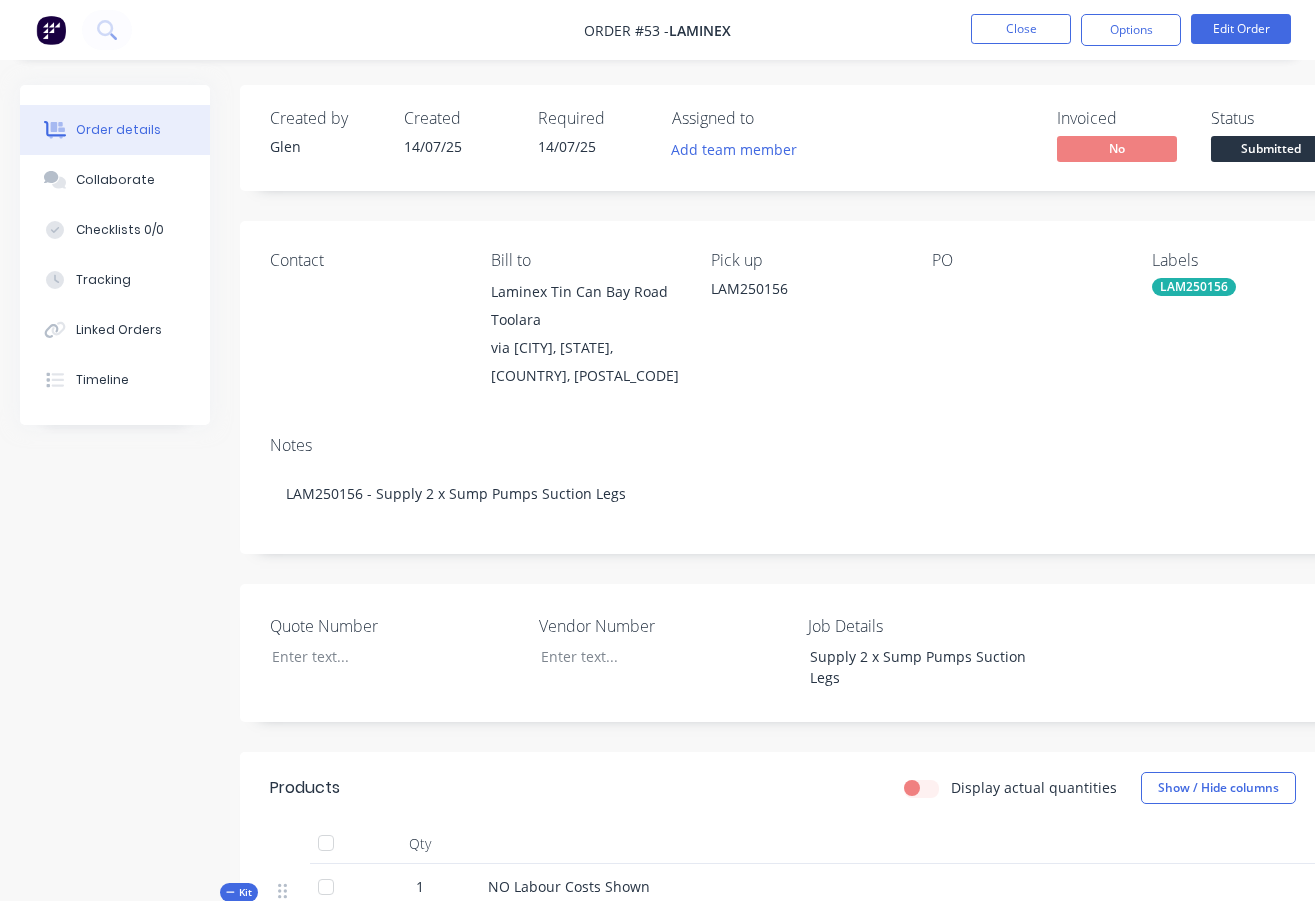 click on "LAM250156" at bounding box center [805, 288] 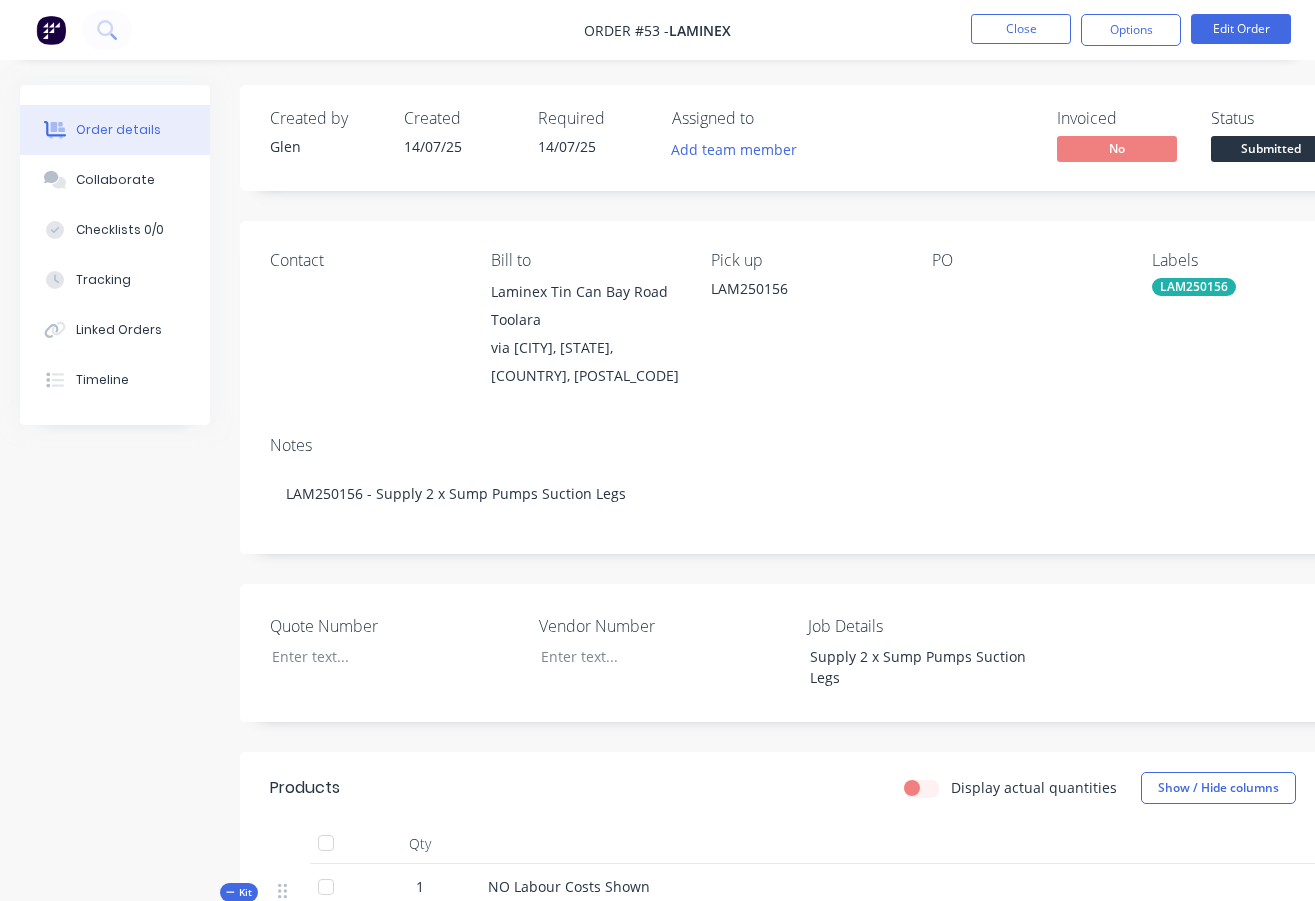 click on "LAM250156" at bounding box center [805, 288] 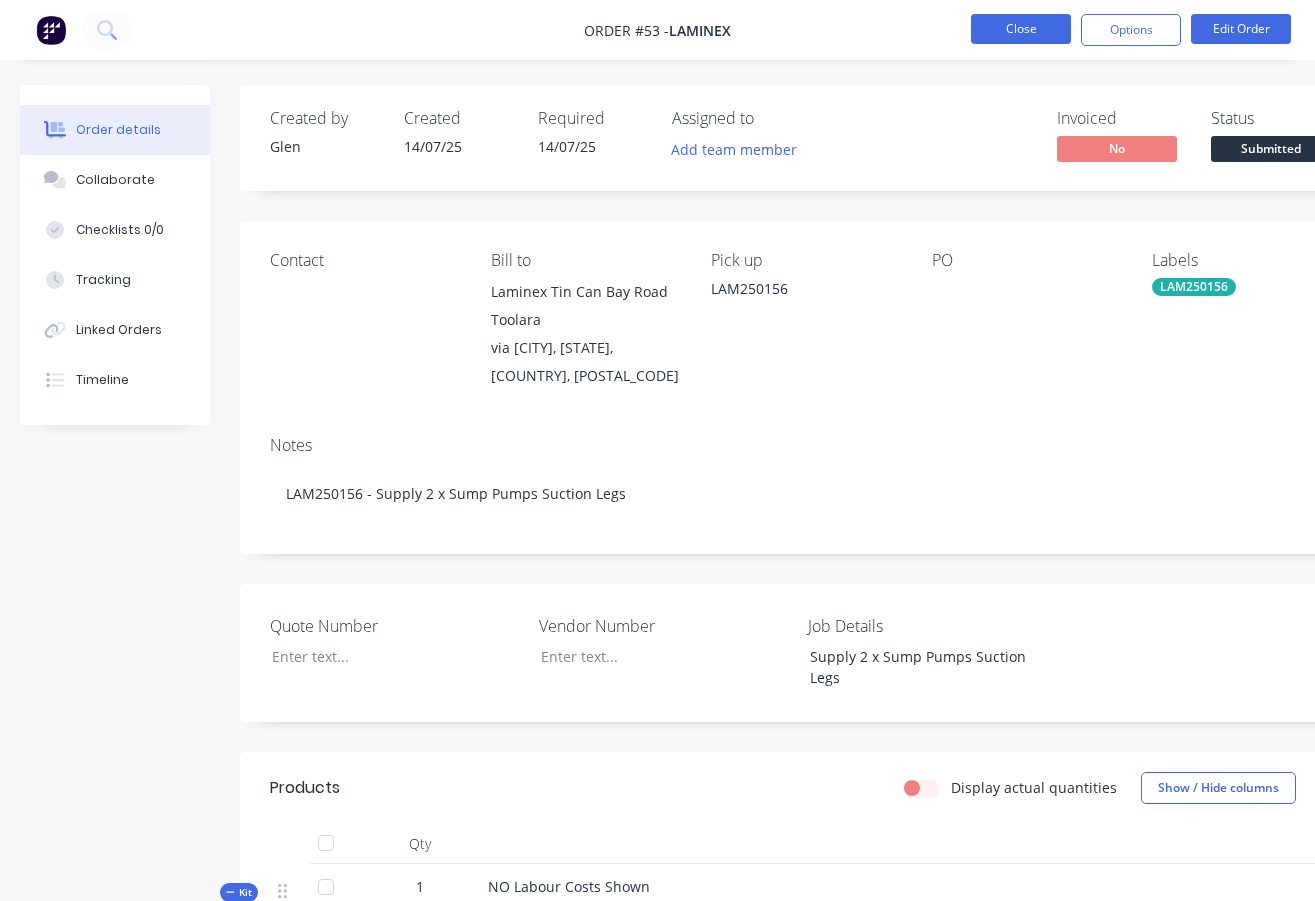 click on "Close" at bounding box center [1021, 29] 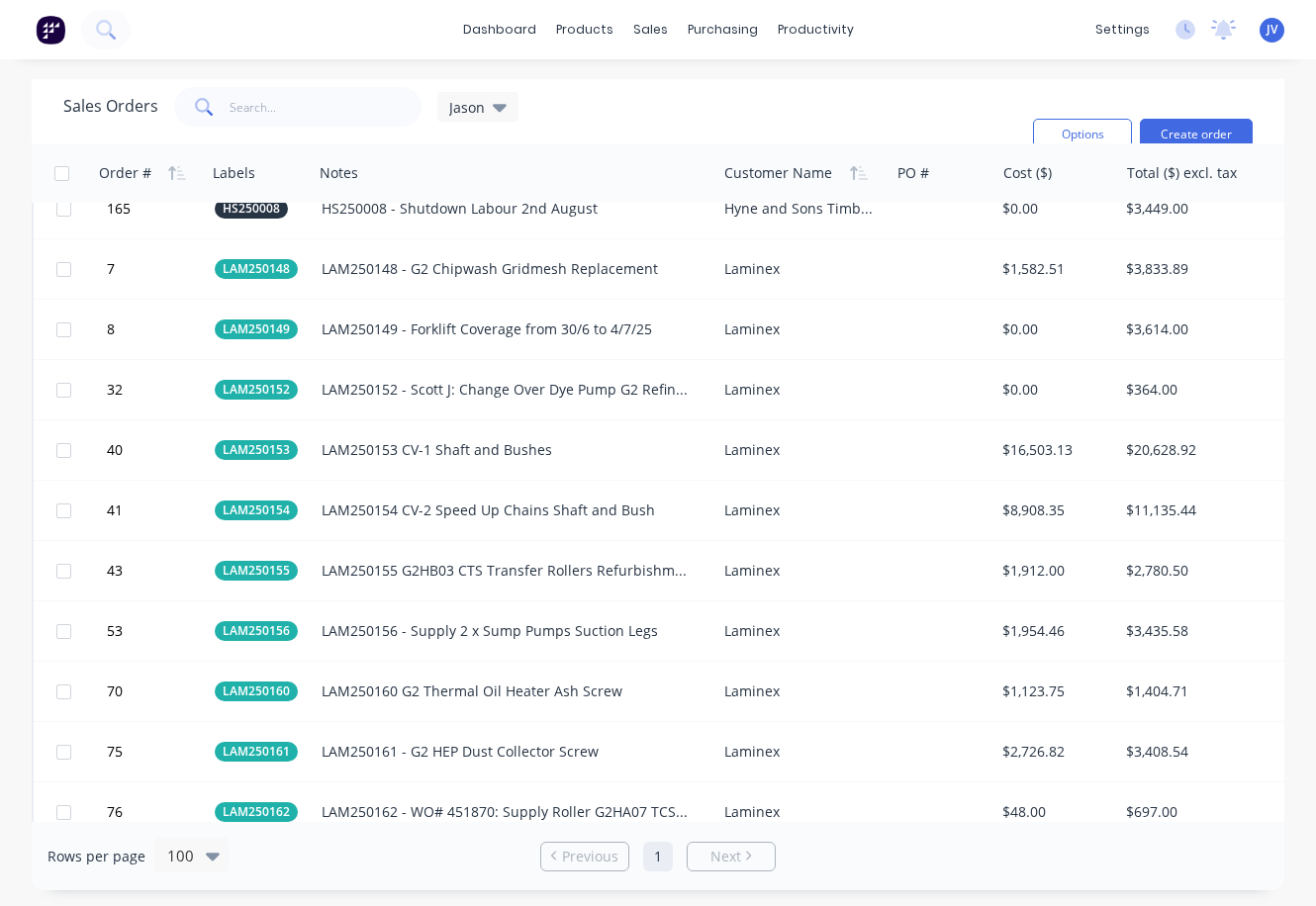 scroll, scrollTop: 1583, scrollLeft: 0, axis: vertical 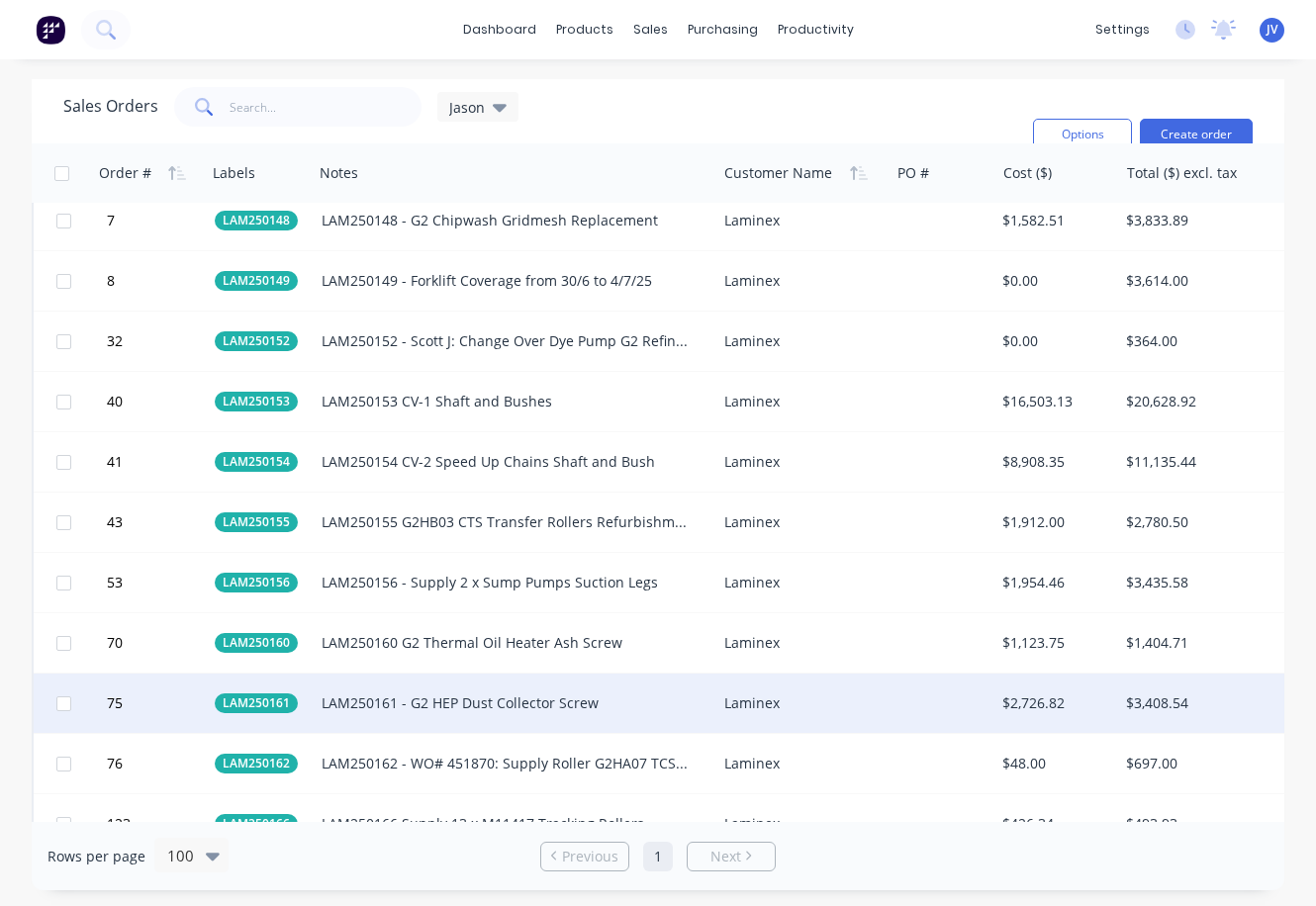 click on "Laminex" at bounding box center [799, 703] 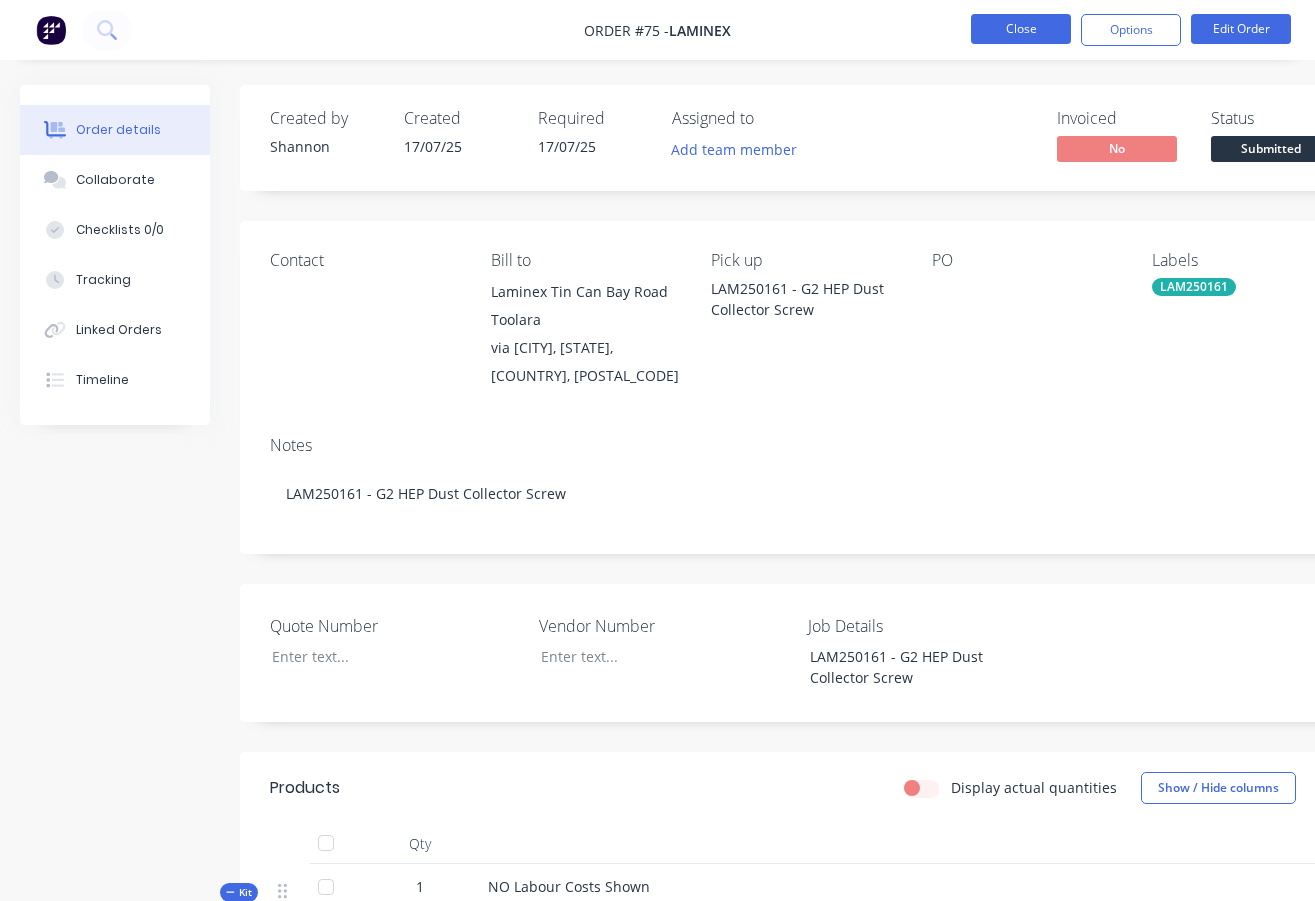 click on "Close" at bounding box center (1021, 29) 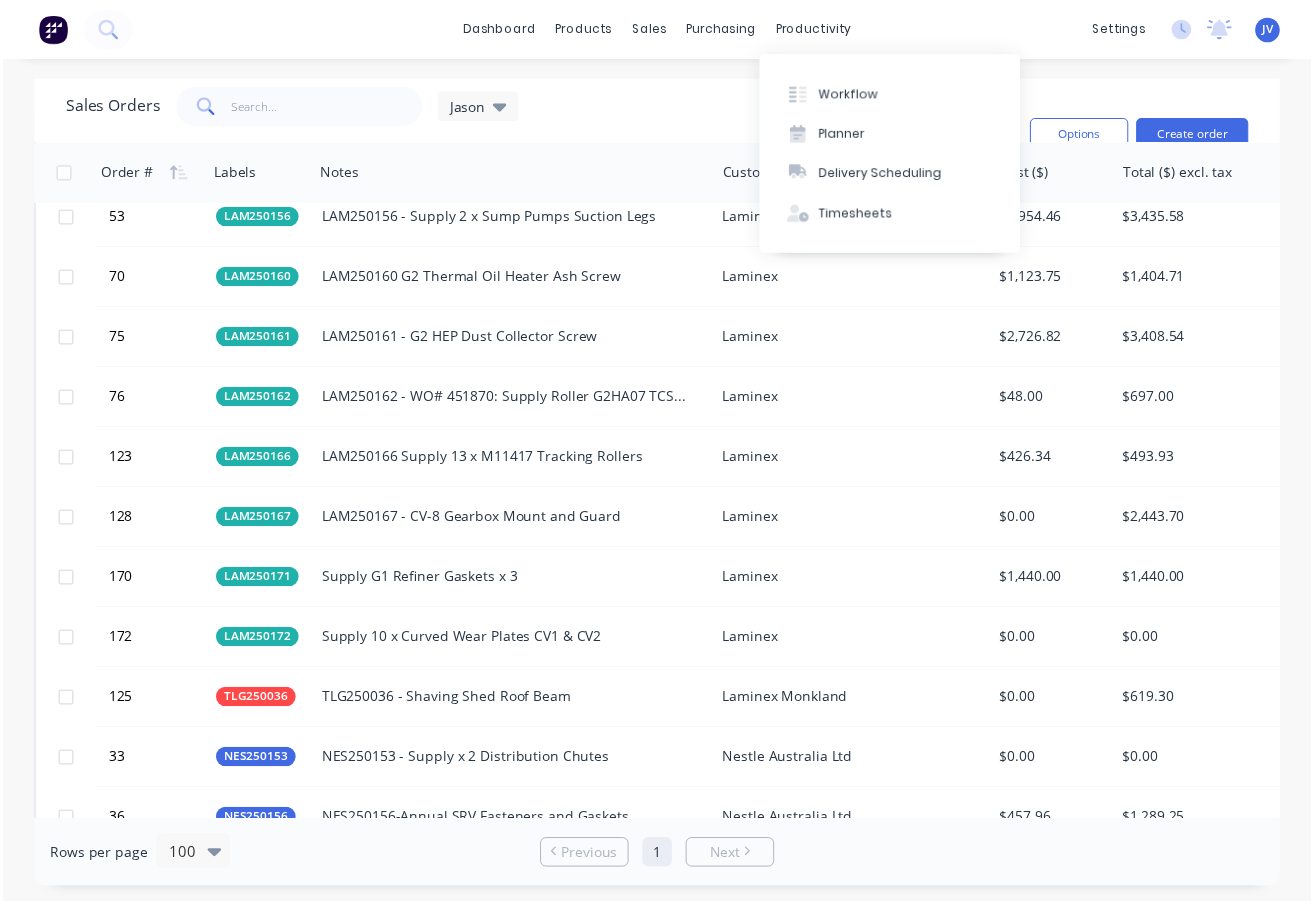 scroll, scrollTop: 1900, scrollLeft: 0, axis: vertical 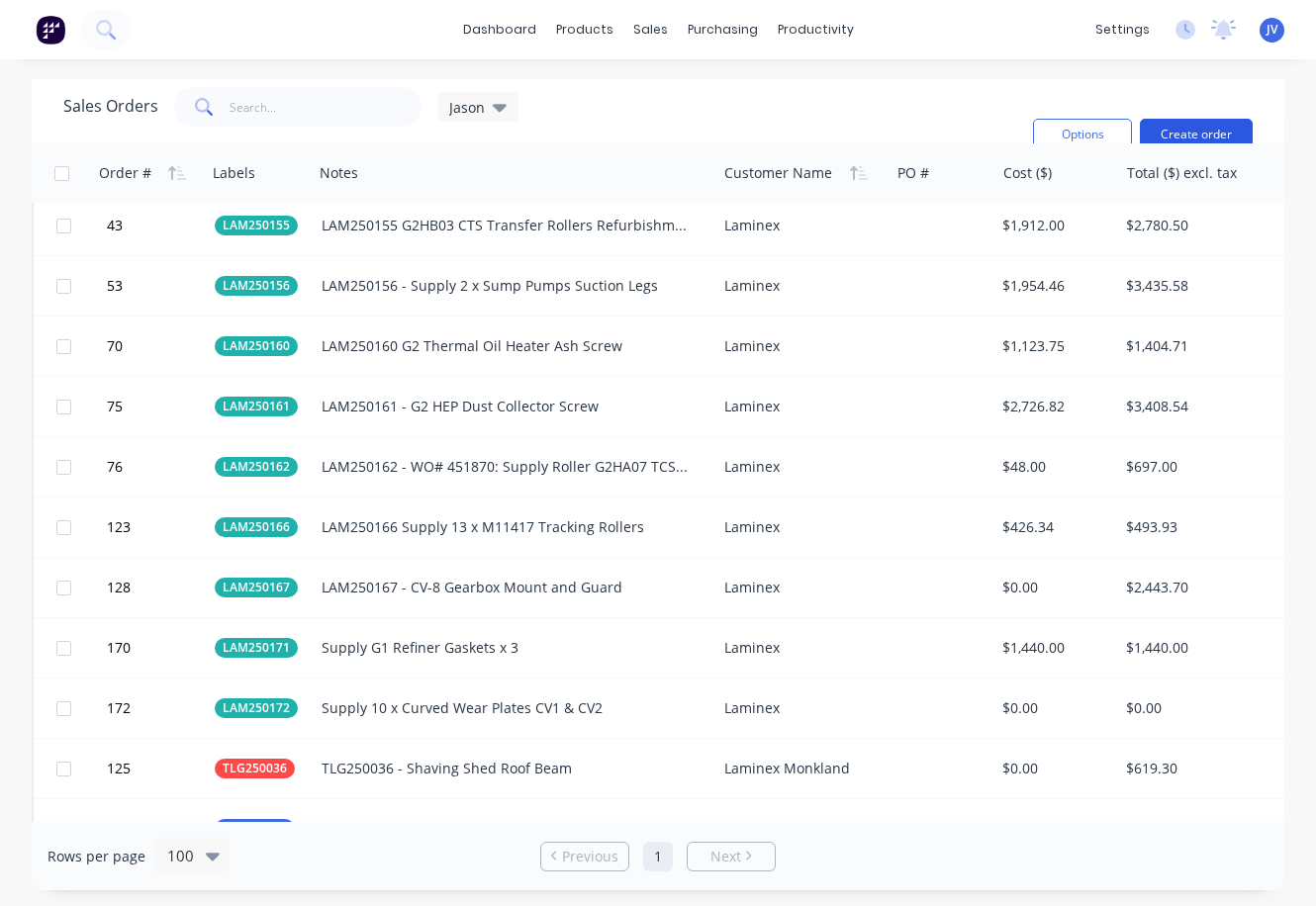 click on "Create order" at bounding box center [1196, 135] 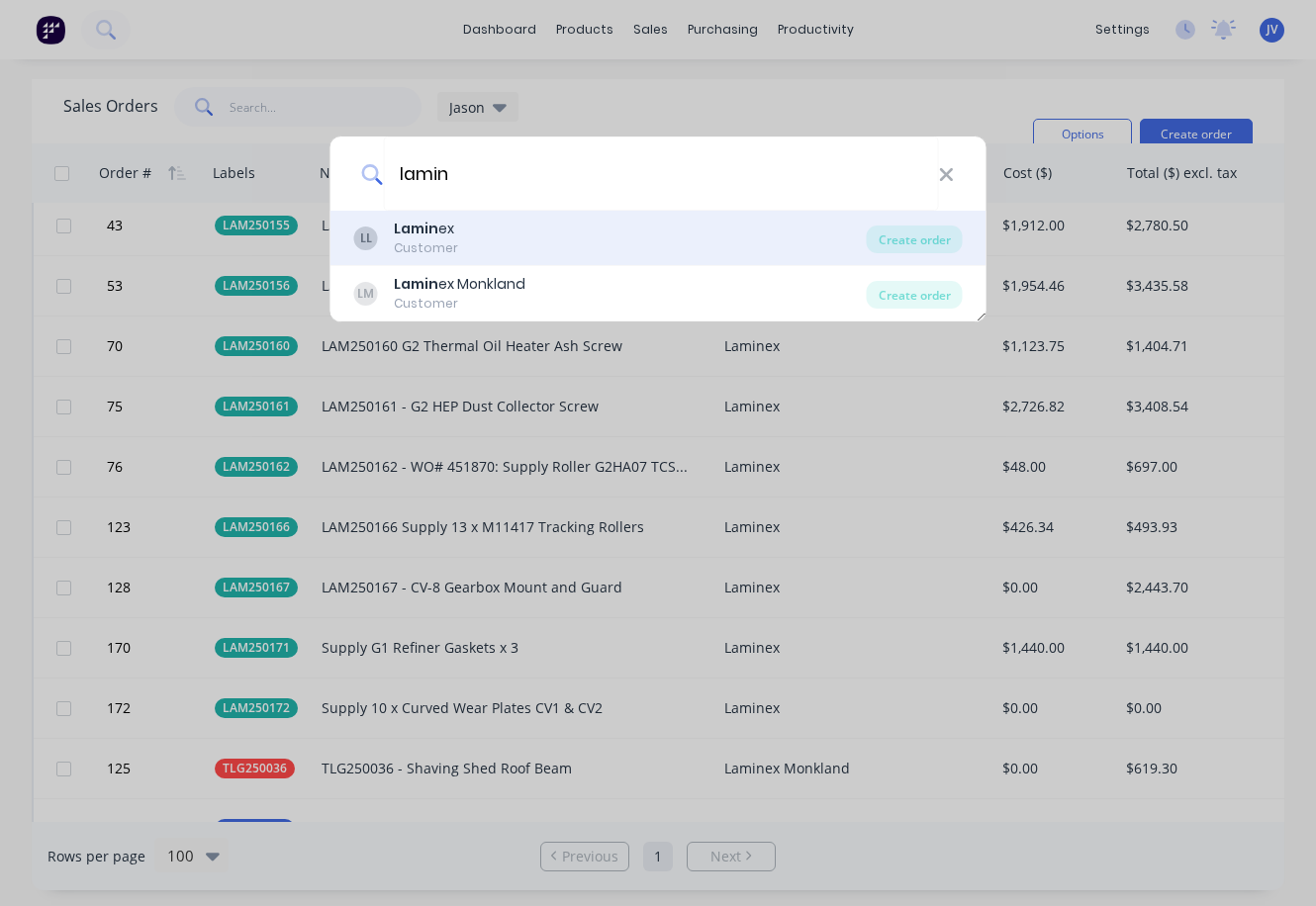 type on "lamin" 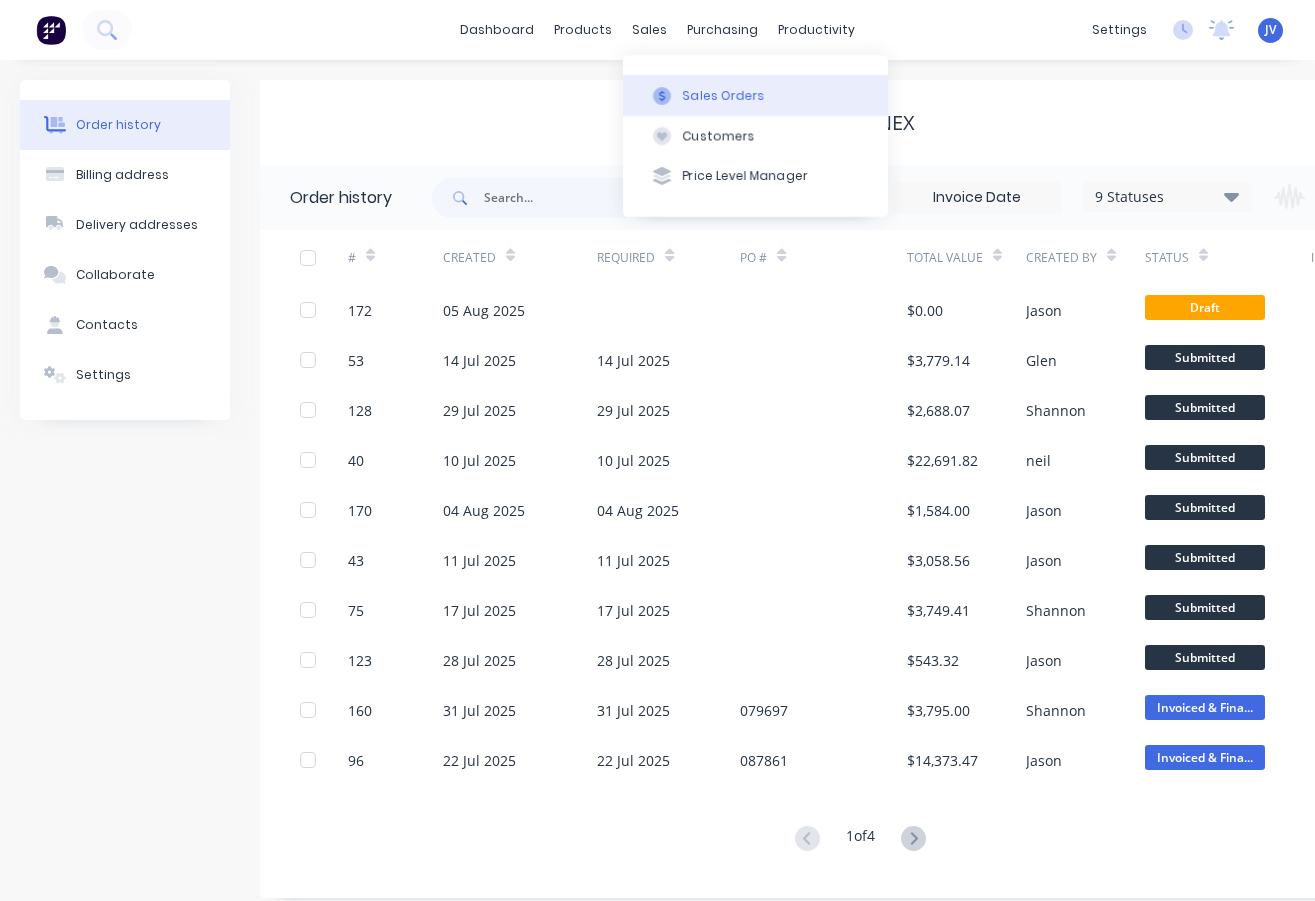click on "Sales Orders" at bounding box center [724, 96] 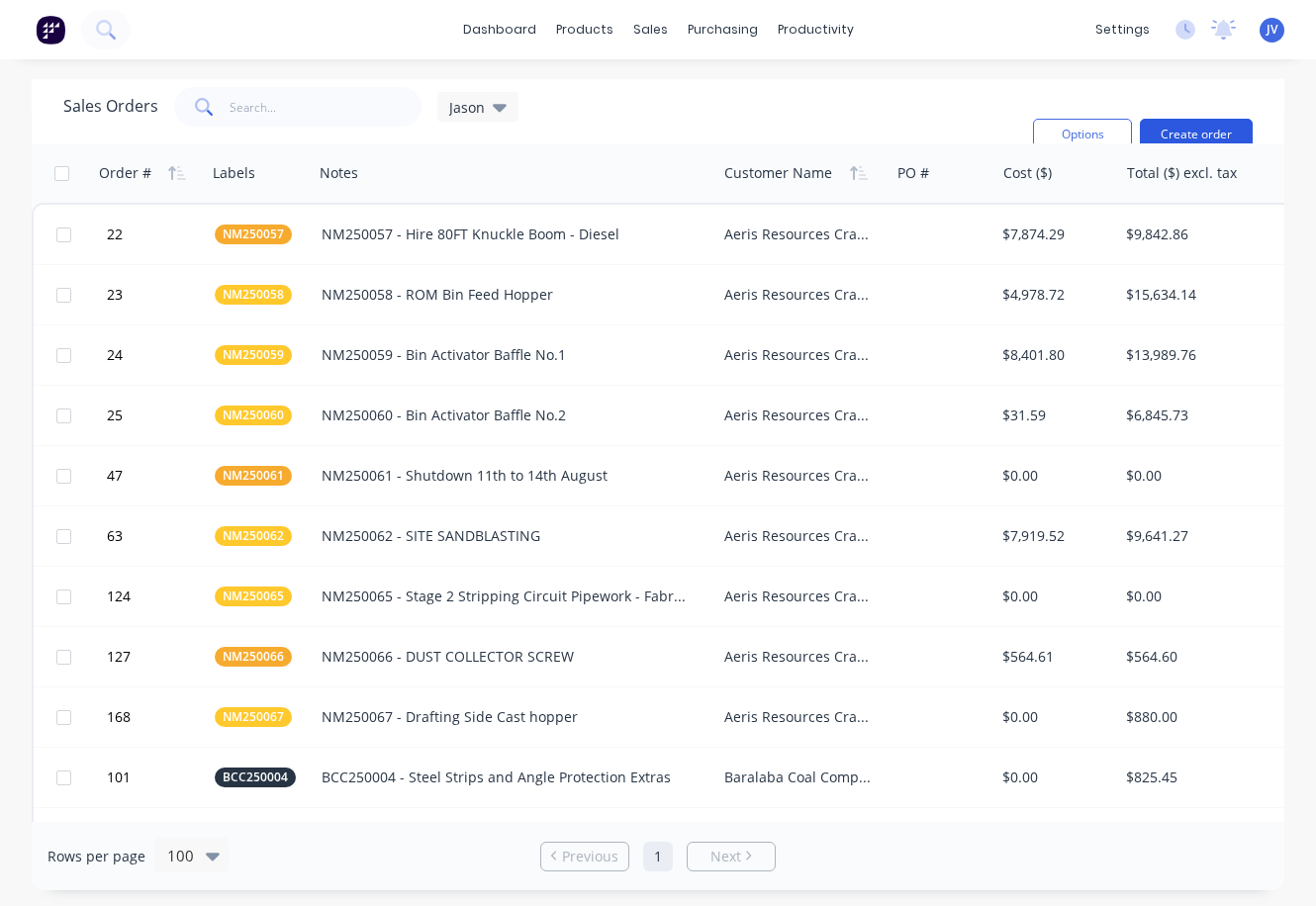 click on "Create order" at bounding box center (1196, 135) 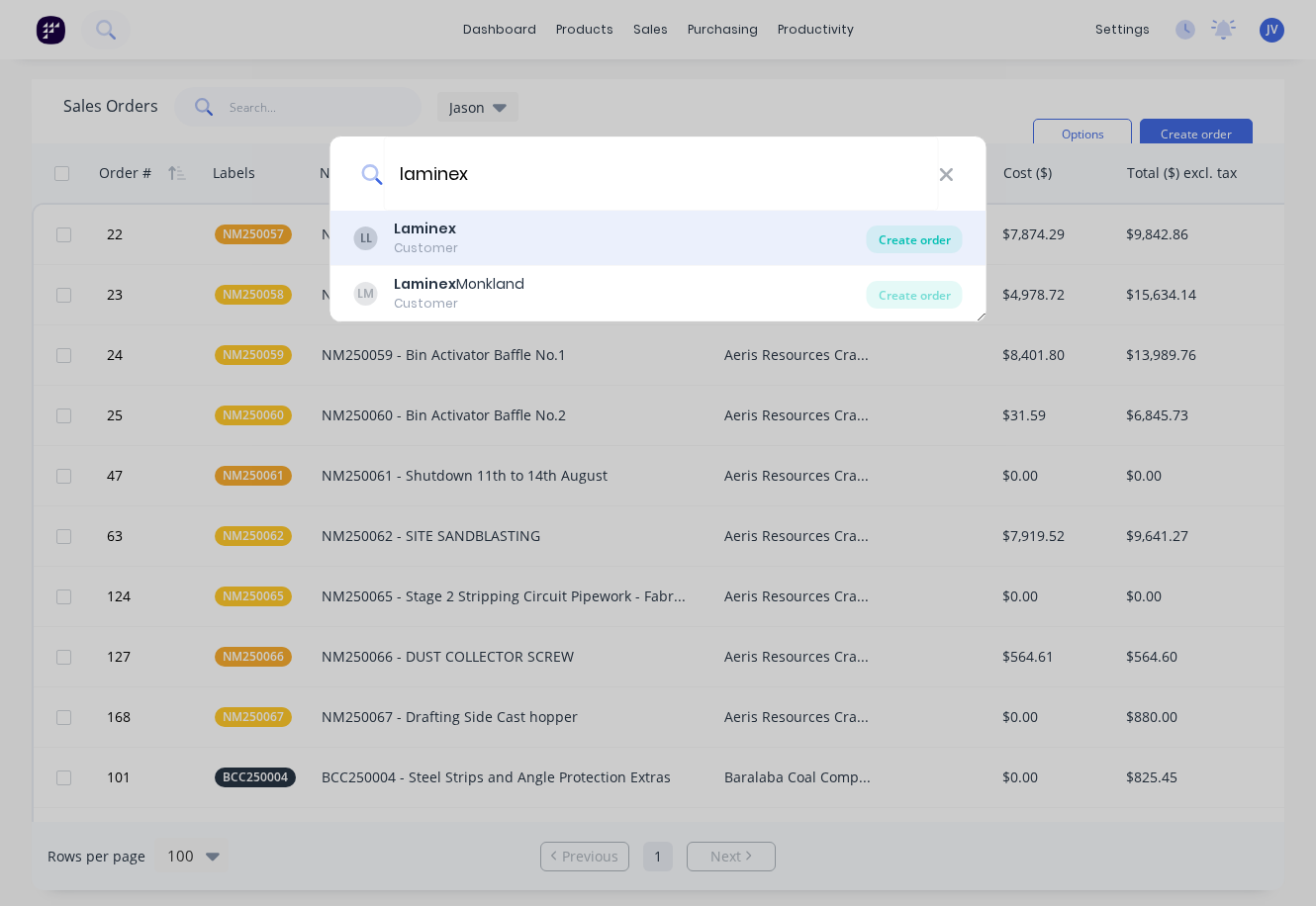 type on "laminex" 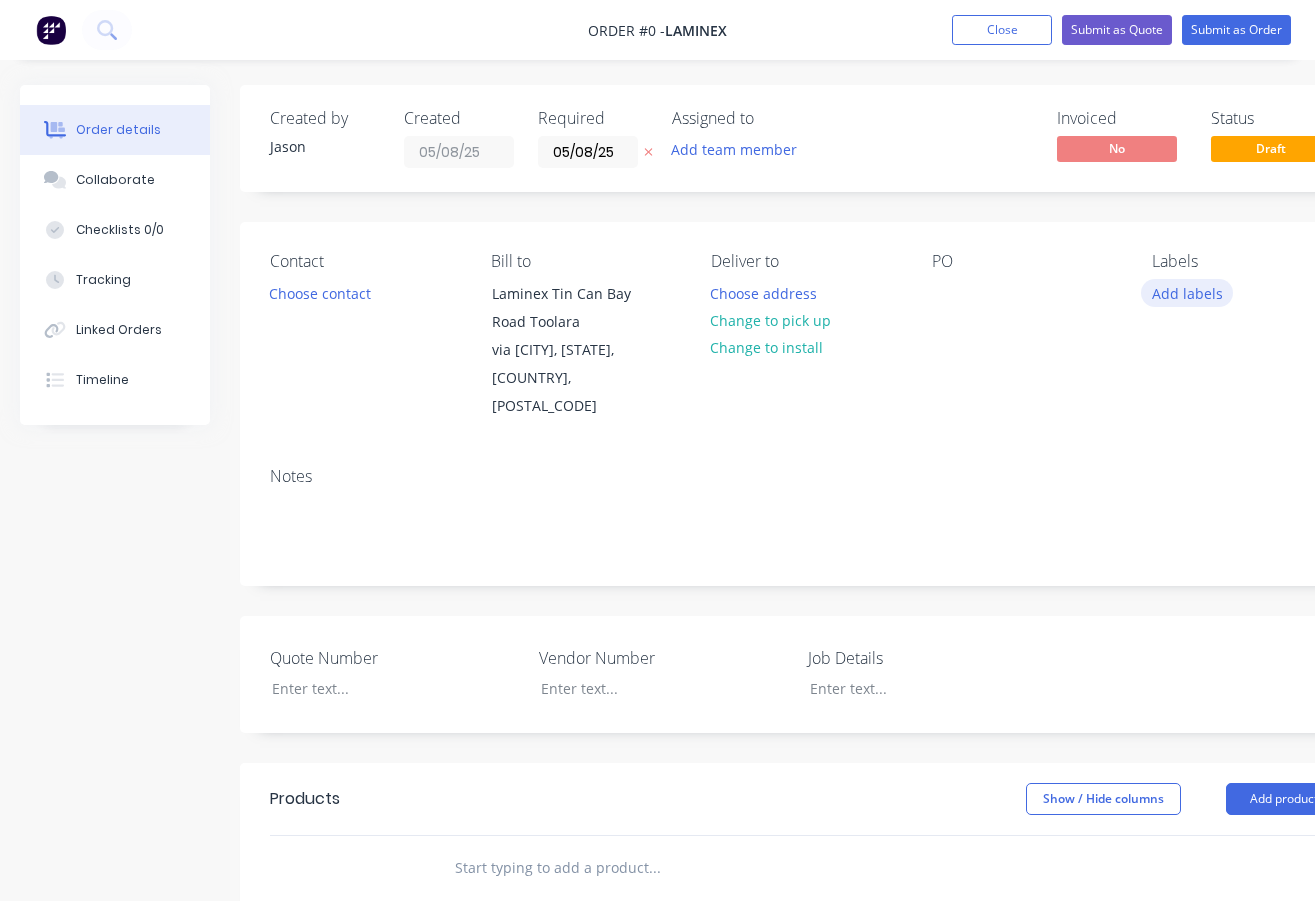click on "Add labels" at bounding box center (1187, 292) 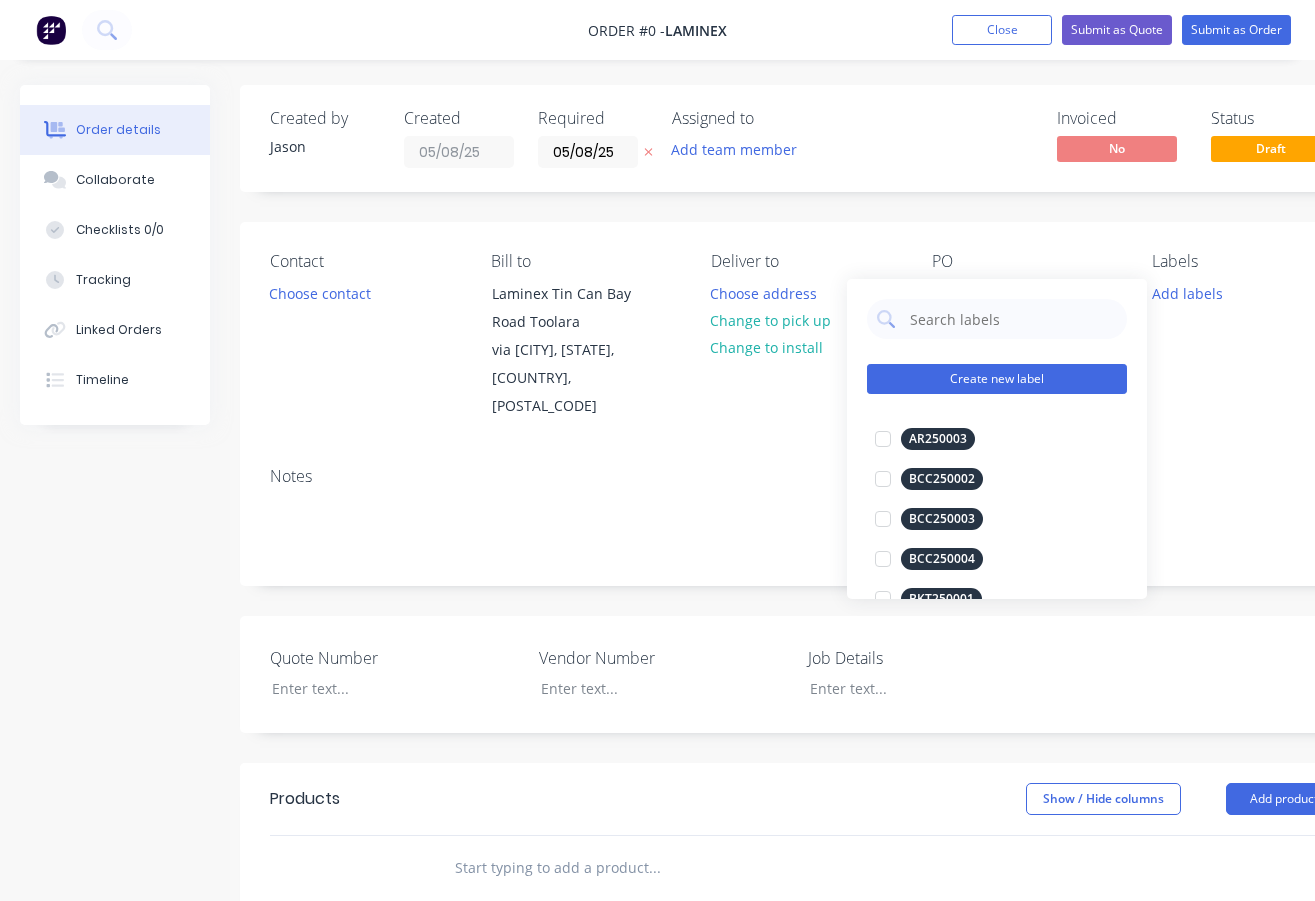 click on "Create new label" at bounding box center [997, 379] 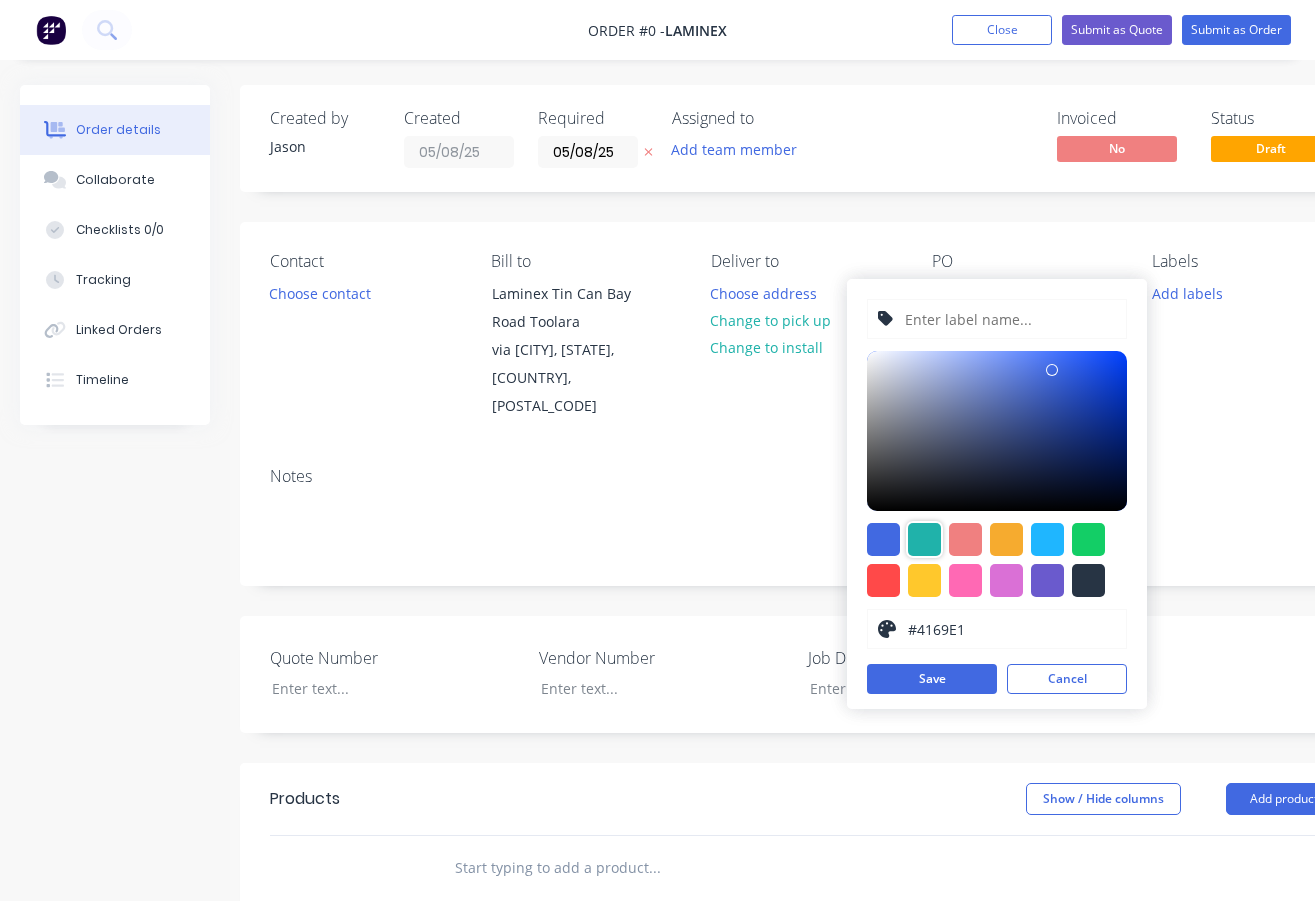 click at bounding box center [924, 539] 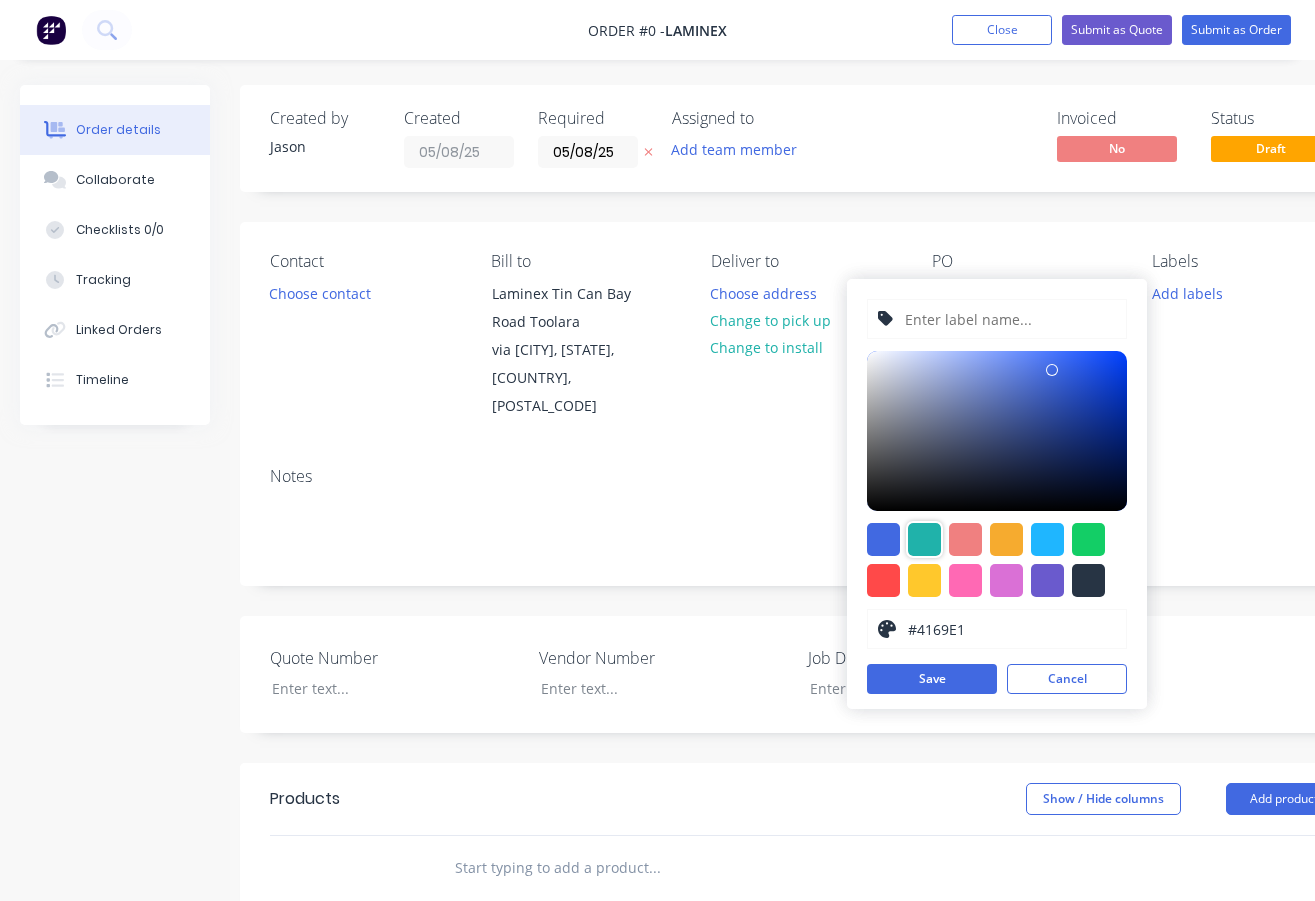 type on "#20B2AA" 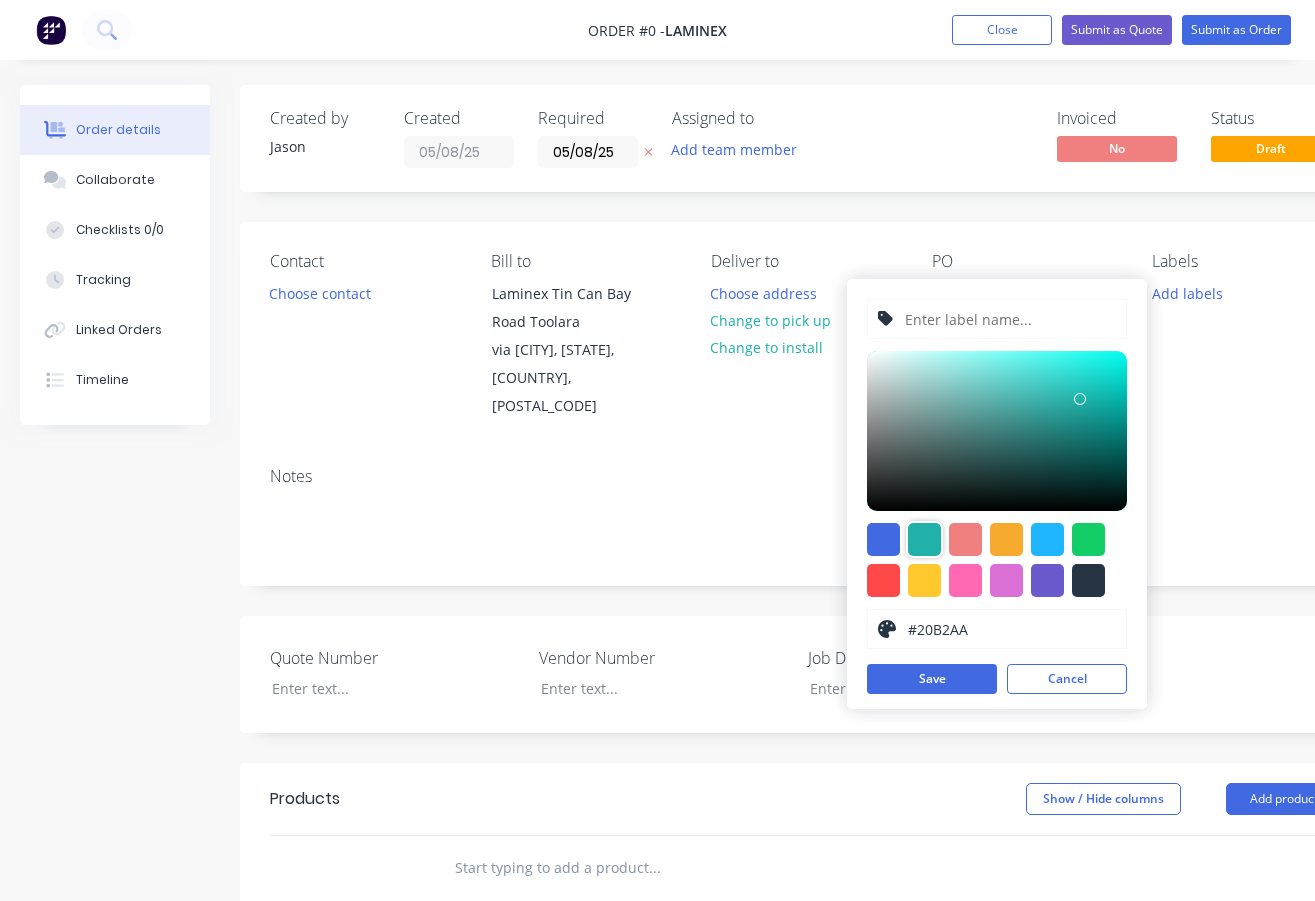 click at bounding box center [1009, 319] 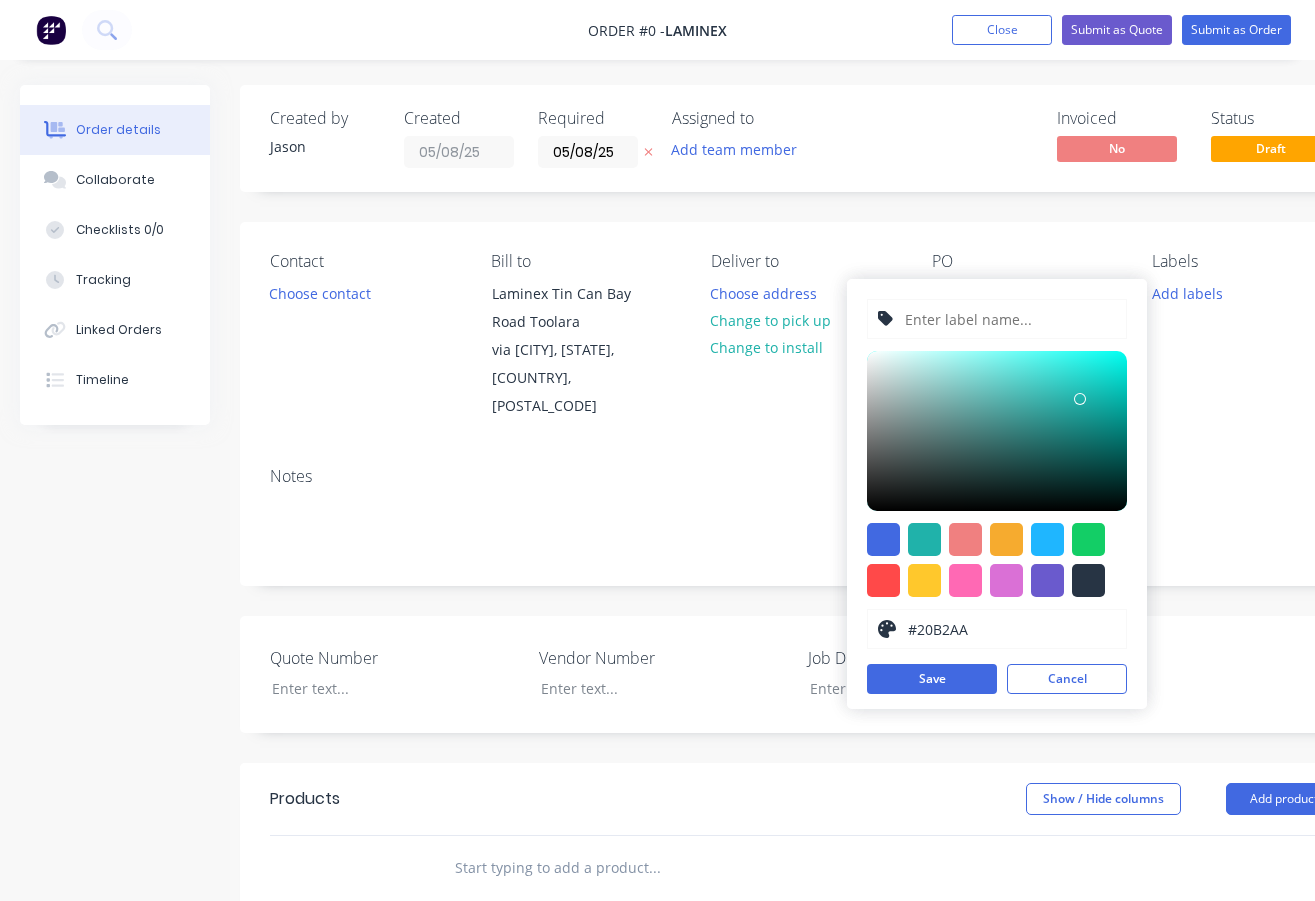 click at bounding box center (1009, 319) 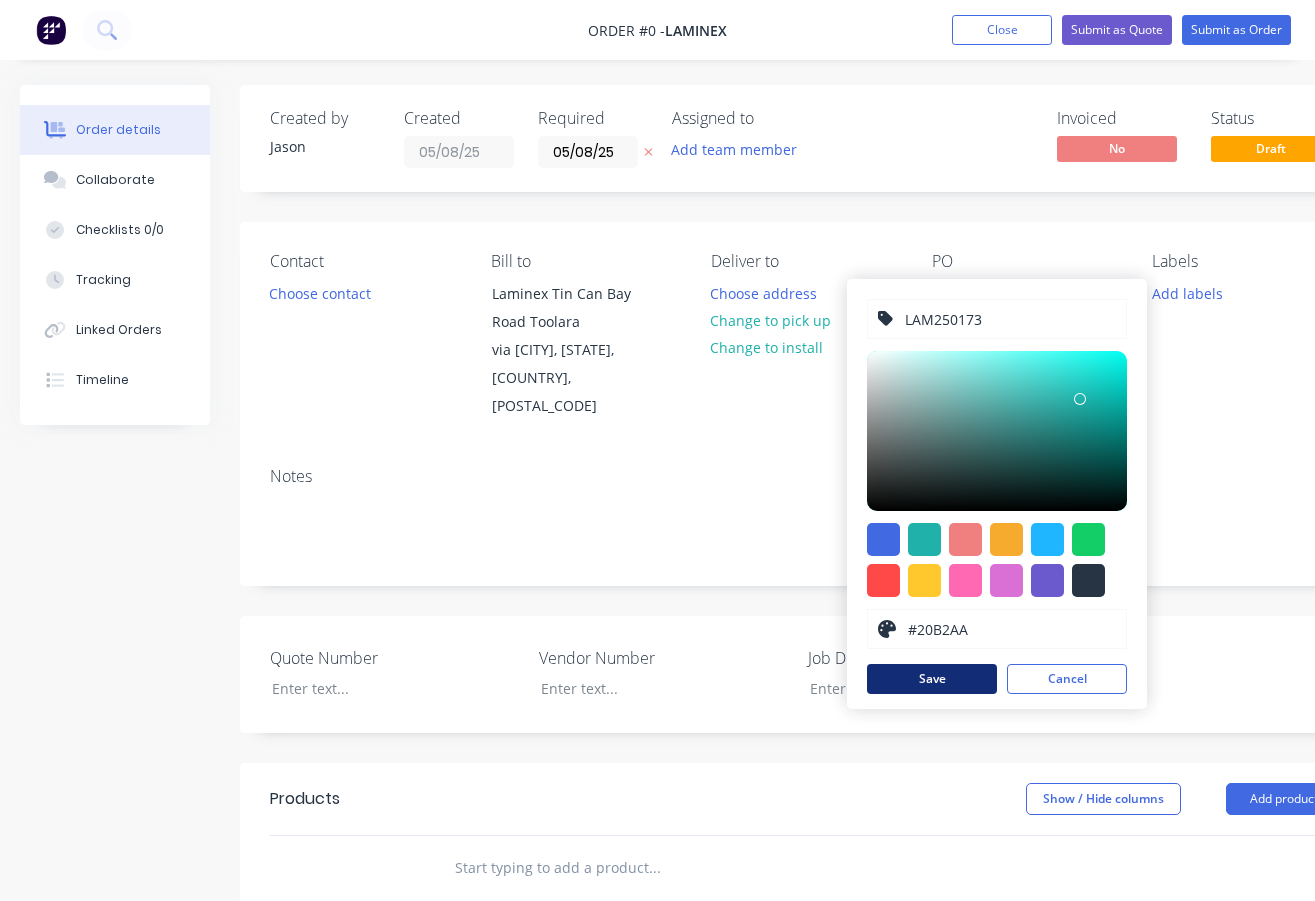 type on "LAM250173" 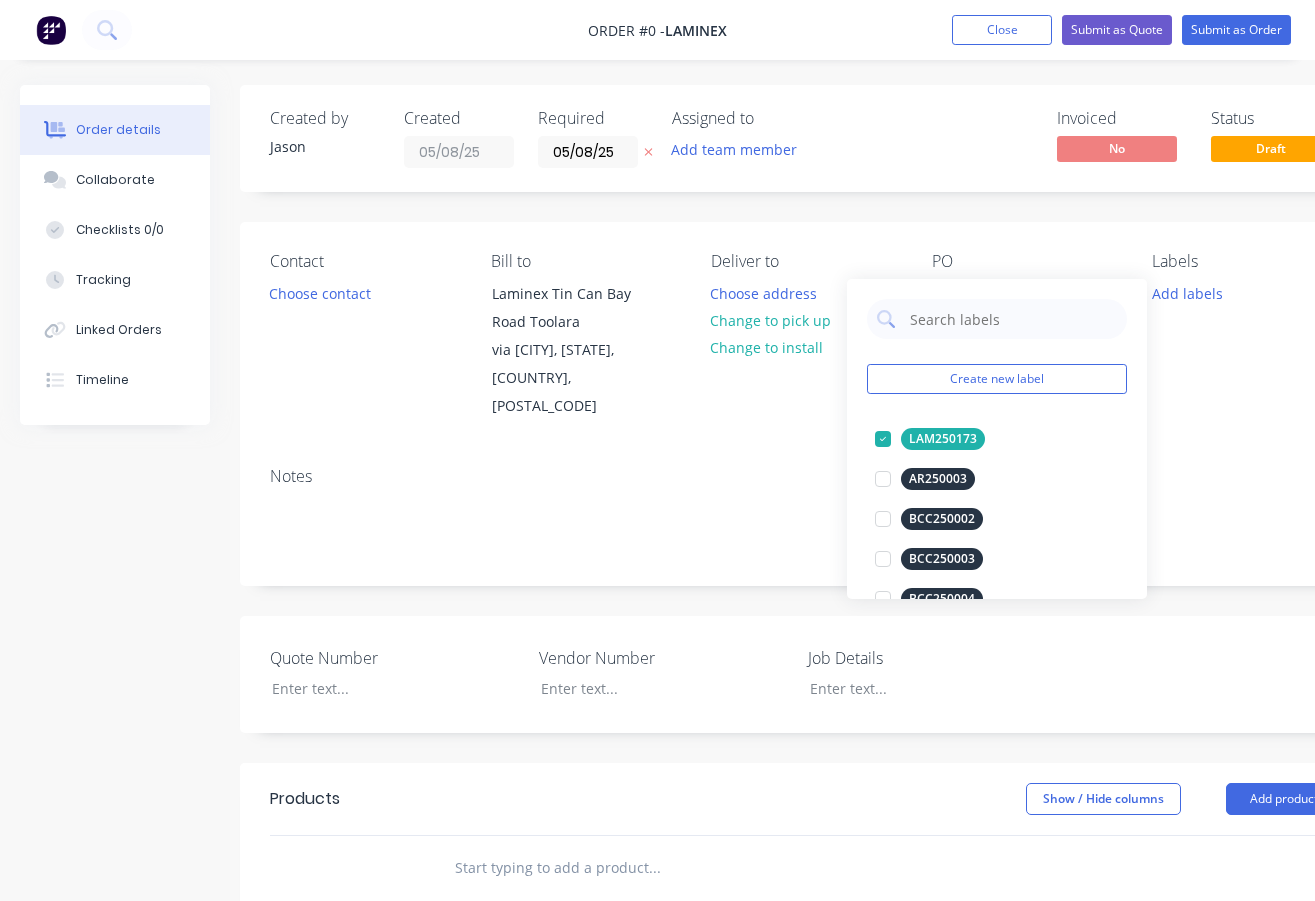 click on "Order details Collaborate Checklists 0/0 Tracking Linked Orders Timeline Order details Collaborate Checklists Tracking Linked Orders Timeline Created by Jason Created 05/08/25 Required 05/08/25 Assigned to Add team member Invoiced No Status Draft Contact Choose contact Bill to [COMPANY] [STREET] Toolara via [CITY], [STATE], [COUNTRY], [POSTAL_CODE] Deliver to Choose address Change to pick up Change to install PO Labels Add labels Notes Quote Number Vendor Number Job Details Products Show / Hide columns Add product add delivery fee add markup add discount Labour $0.00 Sub total $0.00 Margin $0.00 ( 0 %) Tax $0.00 Total $0.00" at bounding box center (695, 748) 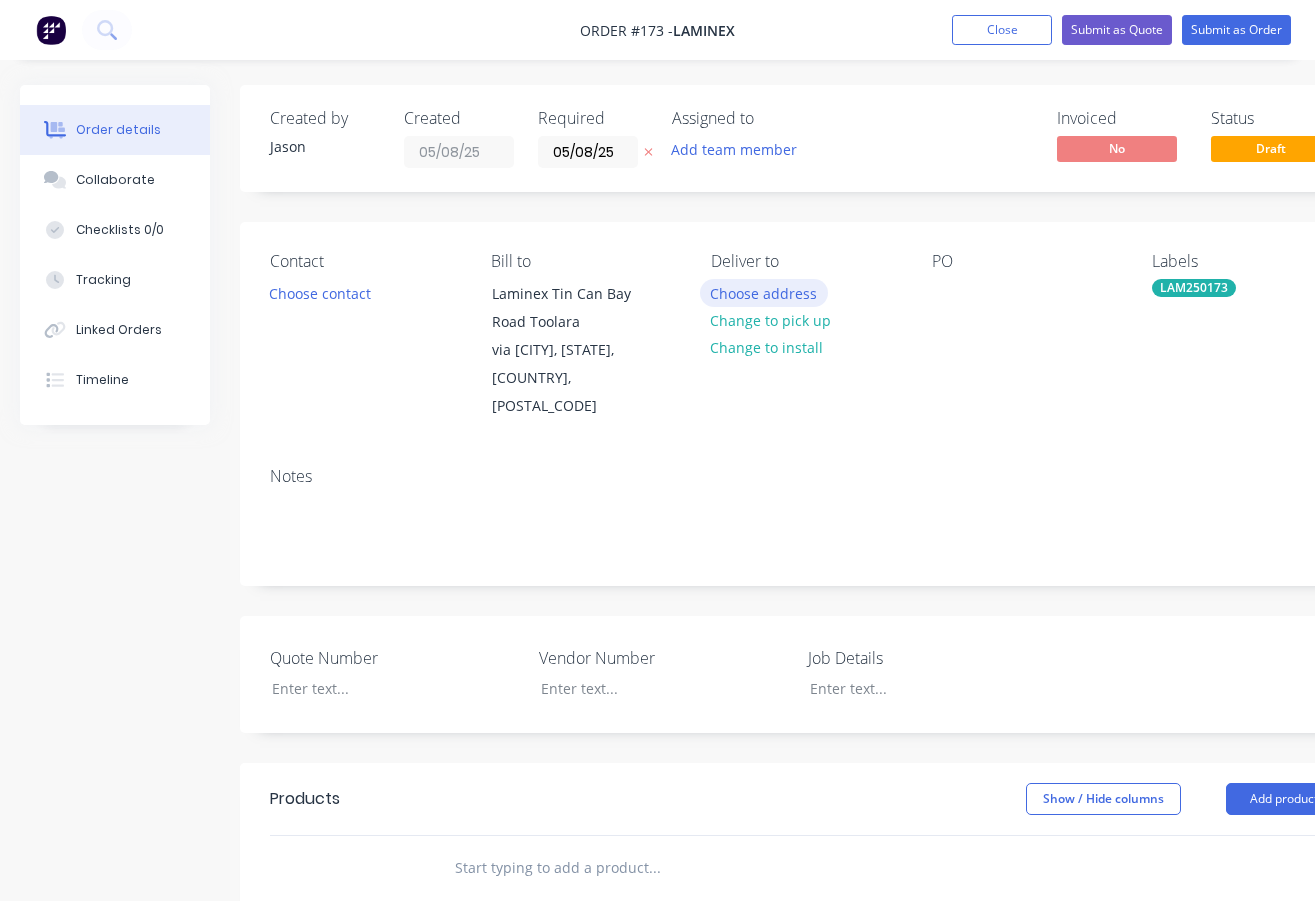 click on "Choose address" at bounding box center (764, 292) 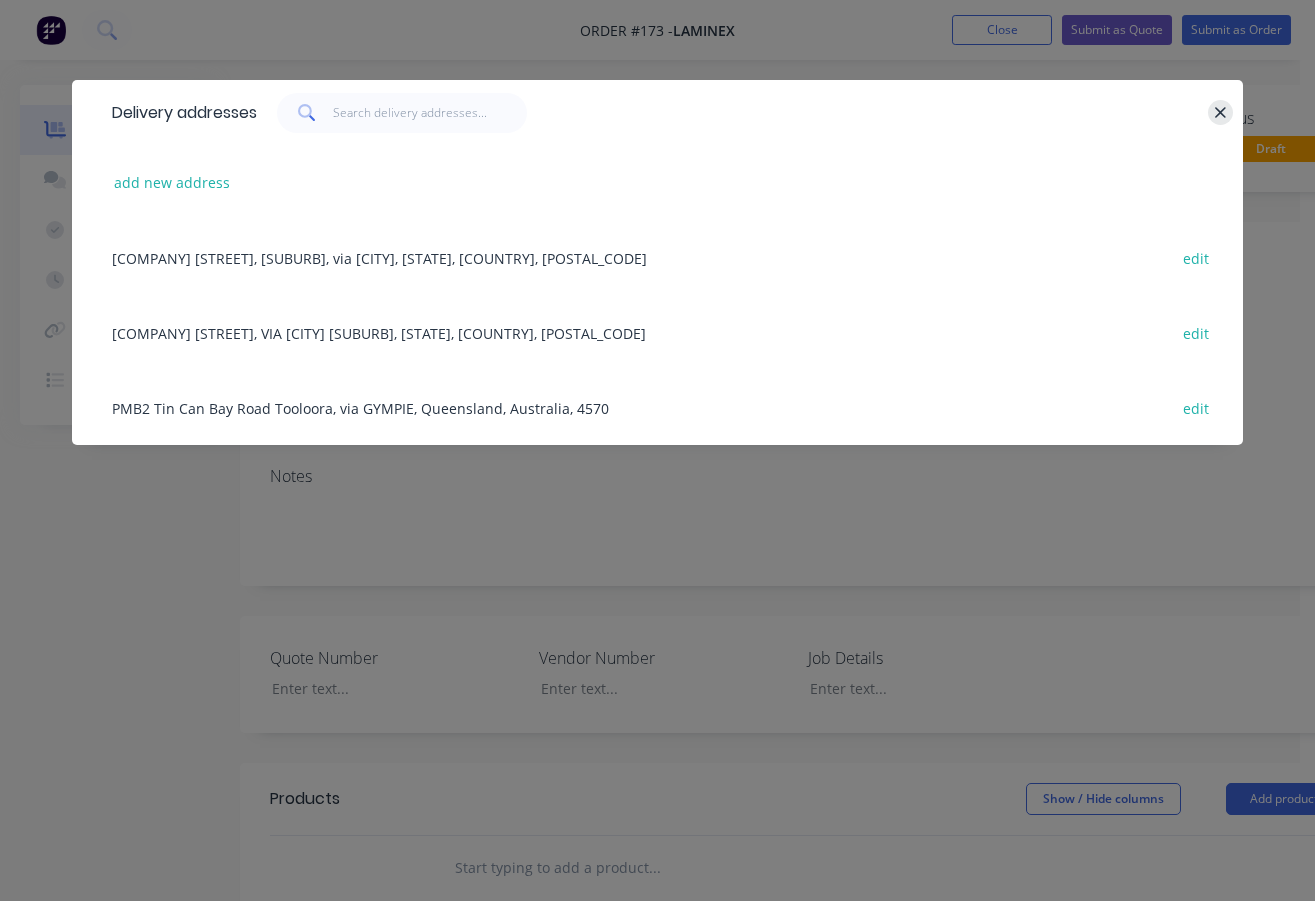 click 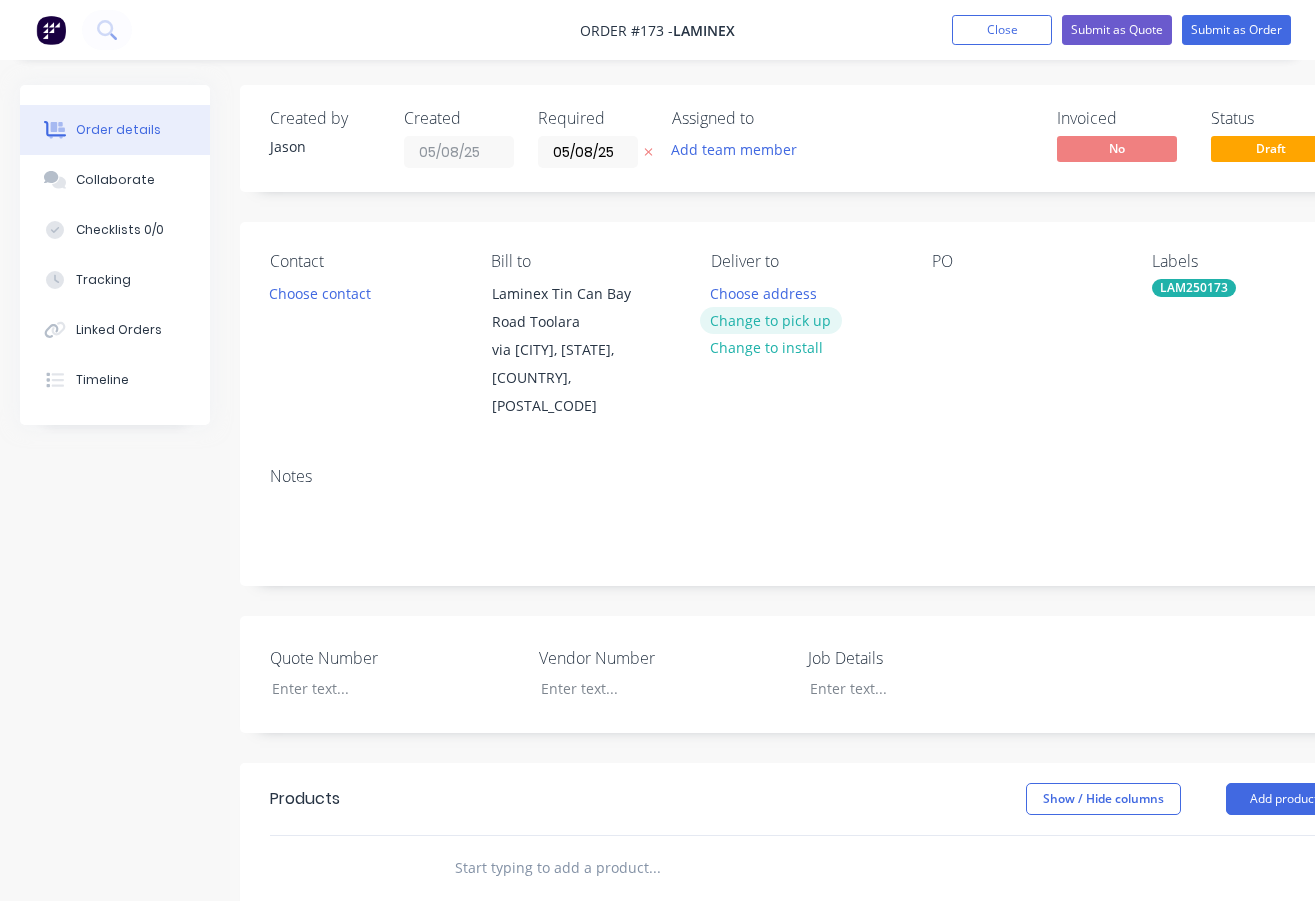 click on "Change to pick up" at bounding box center [771, 320] 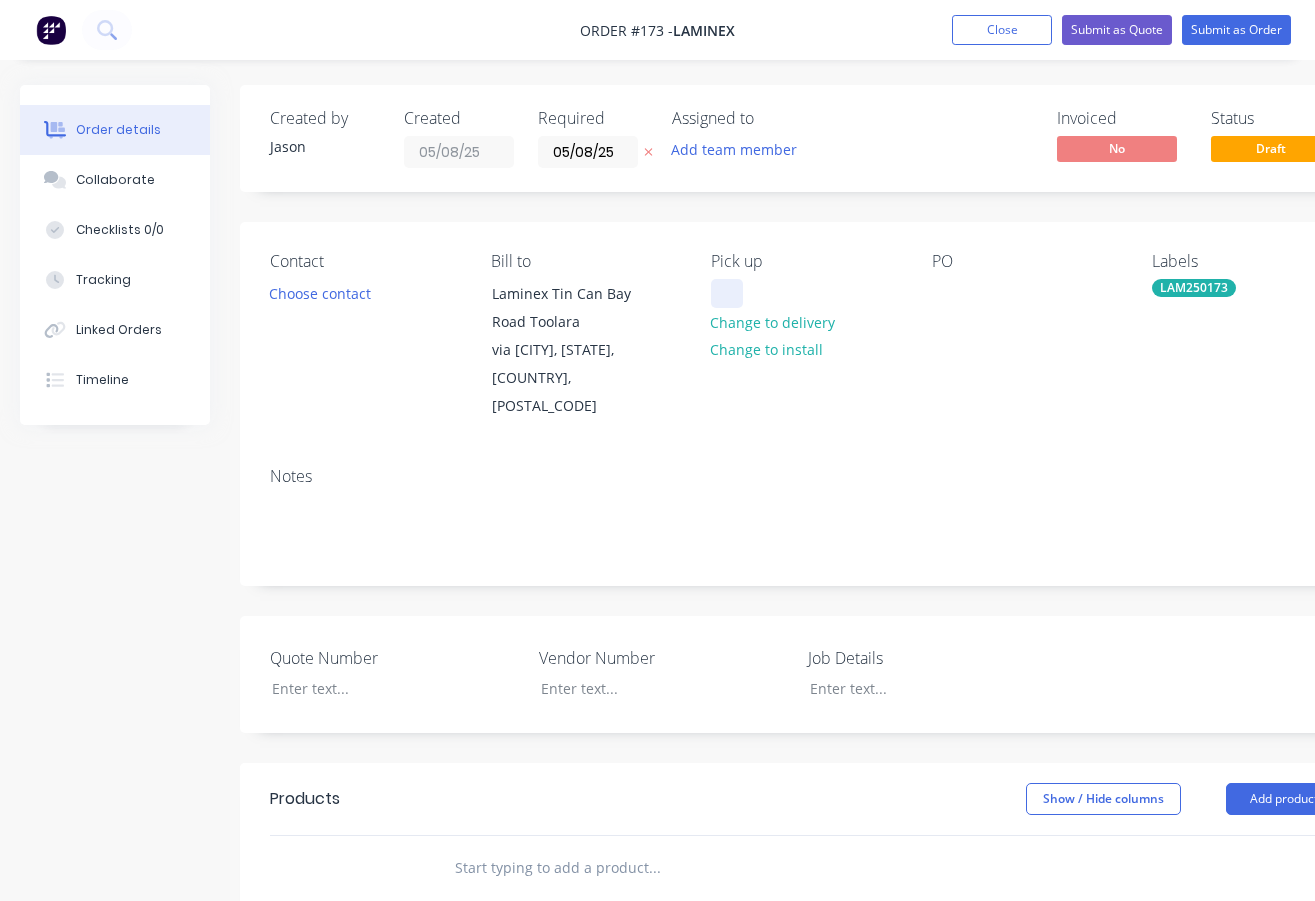 click at bounding box center [727, 293] 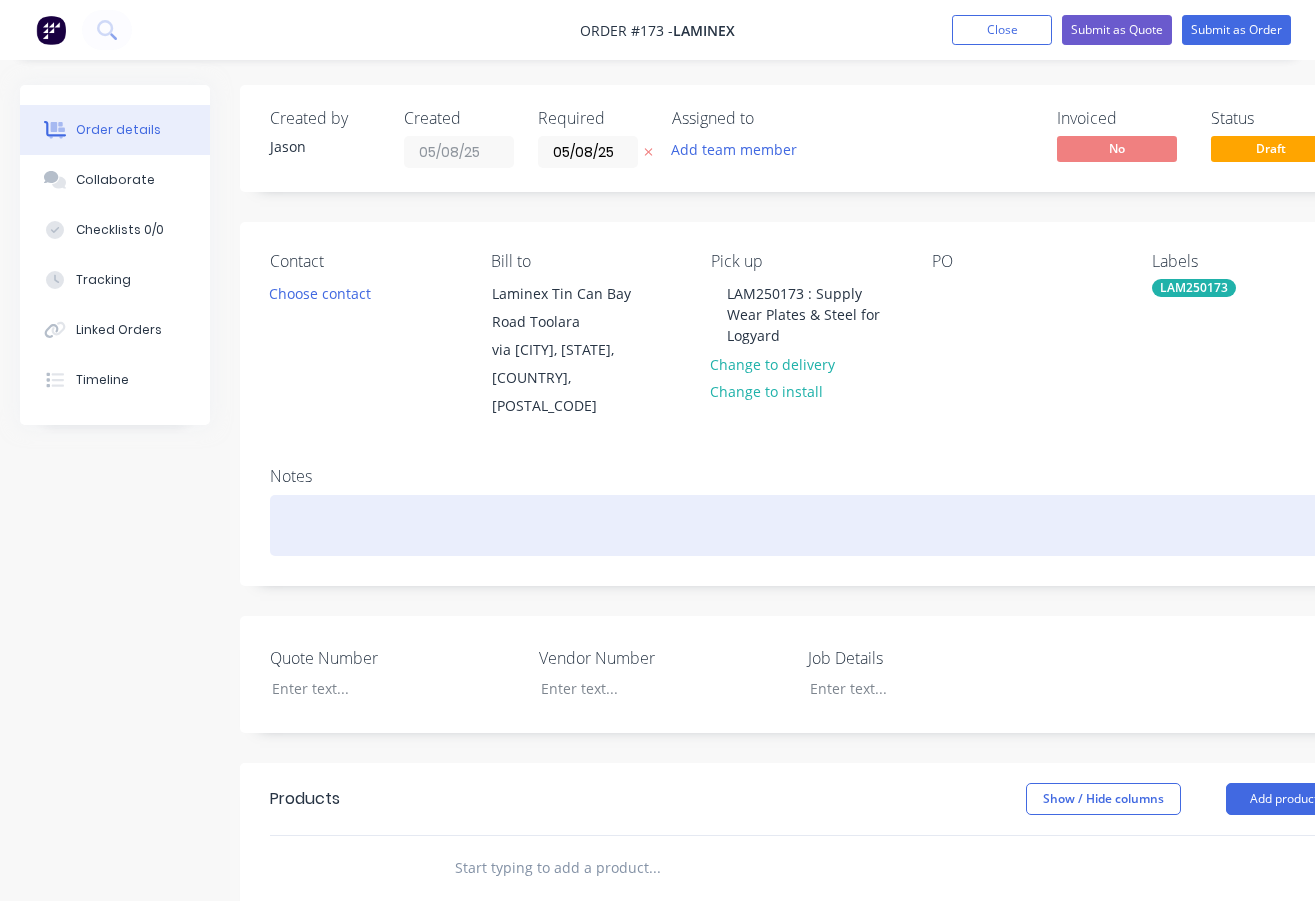 click at bounding box center [805, 525] 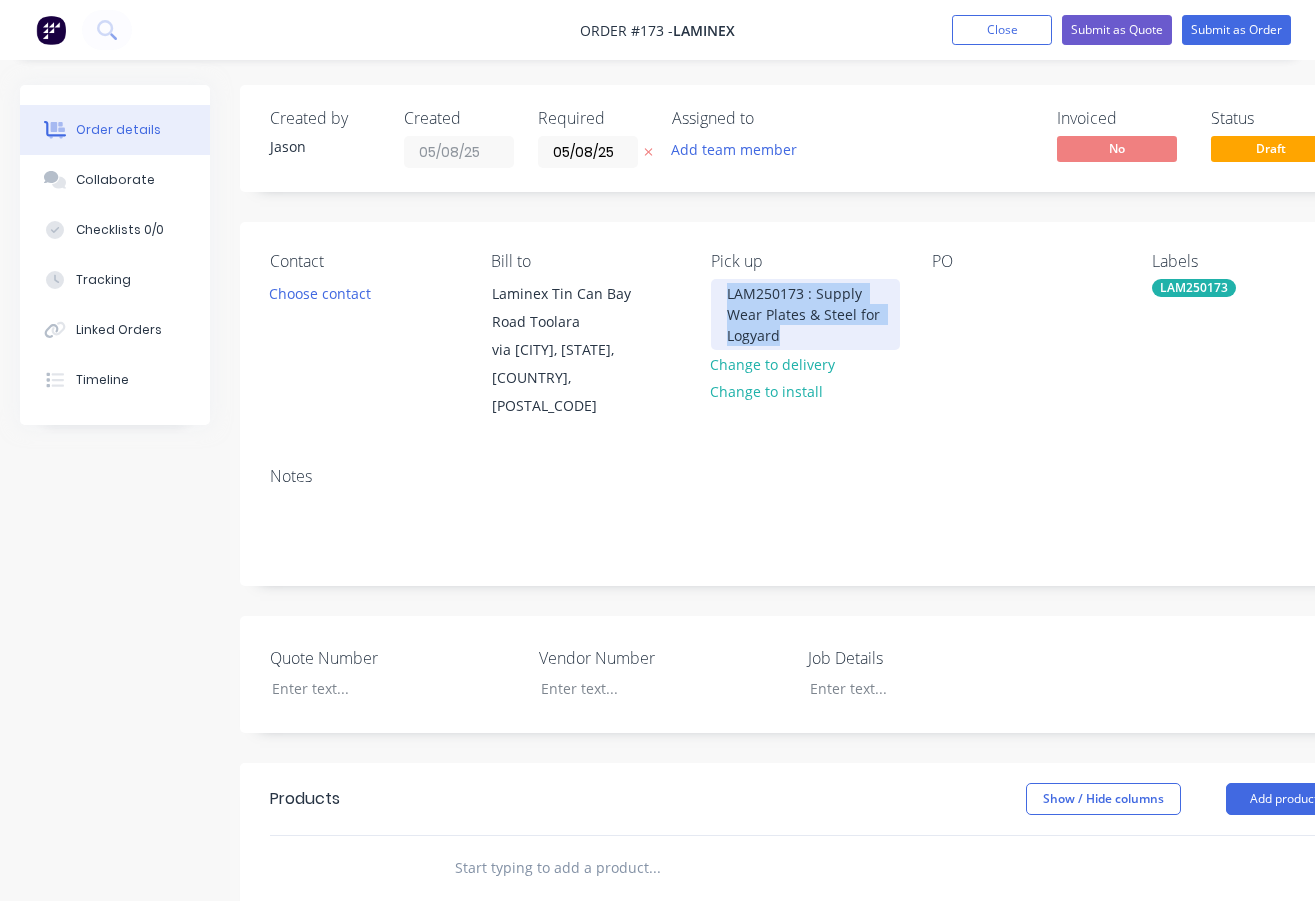 drag, startPoint x: 844, startPoint y: 337, endPoint x: 718, endPoint y: 298, distance: 131.89769 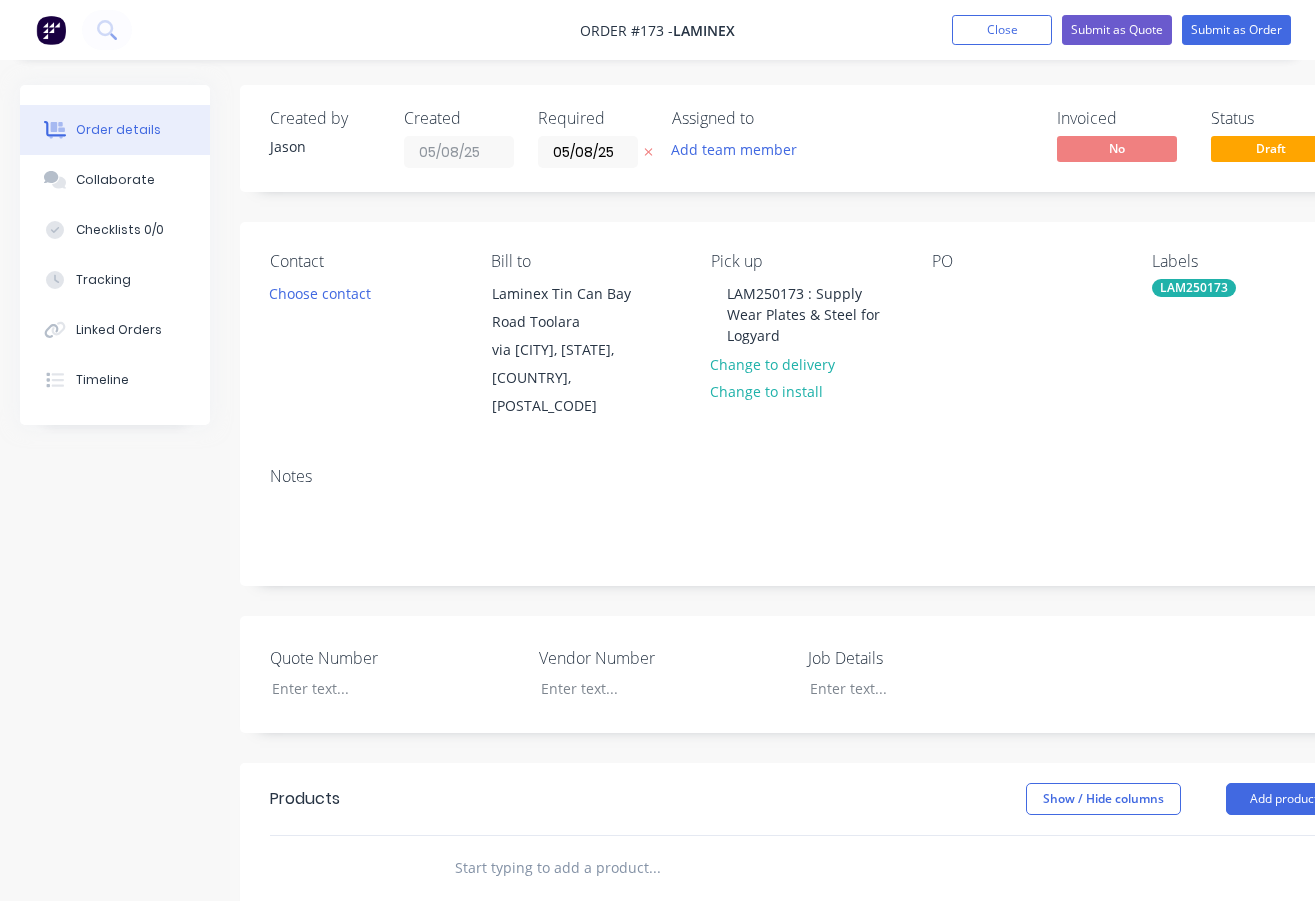 drag, startPoint x: 759, startPoint y: 305, endPoint x: 1141, endPoint y: 439, distance: 404.82095 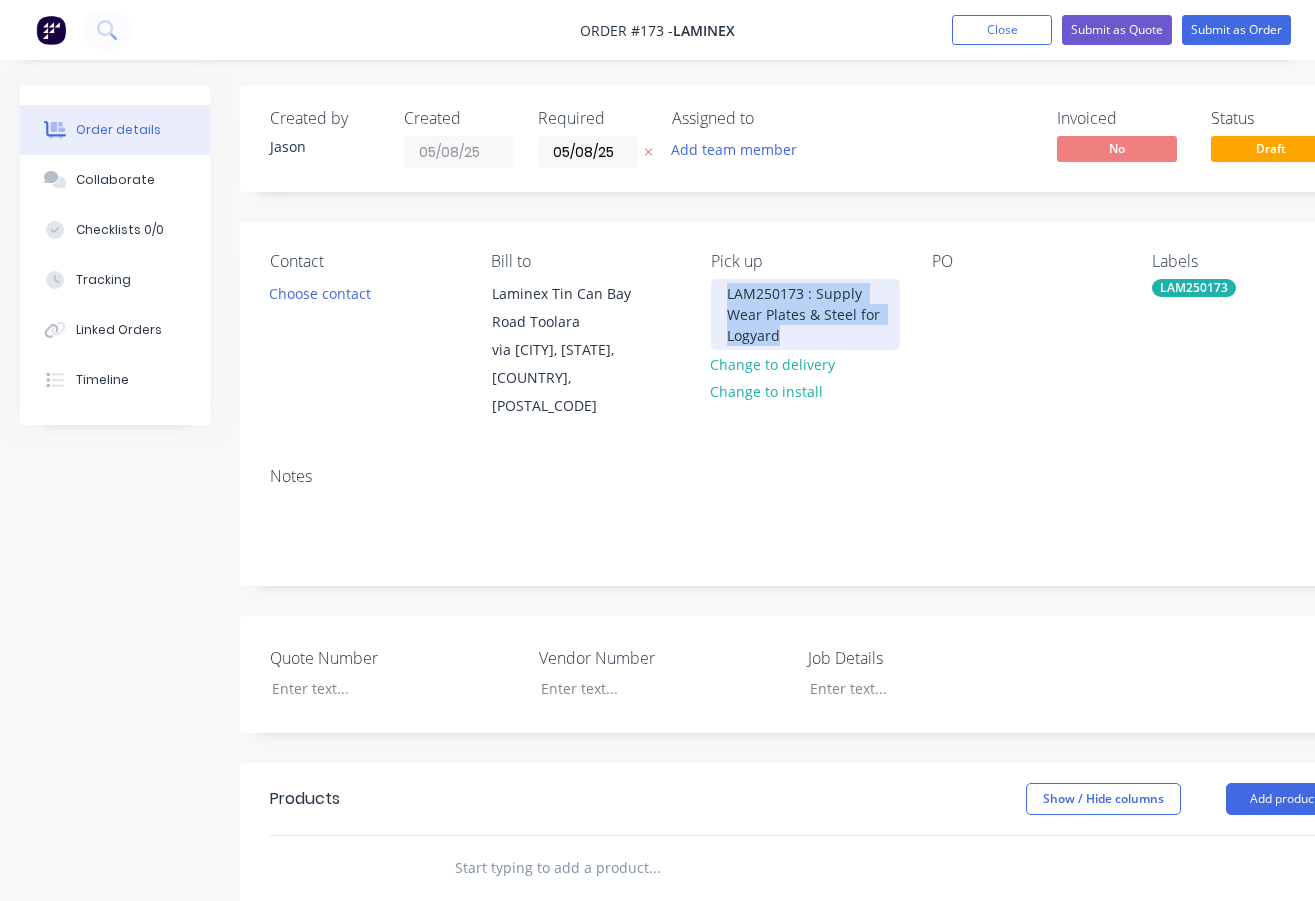 drag, startPoint x: 858, startPoint y: 345, endPoint x: 721, endPoint y: 304, distance: 143.0035 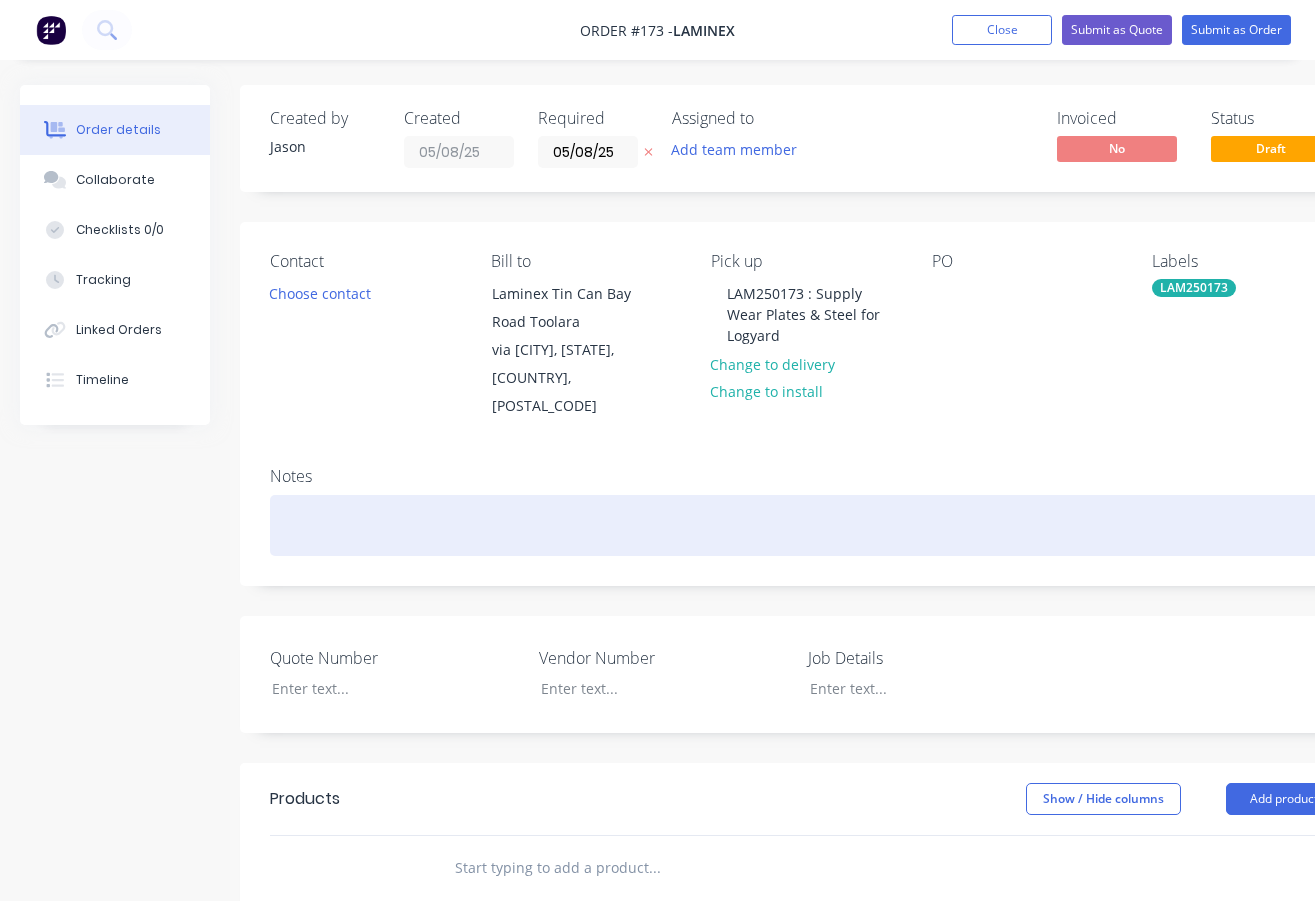 paste 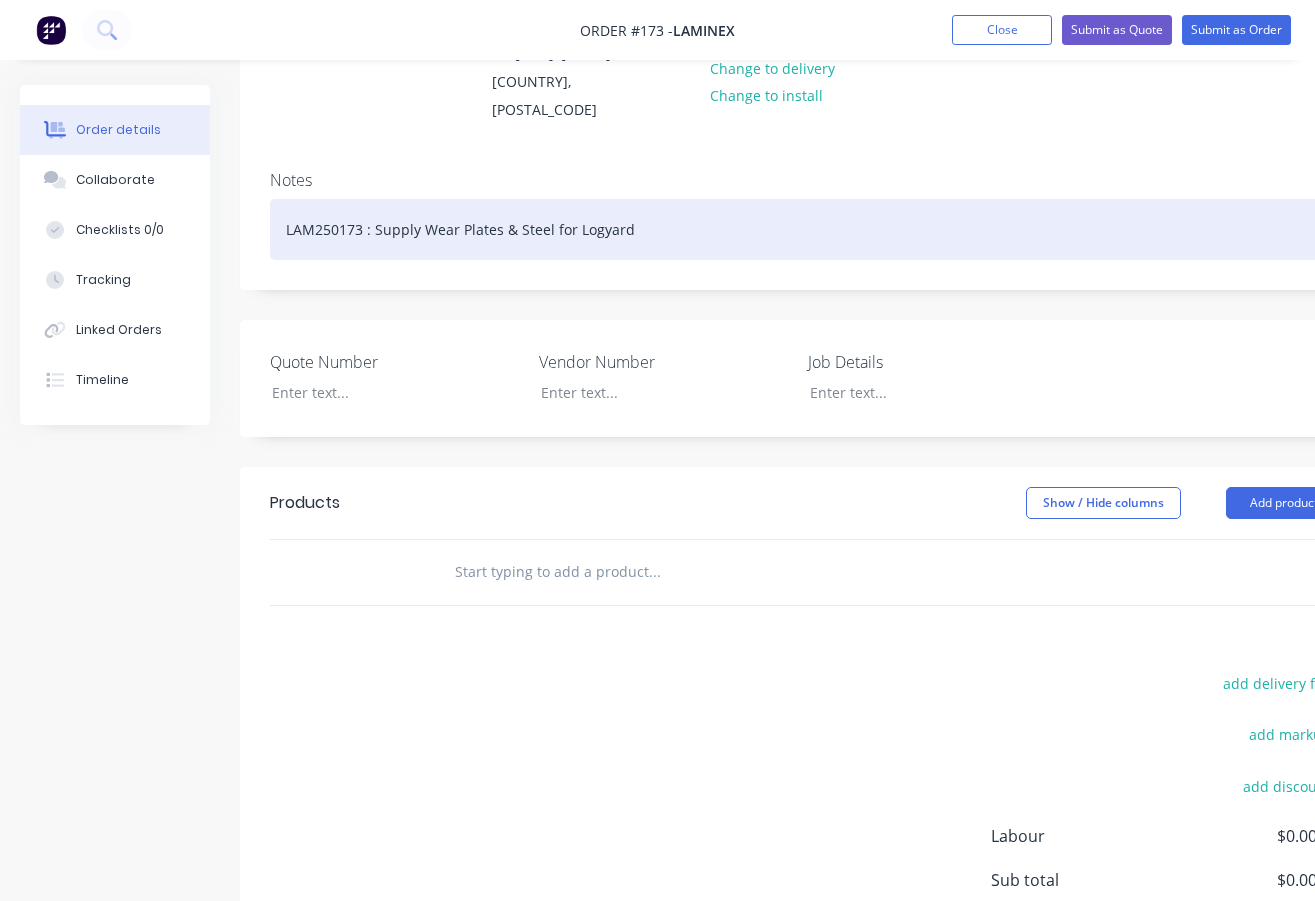 scroll, scrollTop: 300, scrollLeft: 0, axis: vertical 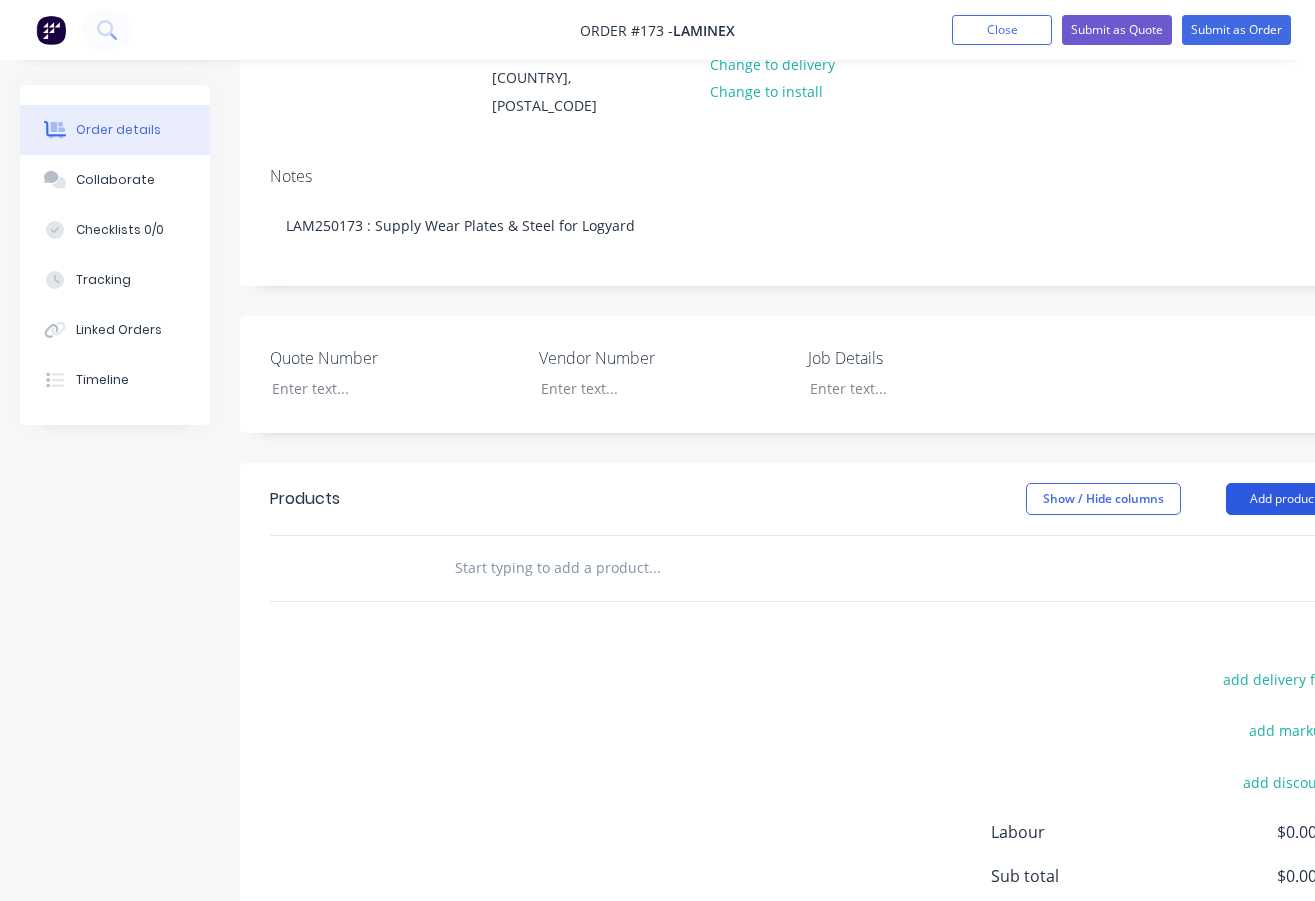 click on "Add product" at bounding box center [1283, 499] 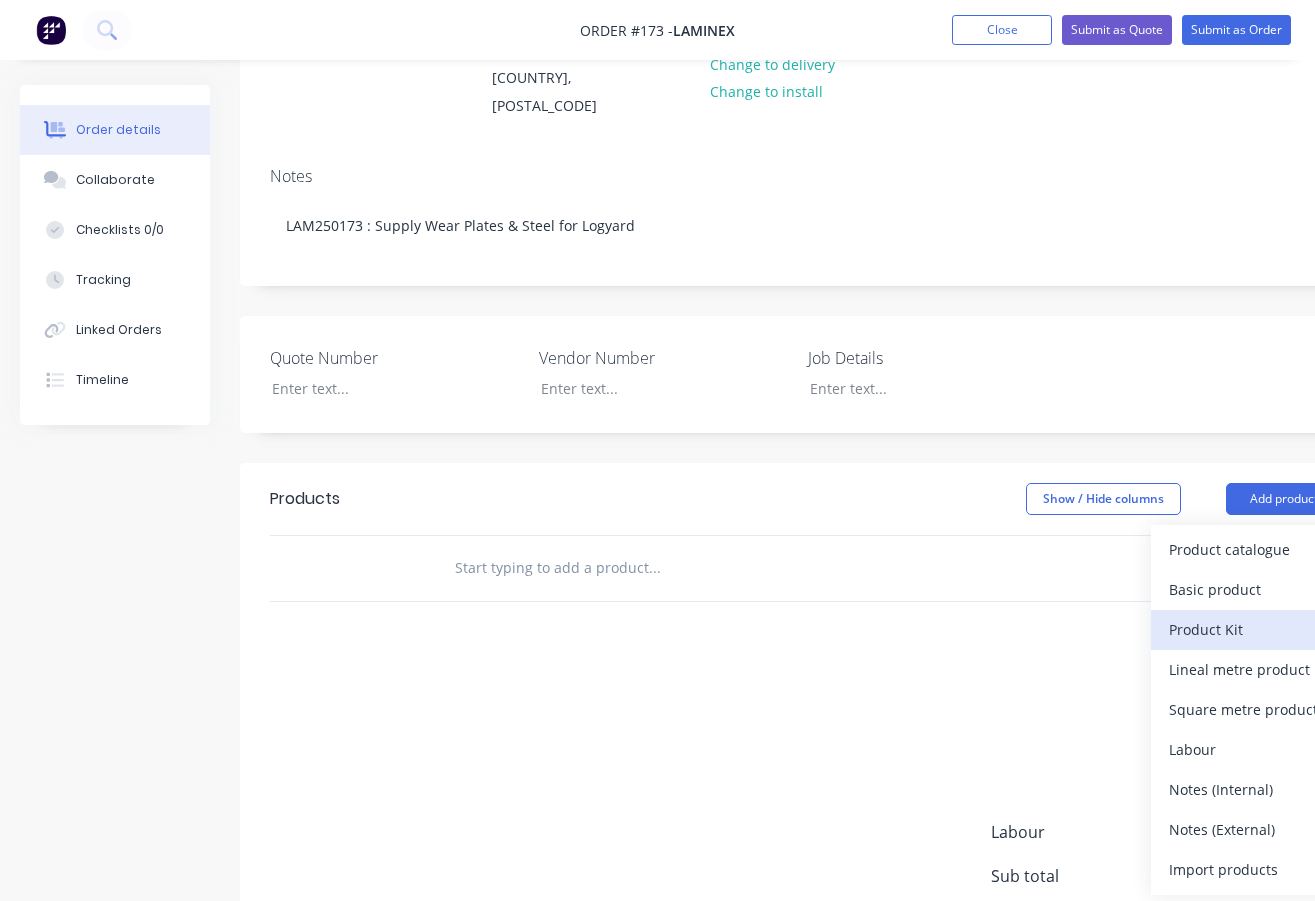 click on "Product Kit" at bounding box center (1246, 629) 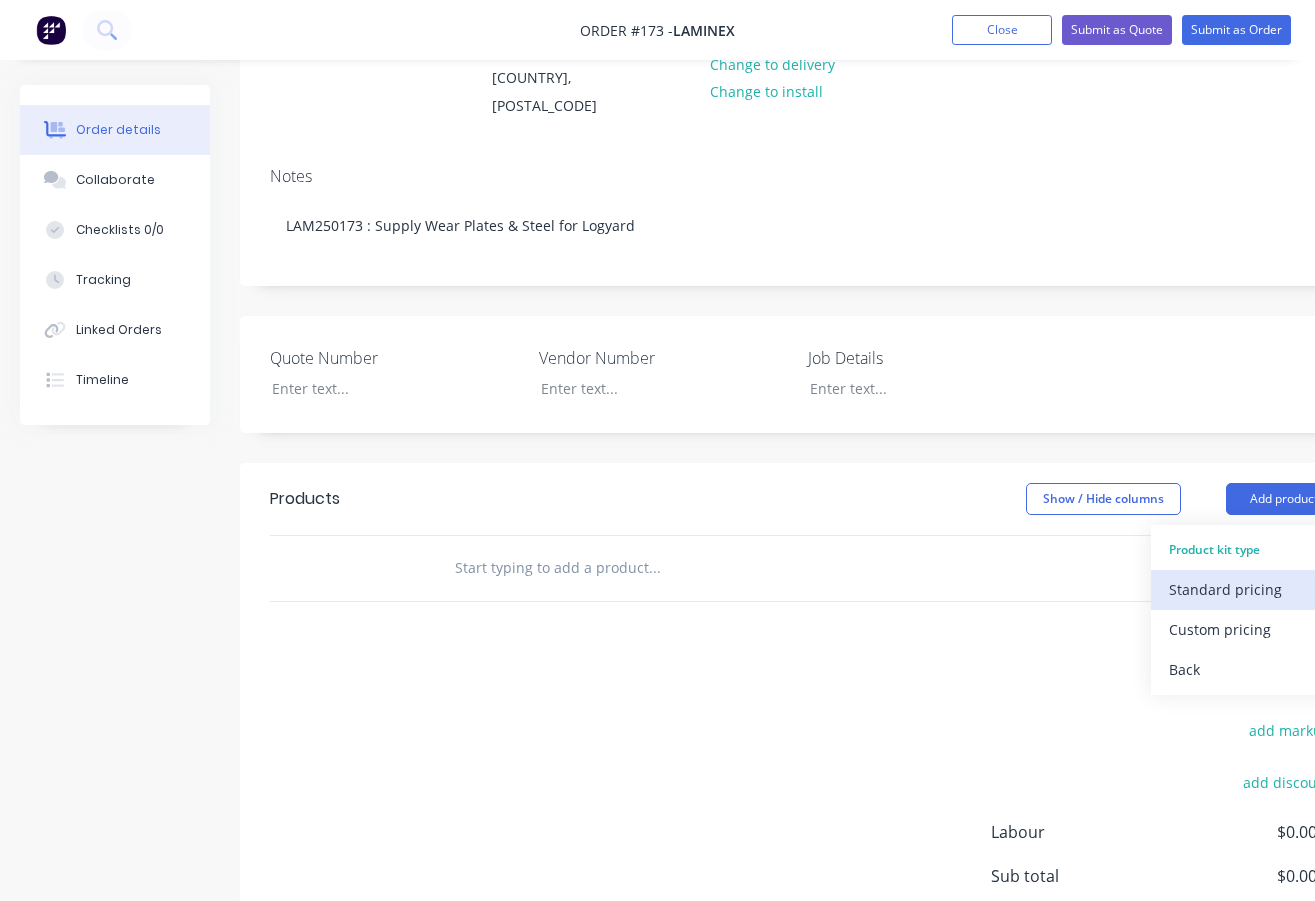 click on "Standard pricing" at bounding box center [1246, 589] 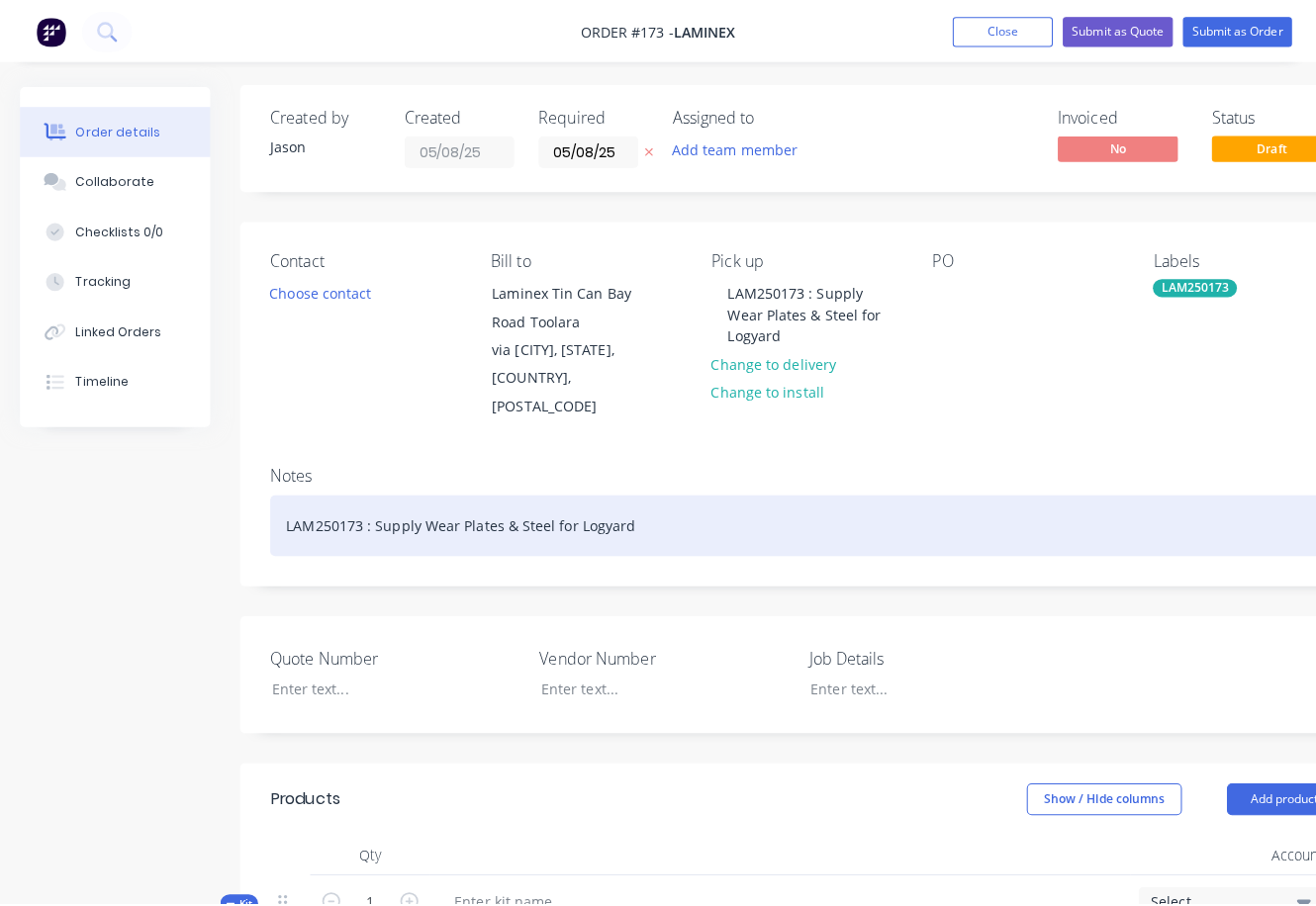 scroll, scrollTop: 0, scrollLeft: 0, axis: both 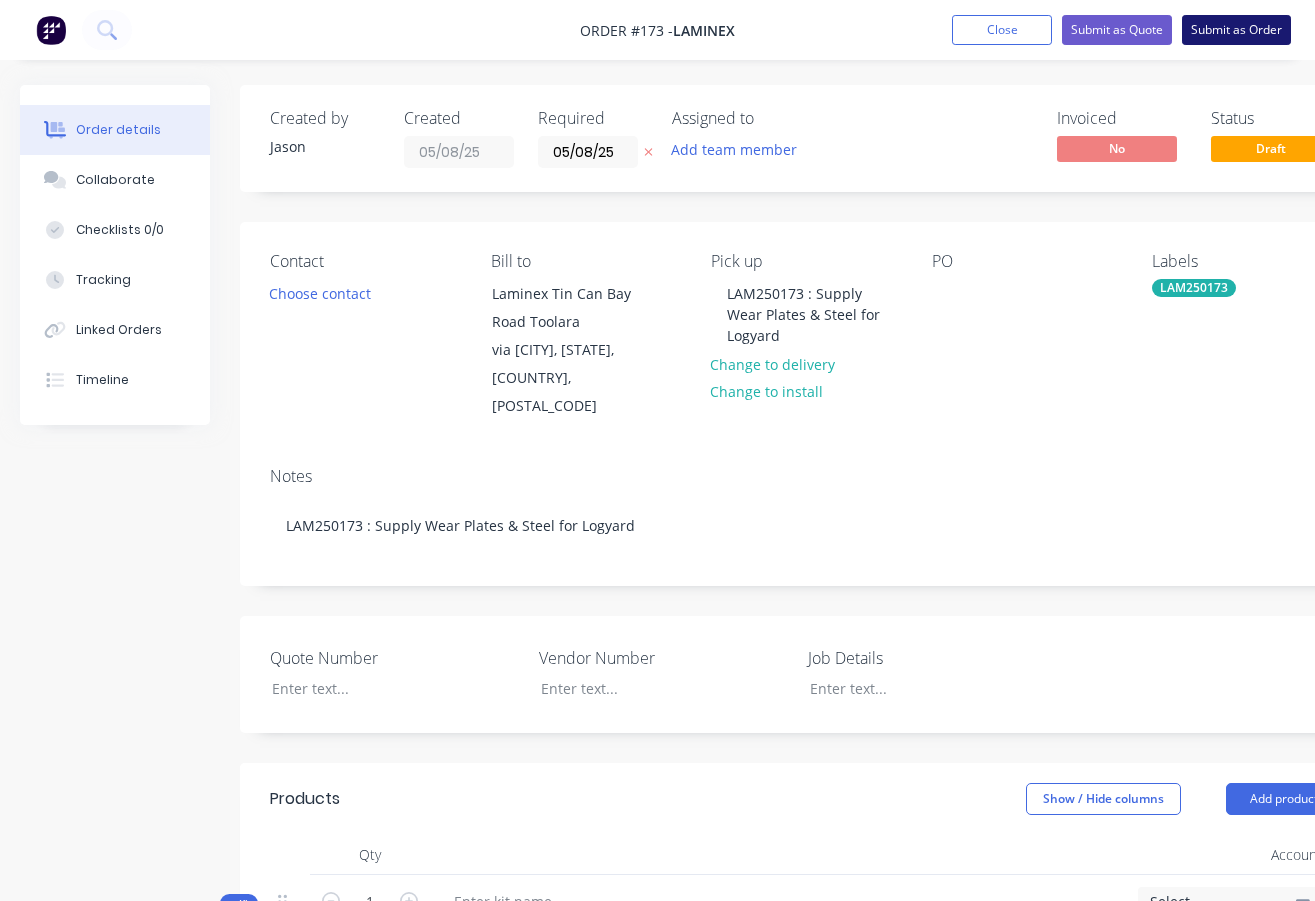 click on "Submit as Order" at bounding box center (1236, 30) 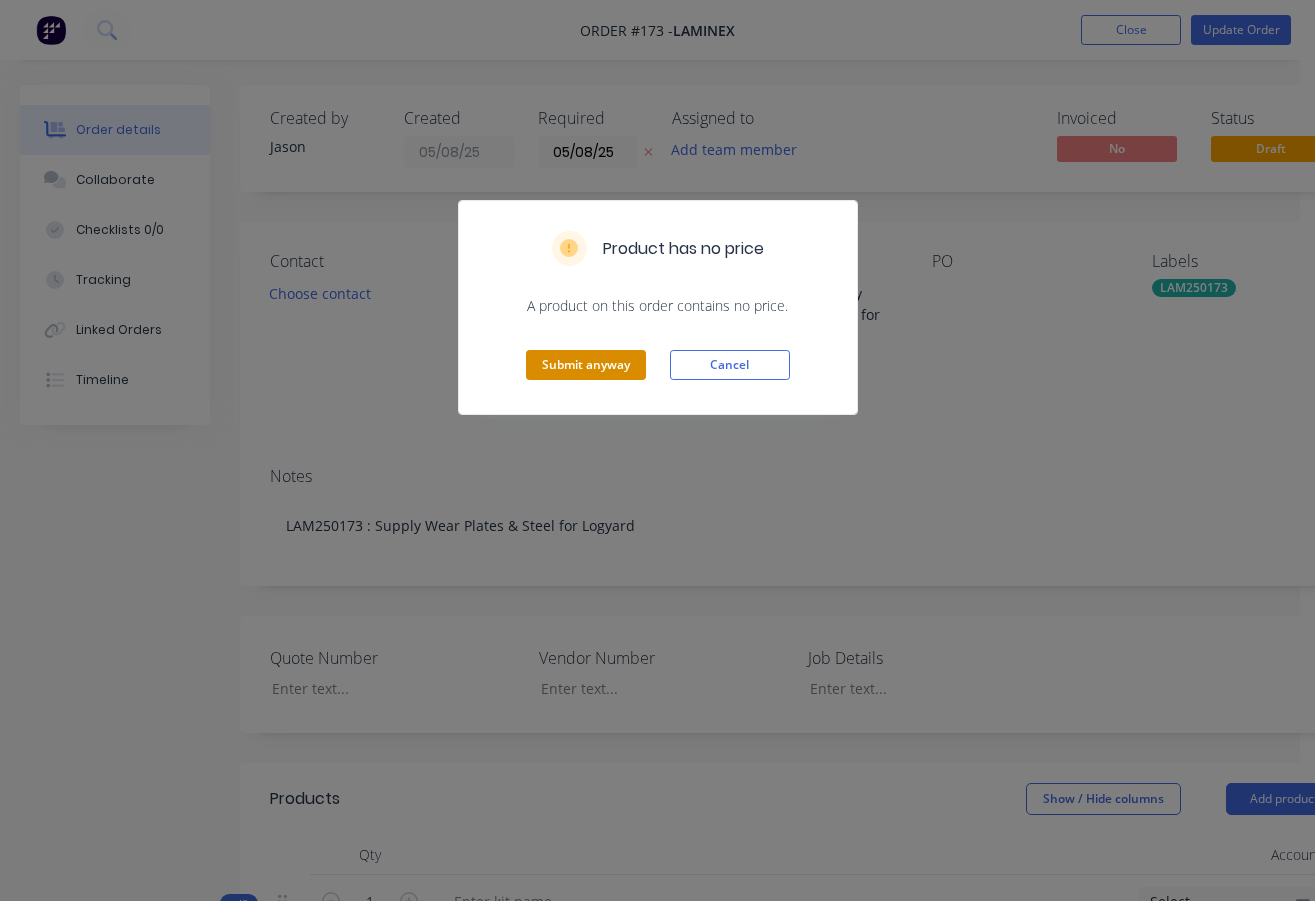 click on "Submit anyway" at bounding box center [586, 365] 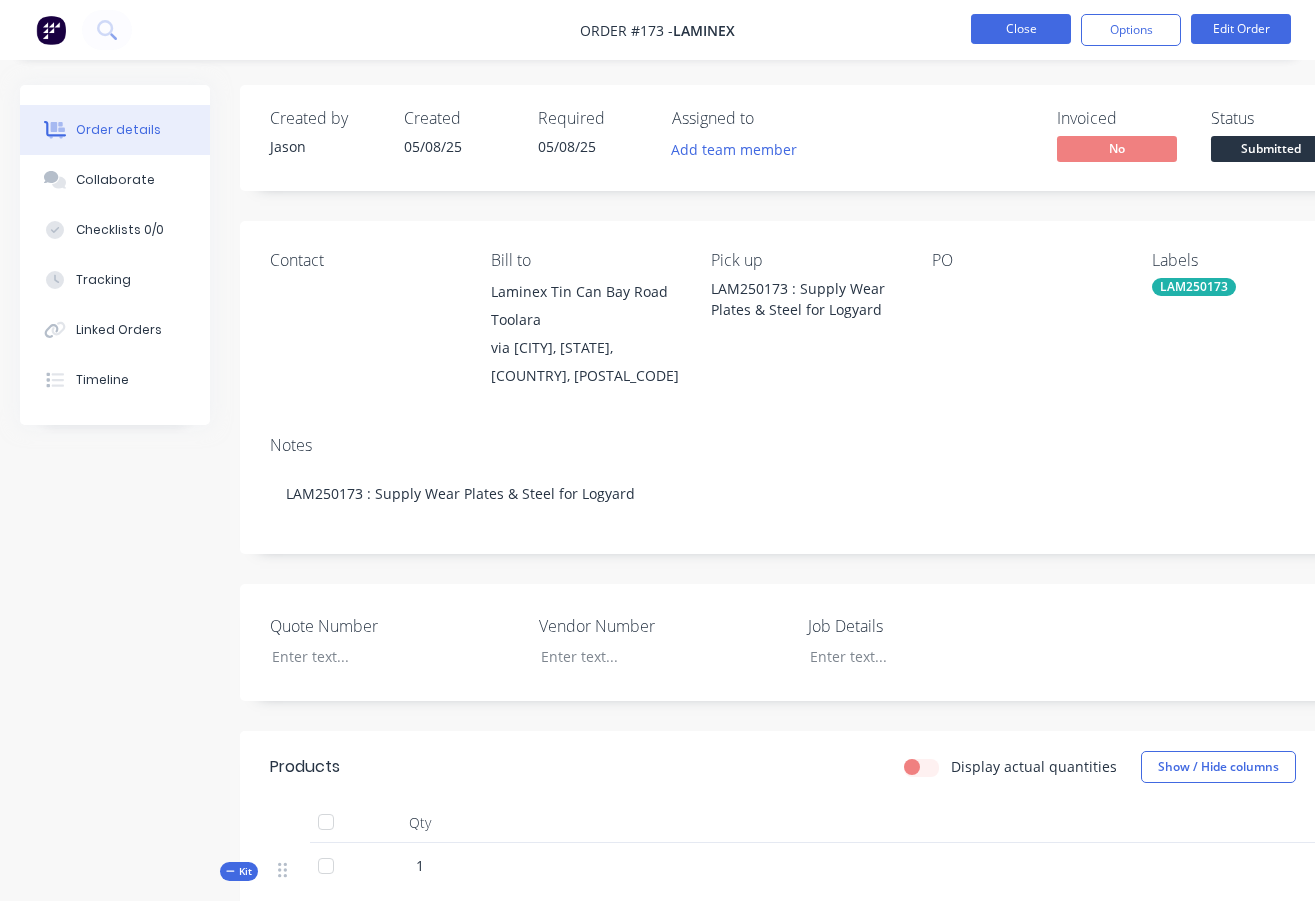 click on "Close" at bounding box center [1021, 29] 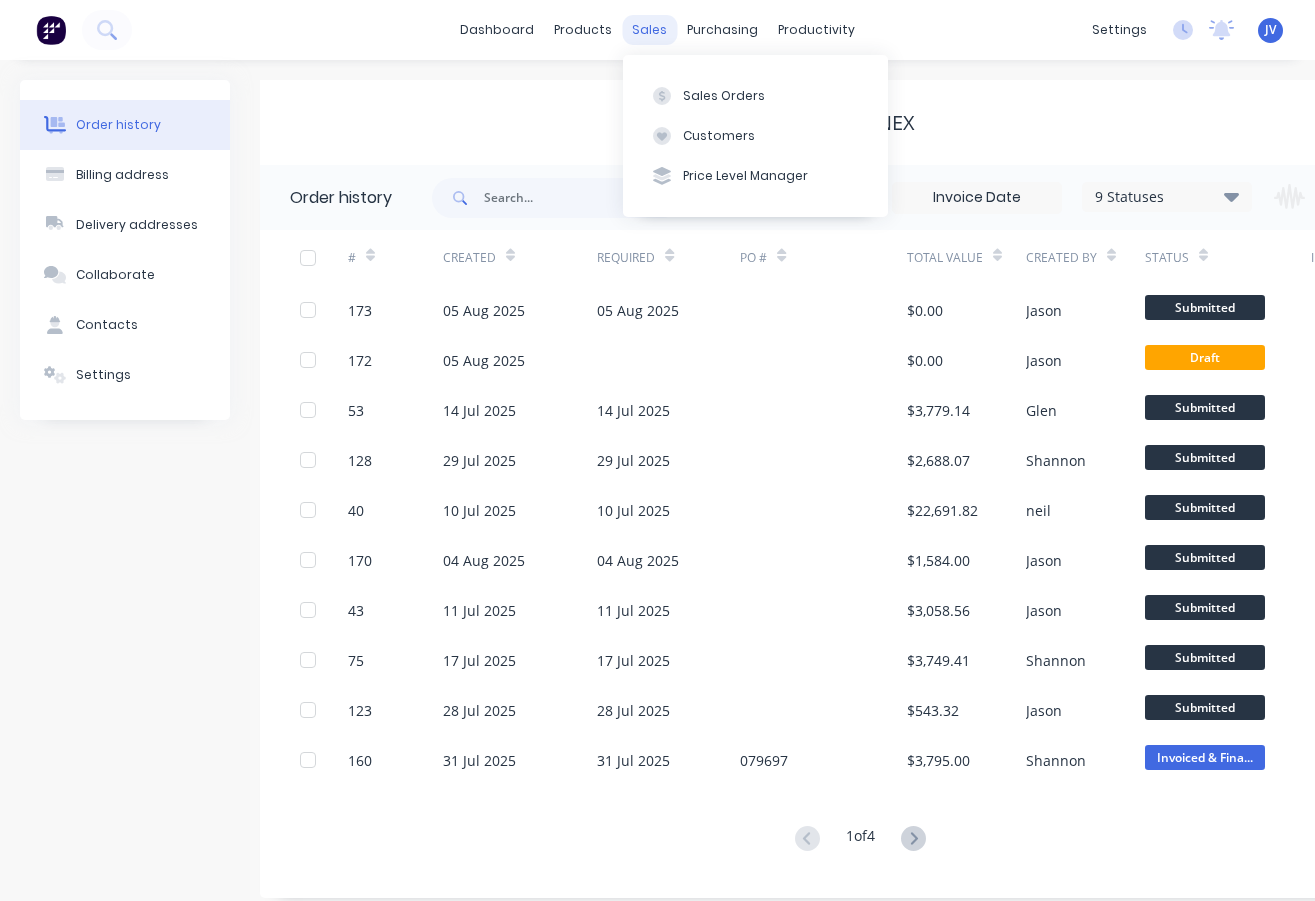click on "sales" at bounding box center [649, 30] 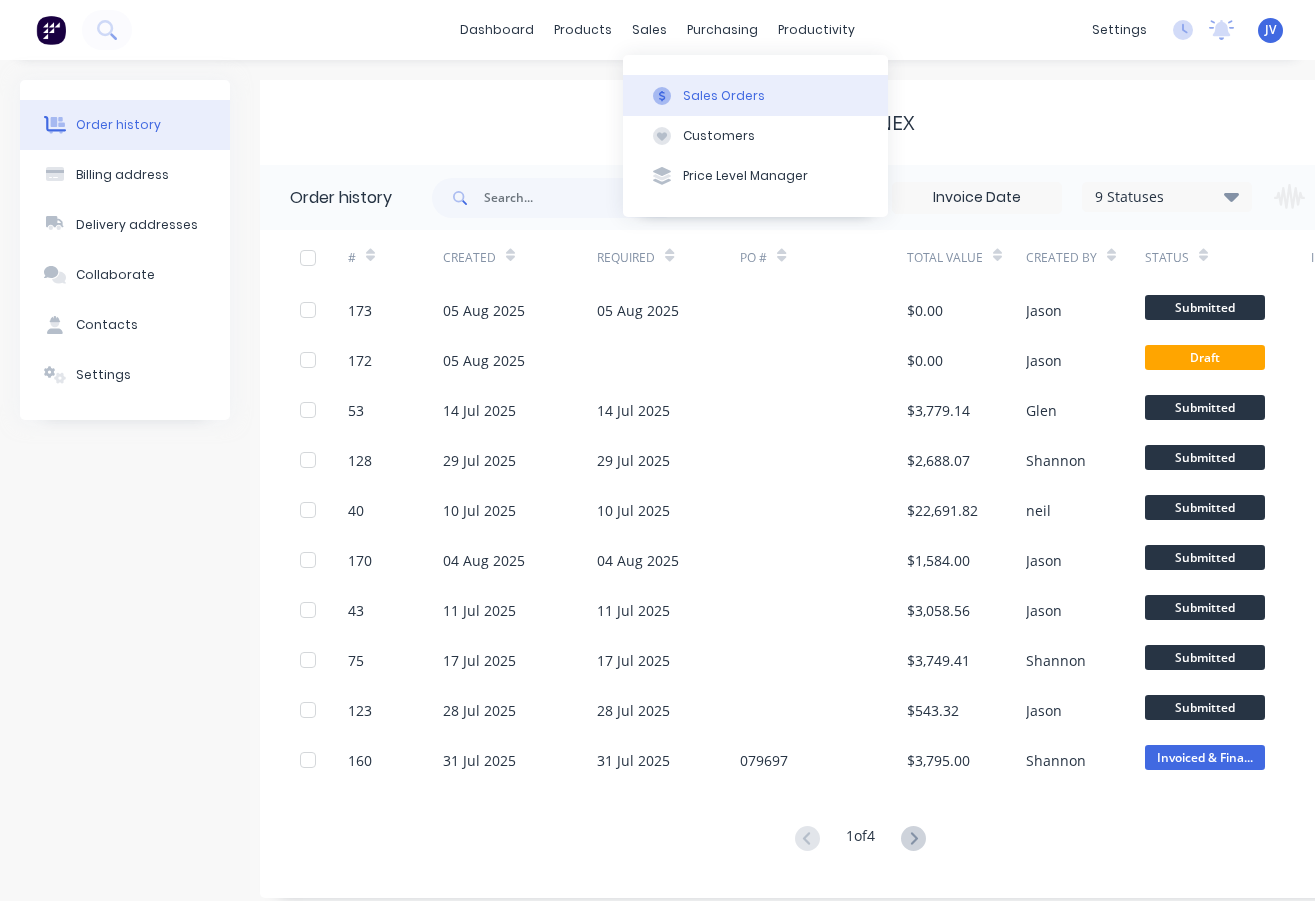 click on "Sales Orders" at bounding box center (724, 96) 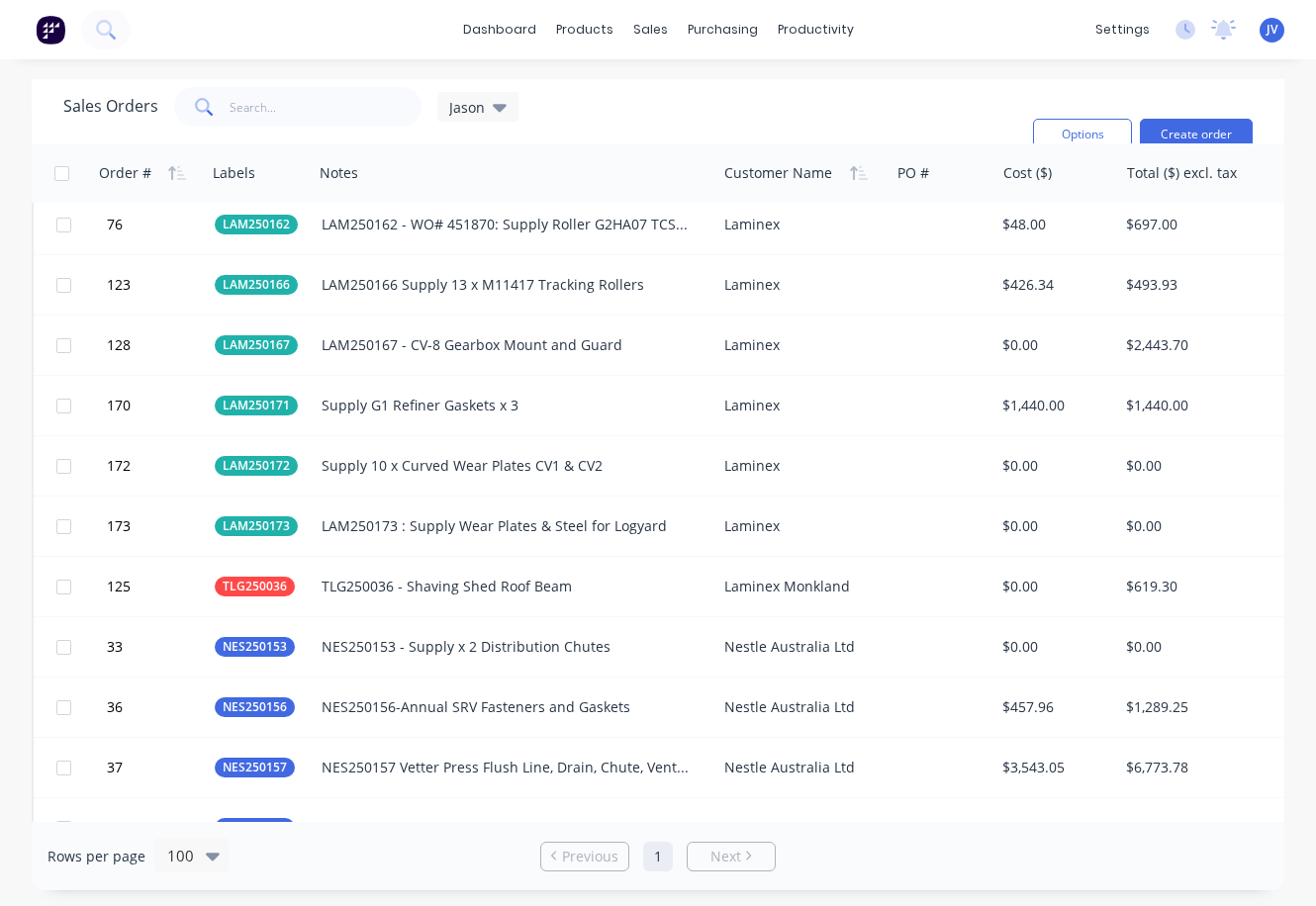 scroll, scrollTop: 2127, scrollLeft: 0, axis: vertical 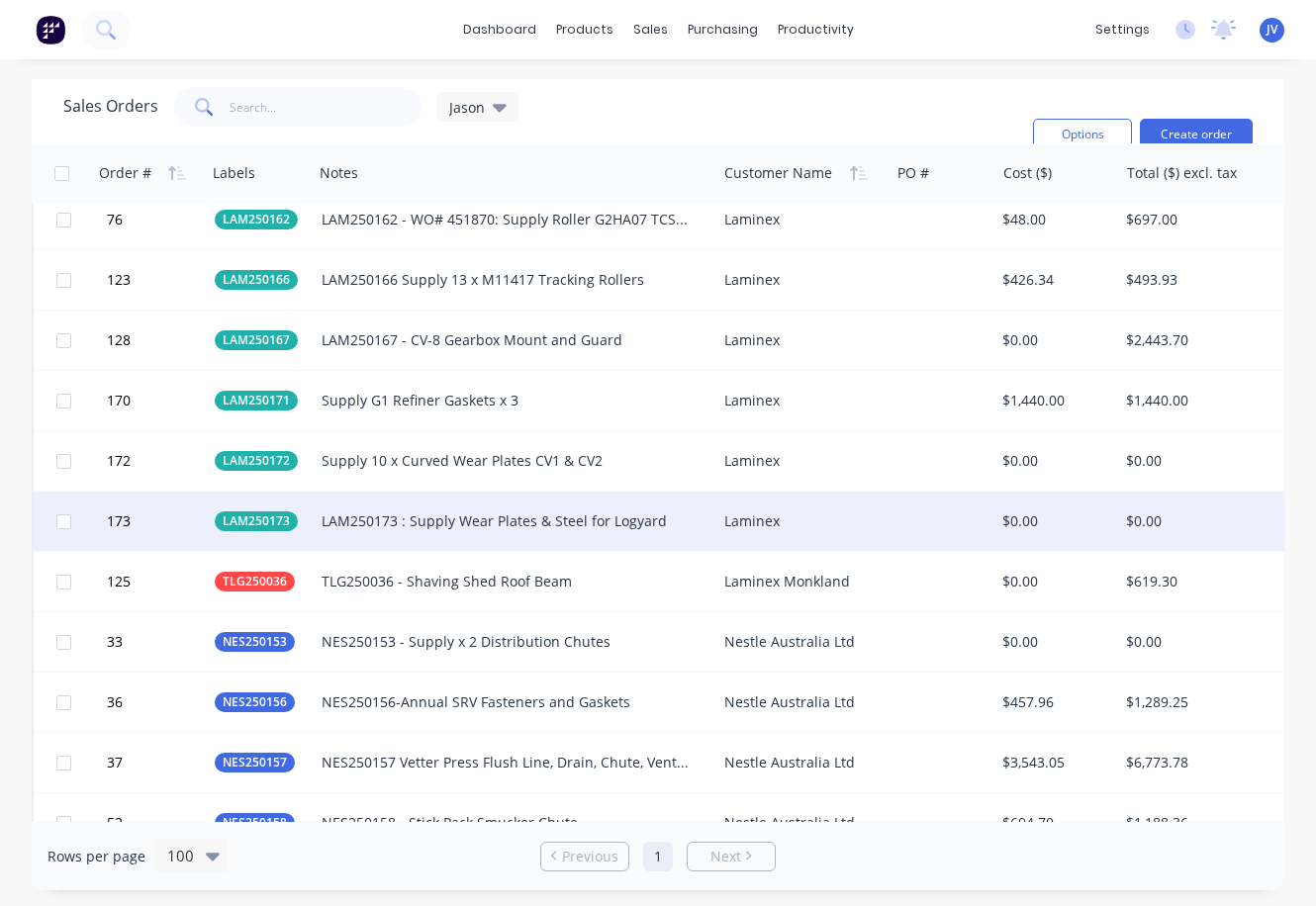 click on "Laminex" at bounding box center [799, 521] 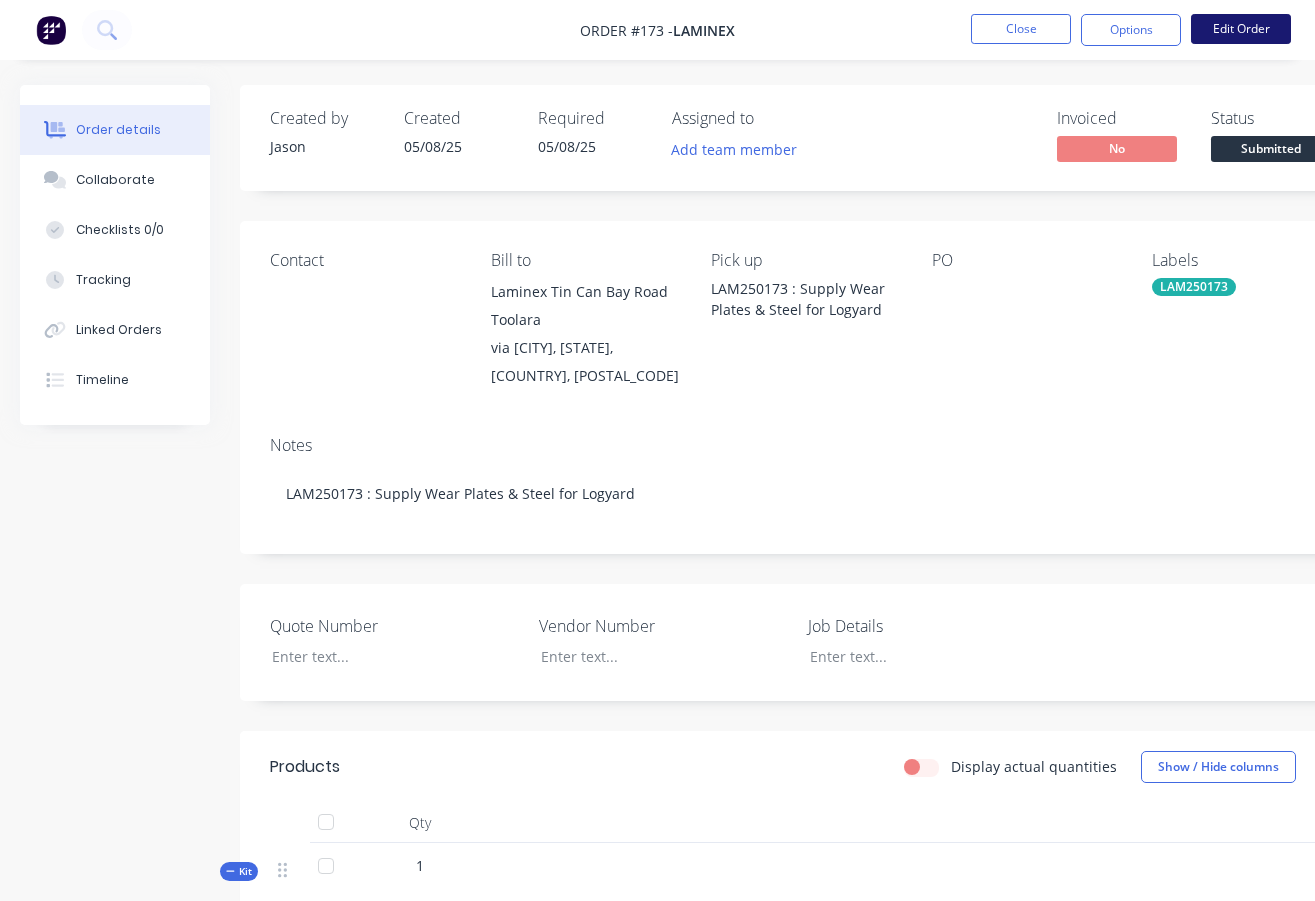 click on "Edit Order" at bounding box center (1241, 29) 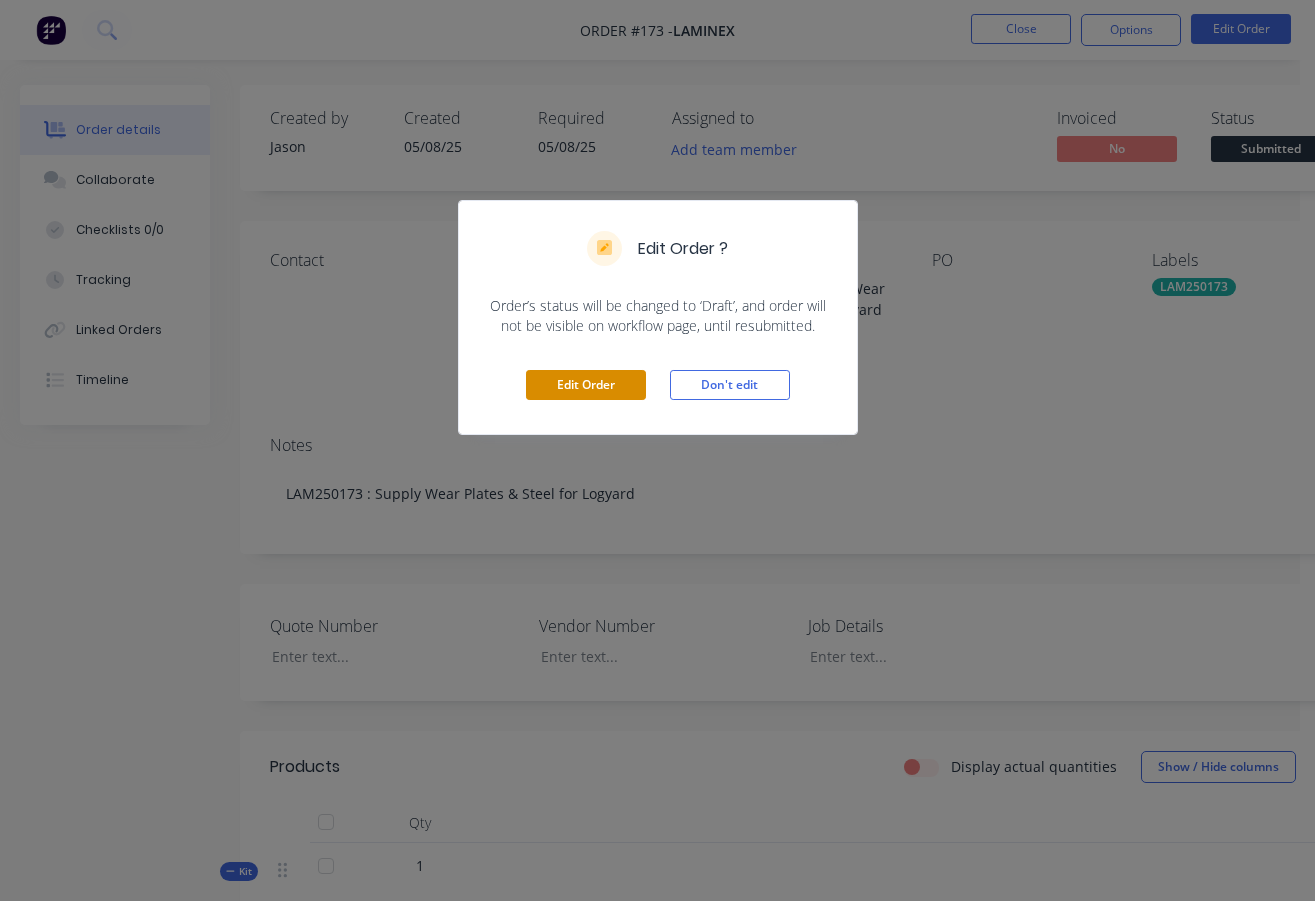 click on "Edit Order" at bounding box center [586, 385] 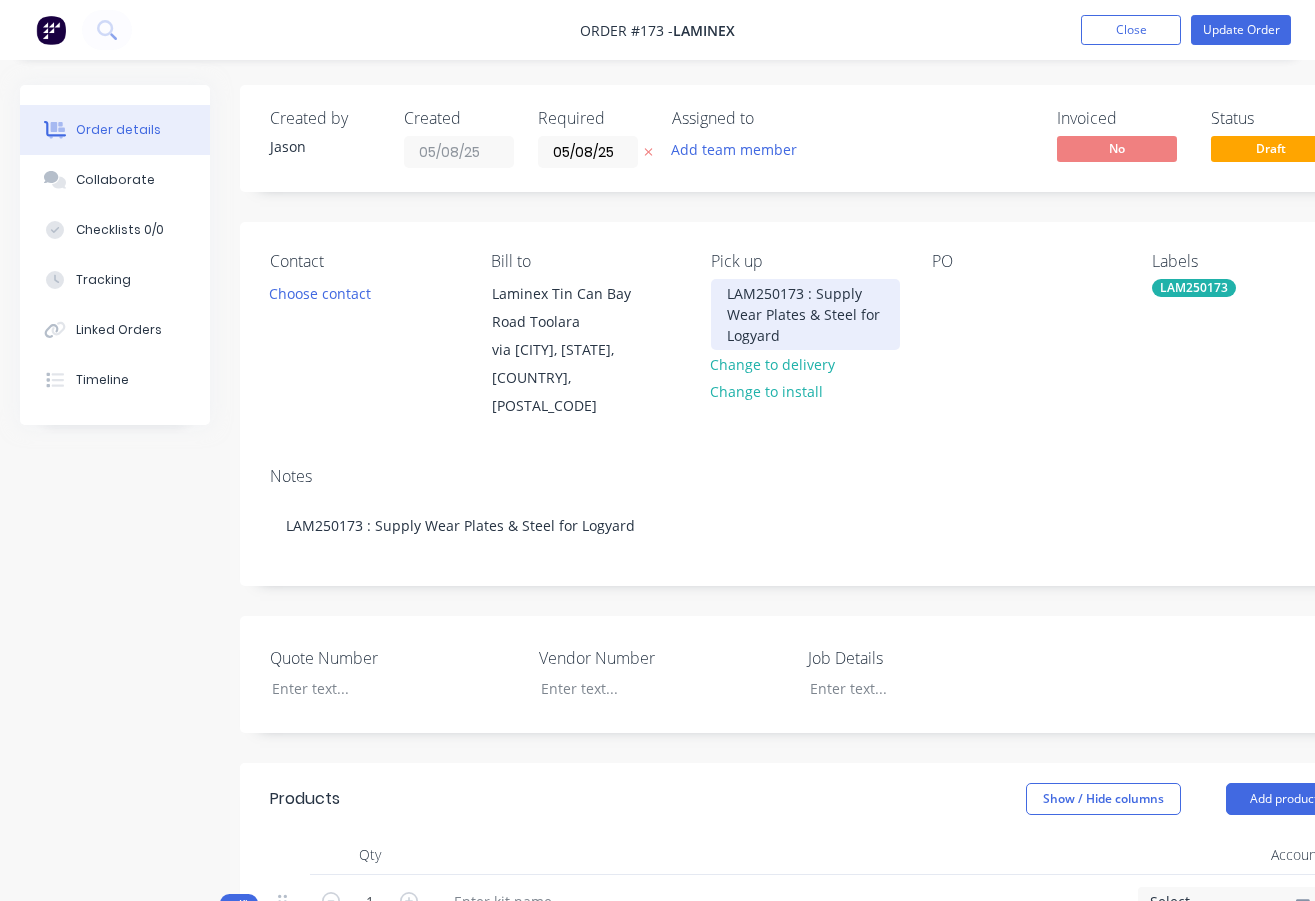 type 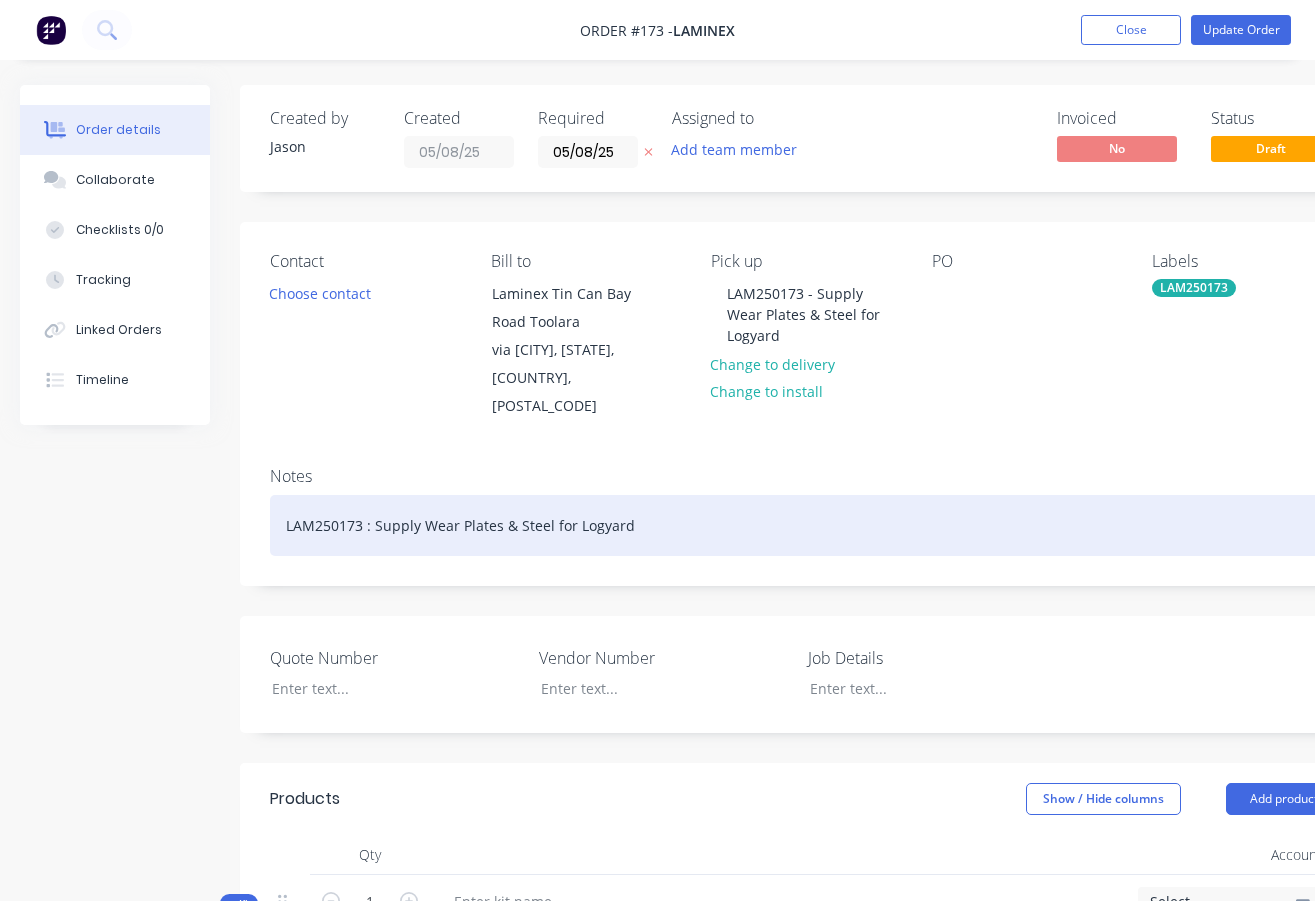 type 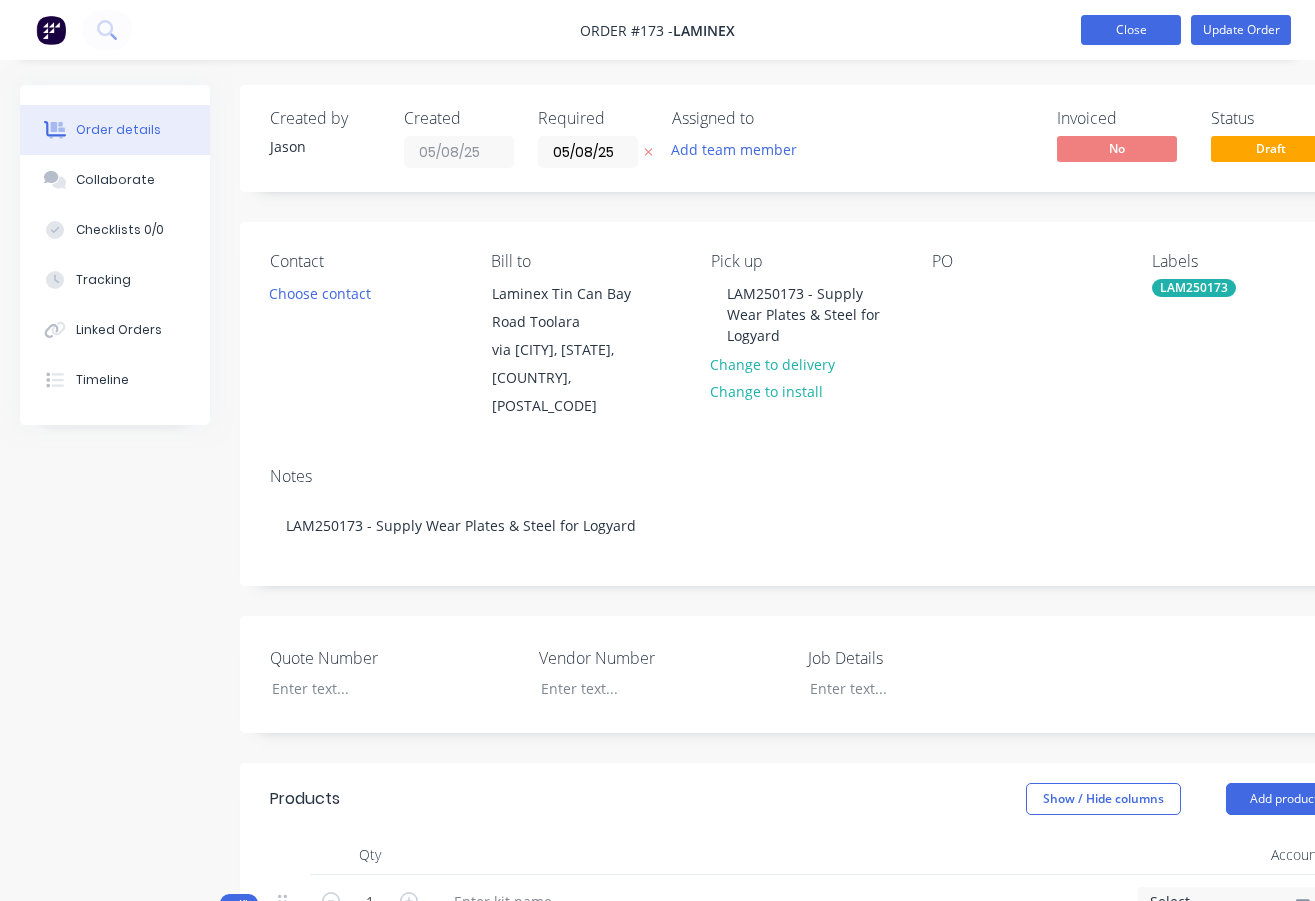 click on "Close" at bounding box center (1131, 30) 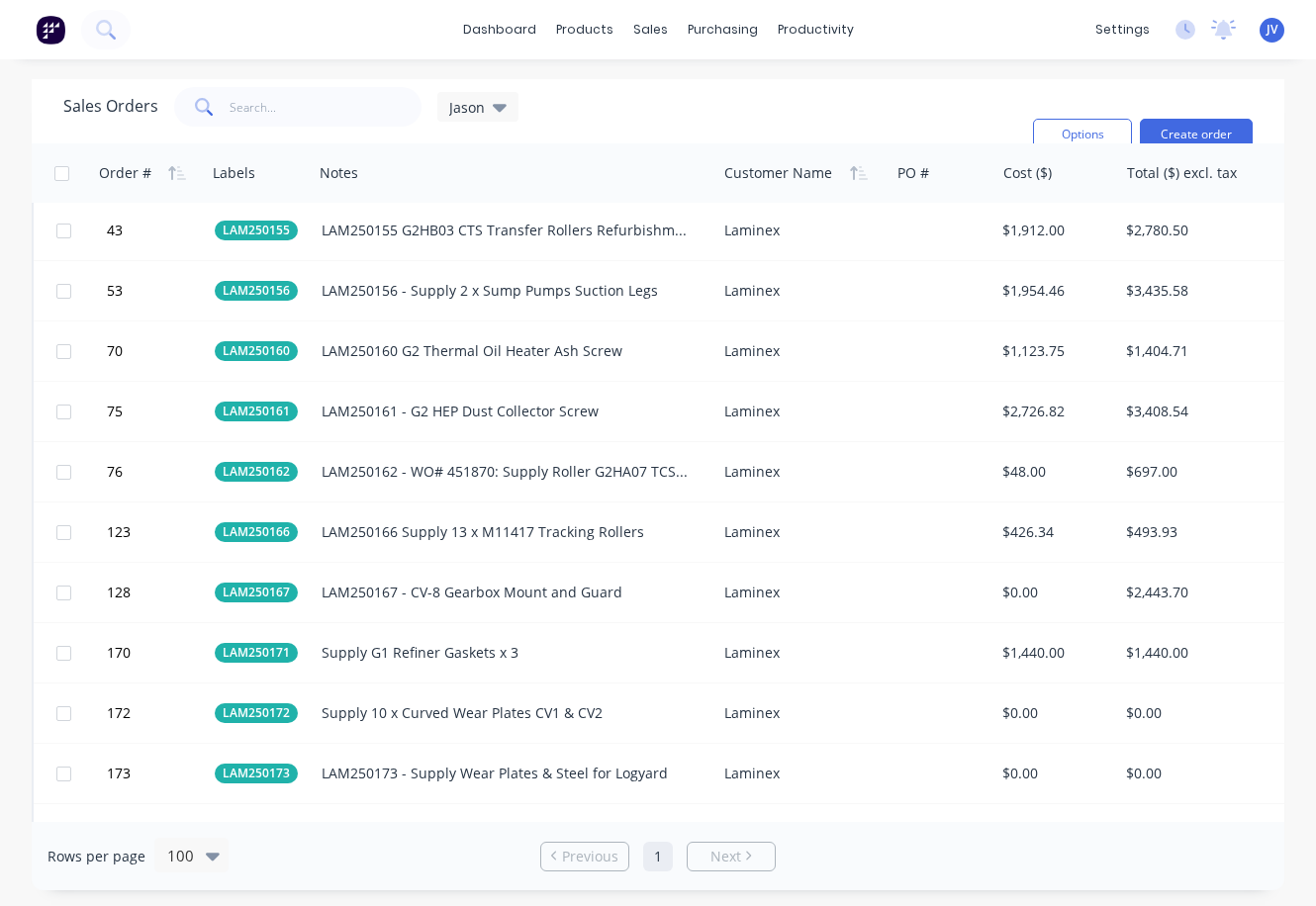 scroll, scrollTop: 1879, scrollLeft: 0, axis: vertical 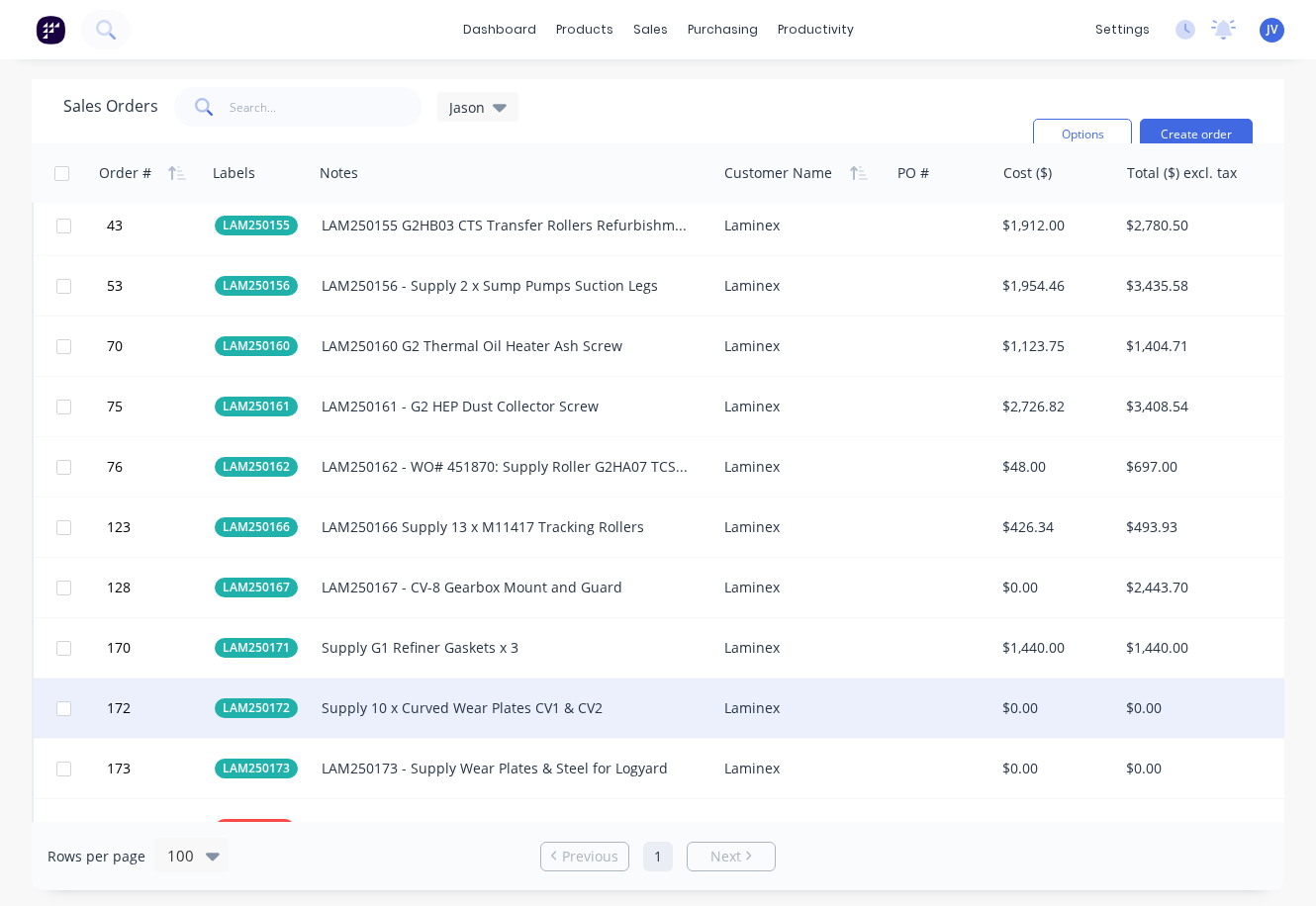 click on "Laminex" at bounding box center [799, 708] 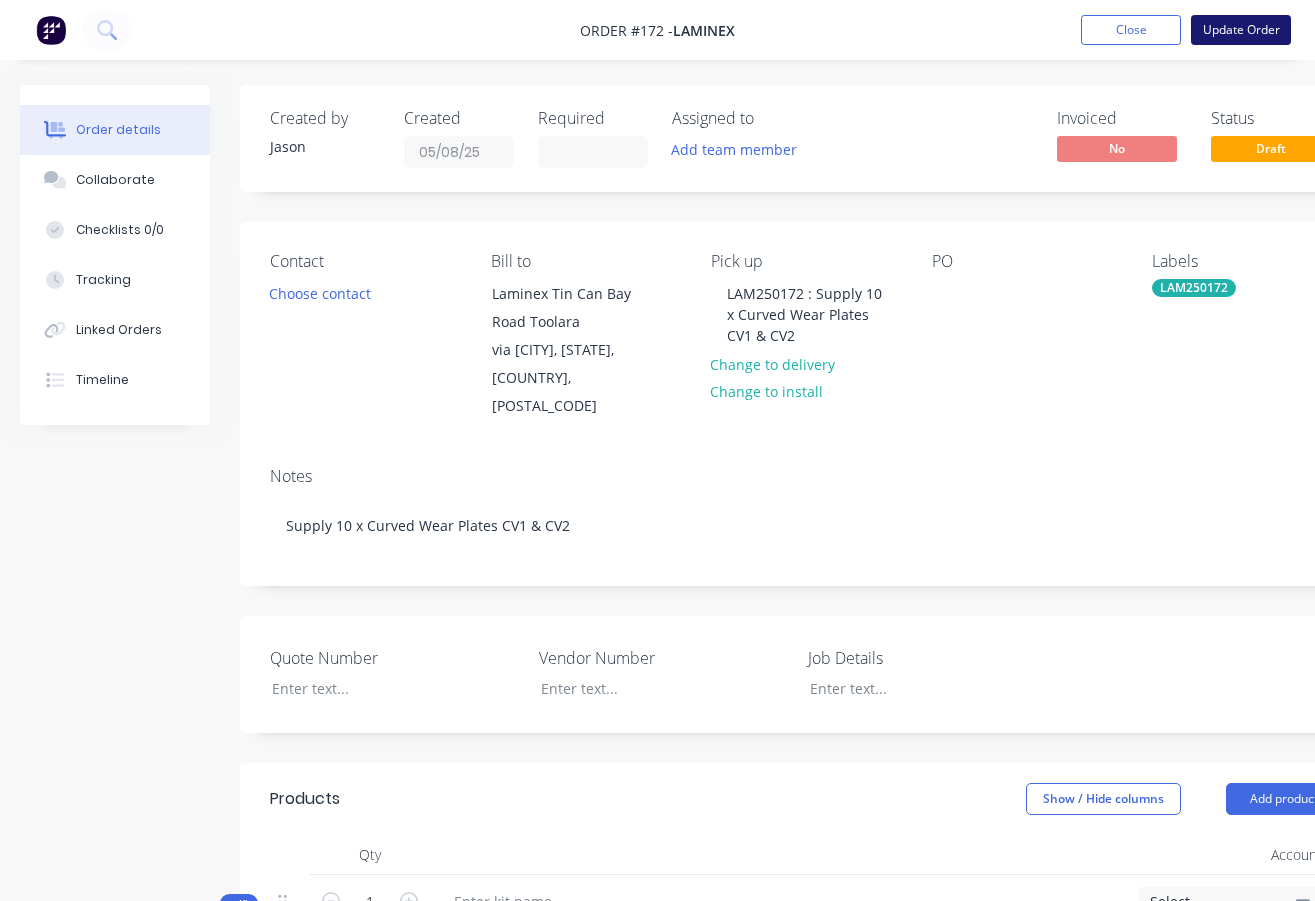 click on "Update Order" at bounding box center [1241, 30] 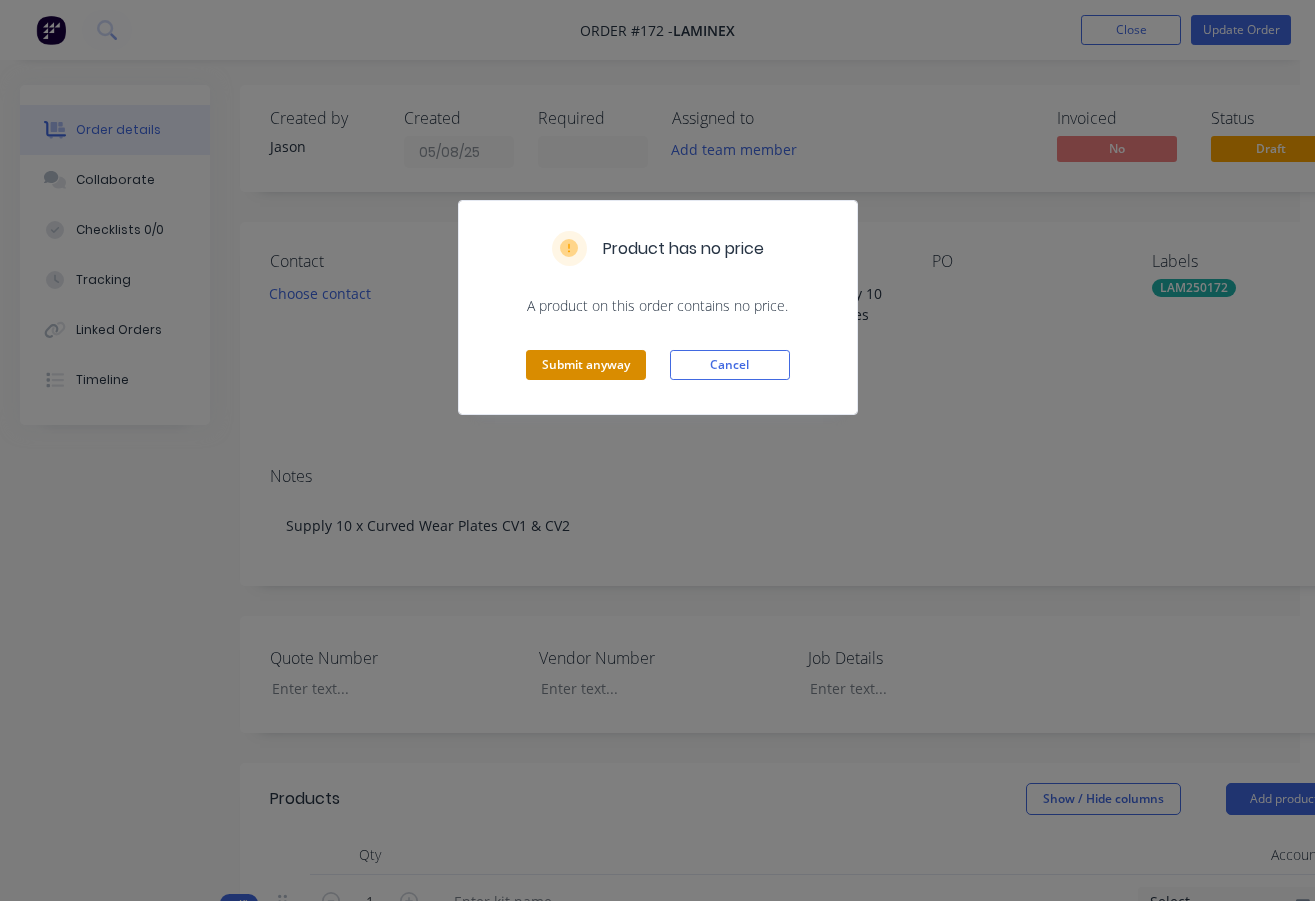 click on "Submit anyway" at bounding box center (586, 365) 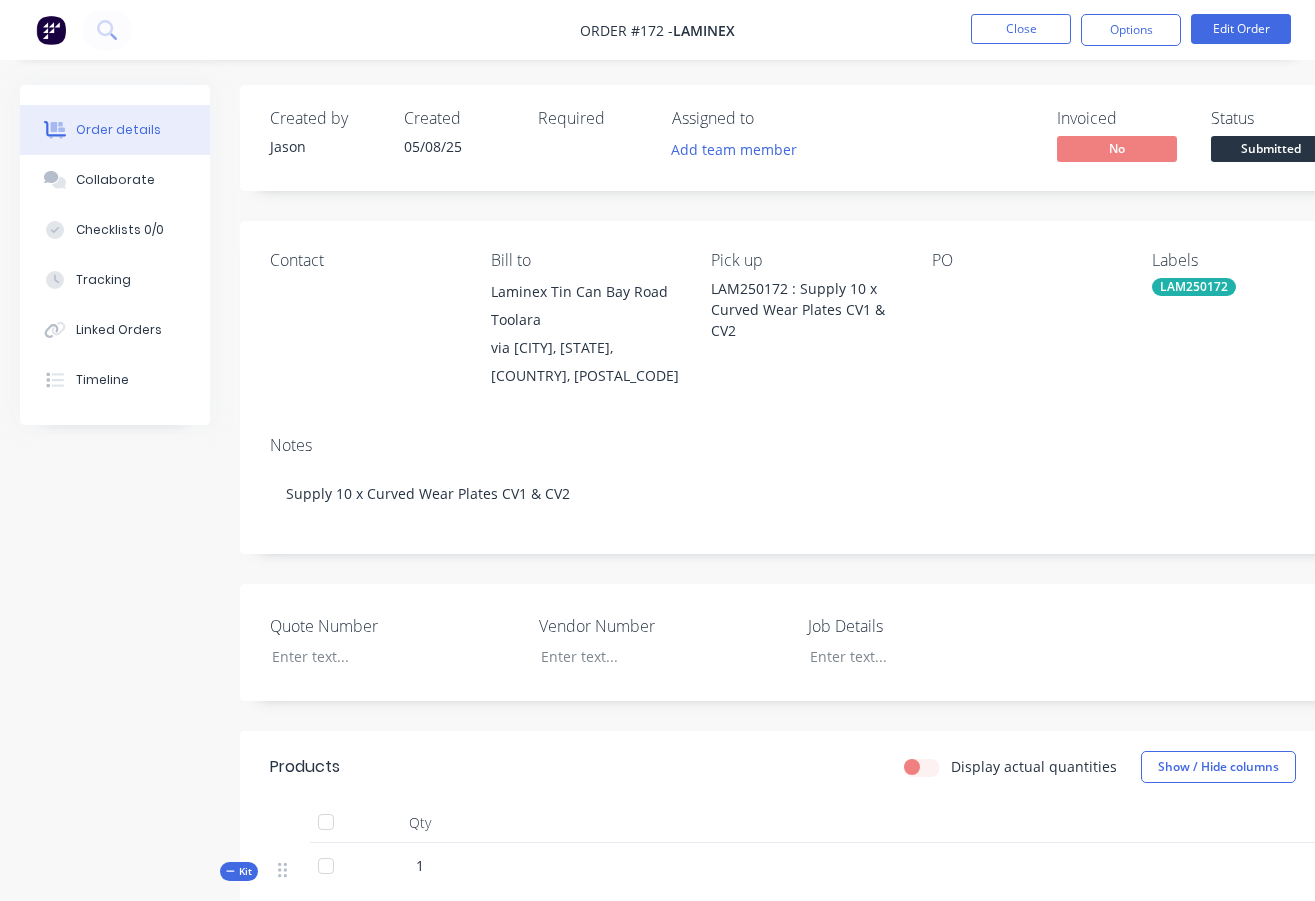 drag, startPoint x: 839, startPoint y: 340, endPoint x: 780, endPoint y: 335, distance: 59.211487 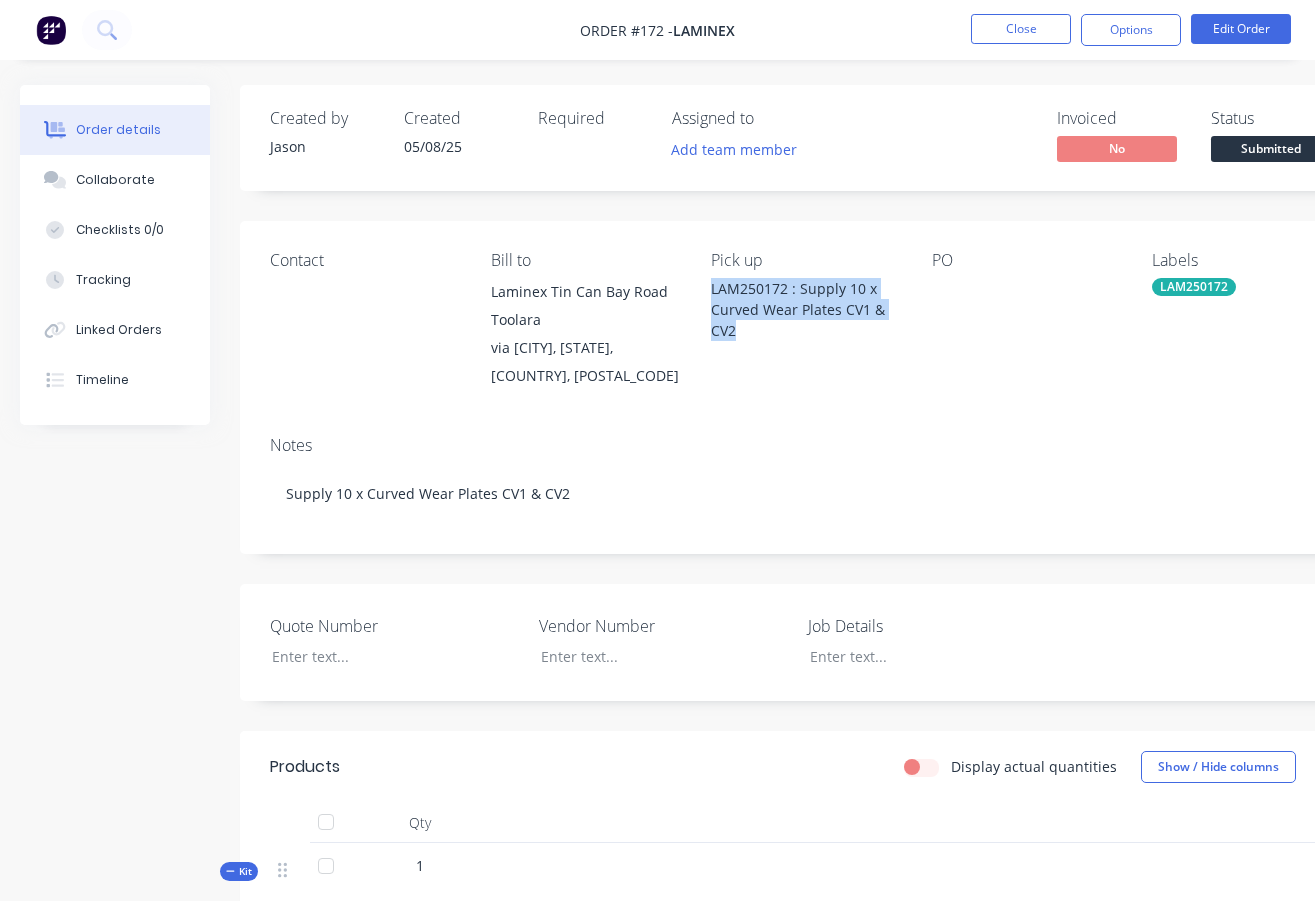 drag, startPoint x: 874, startPoint y: 332, endPoint x: 711, endPoint y: 292, distance: 167.83623 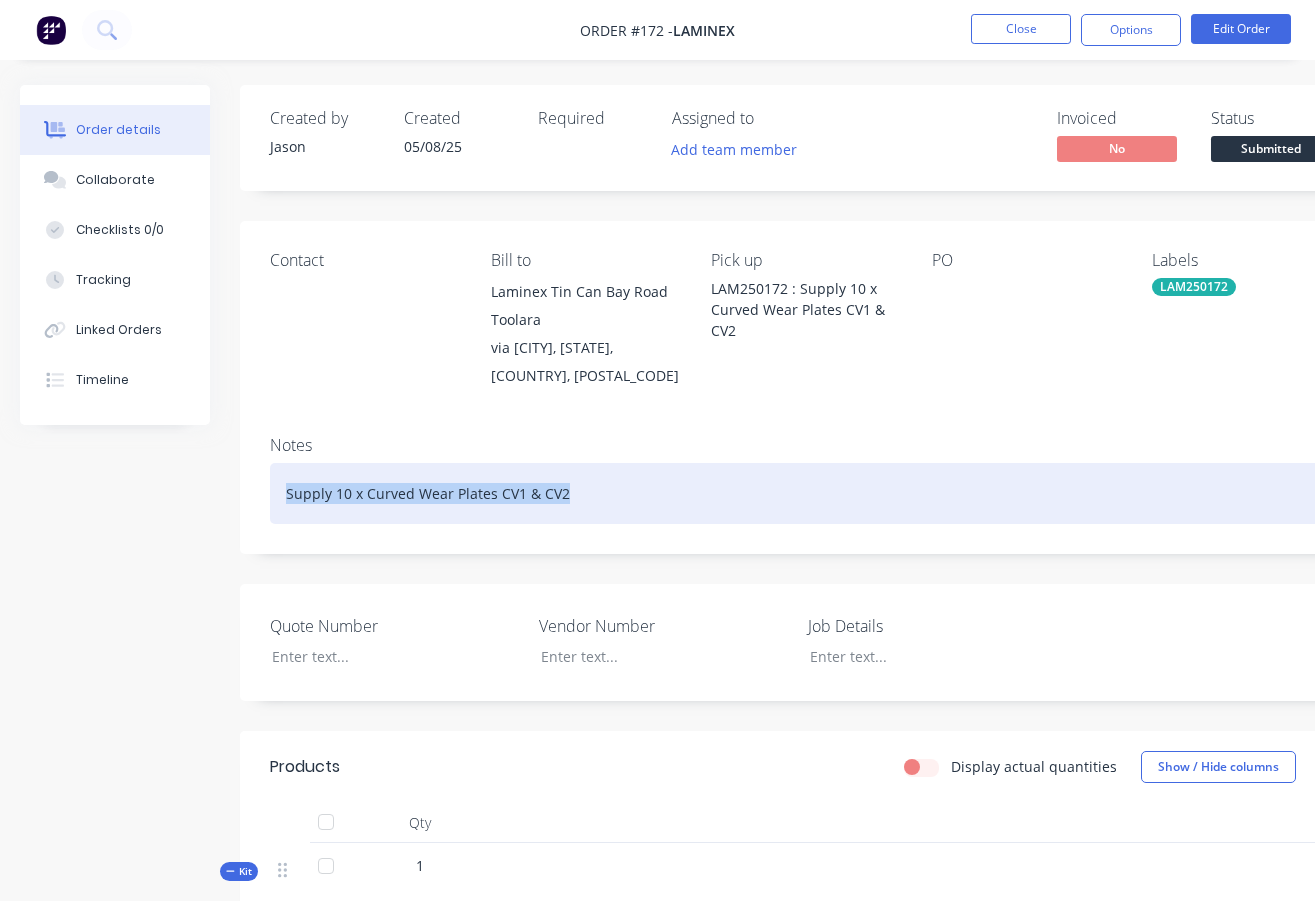 drag, startPoint x: 597, startPoint y: 495, endPoint x: 278, endPoint y: 500, distance: 319.03918 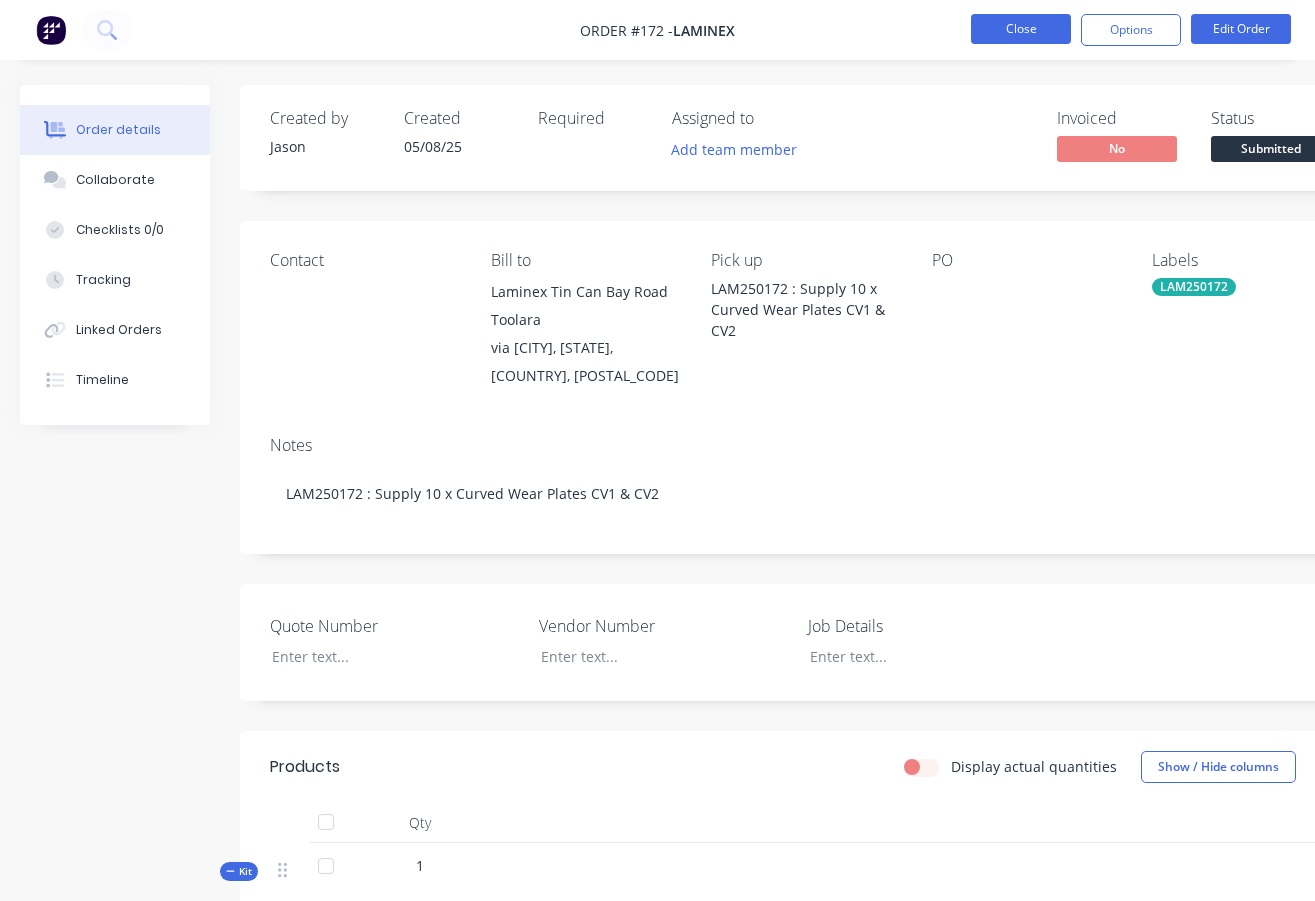 click on "Close" at bounding box center [1021, 29] 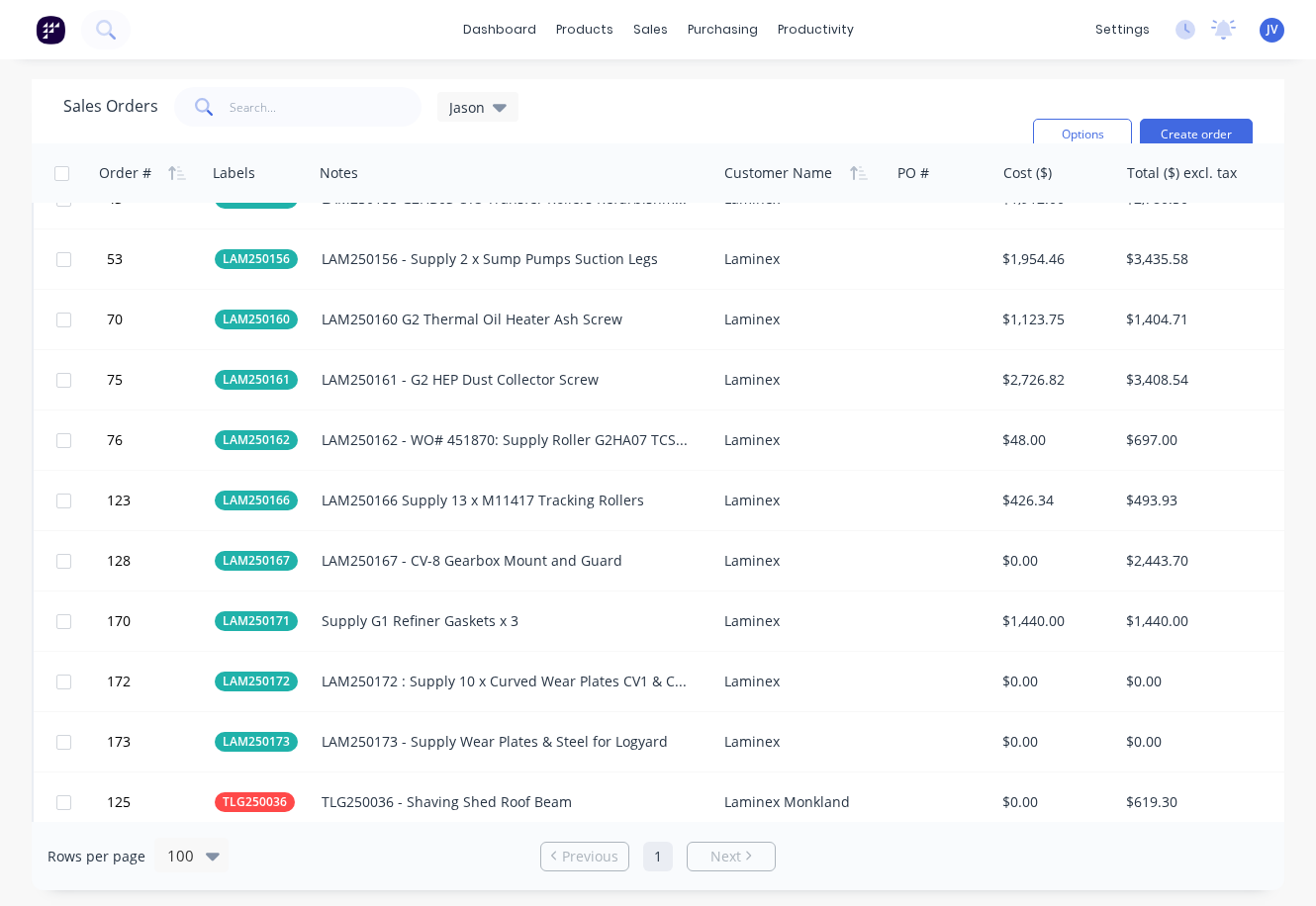 scroll, scrollTop: 2077, scrollLeft: 0, axis: vertical 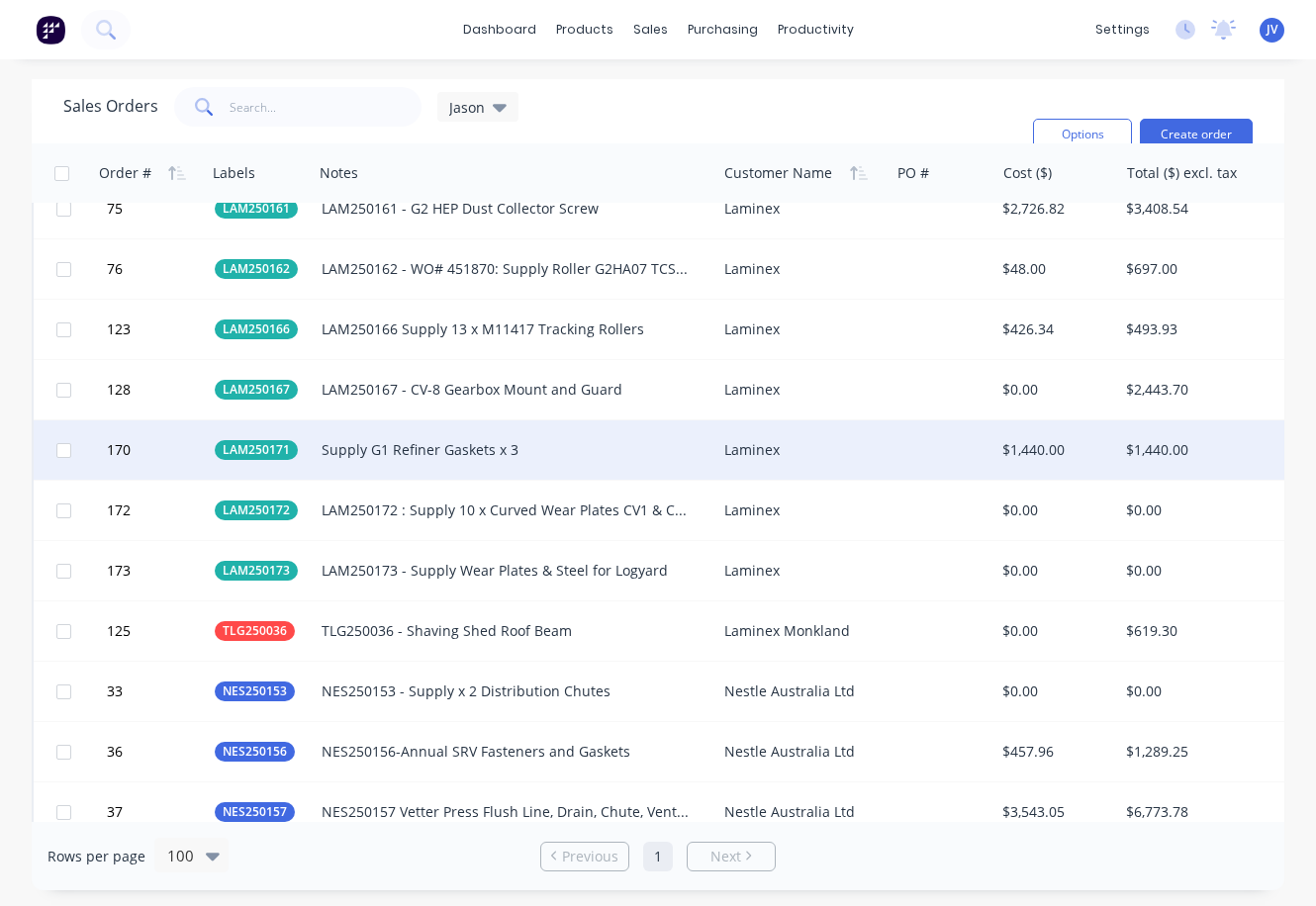 click on "Laminex" at bounding box center [799, 450] 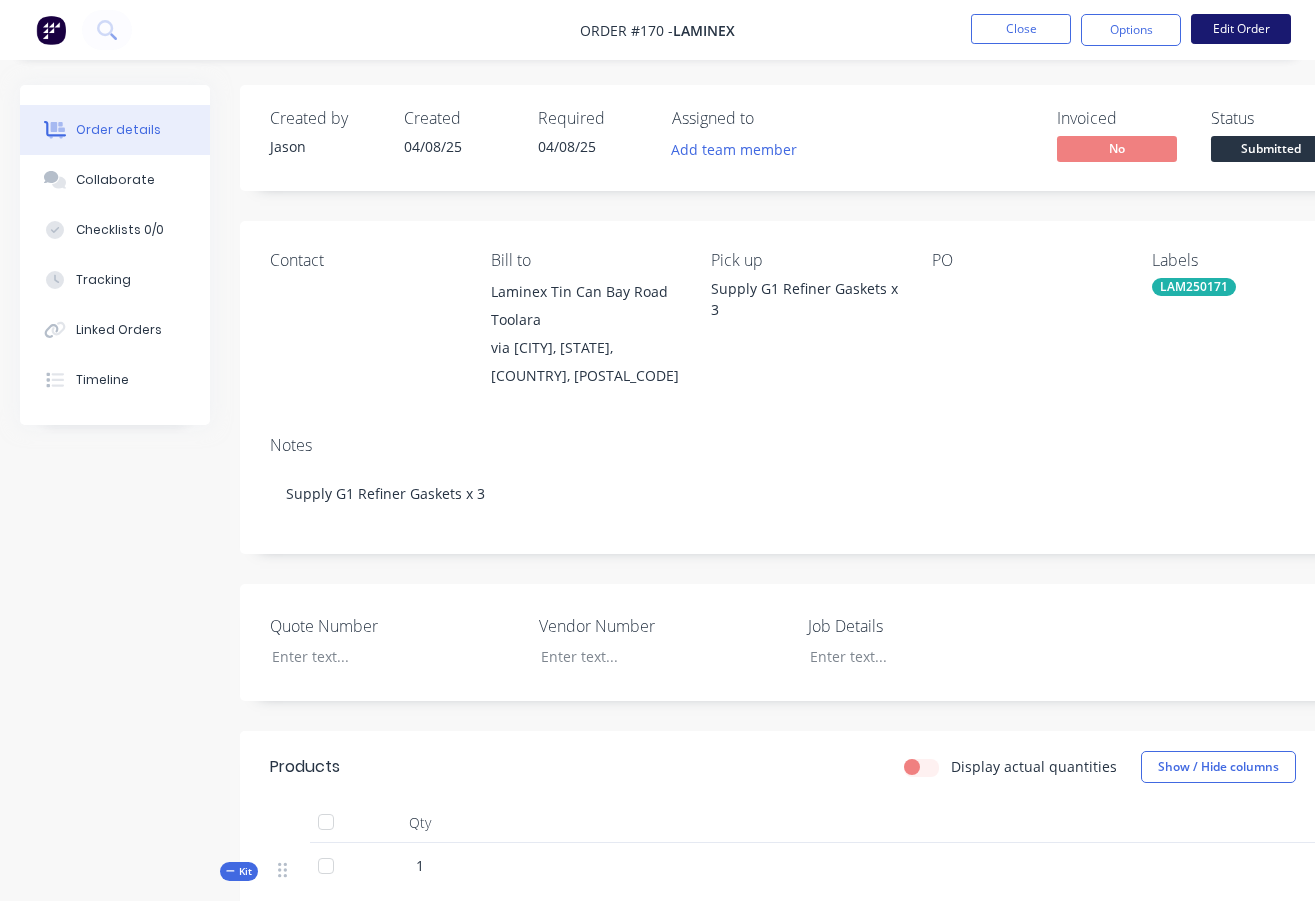 click on "Edit Order" at bounding box center [1241, 29] 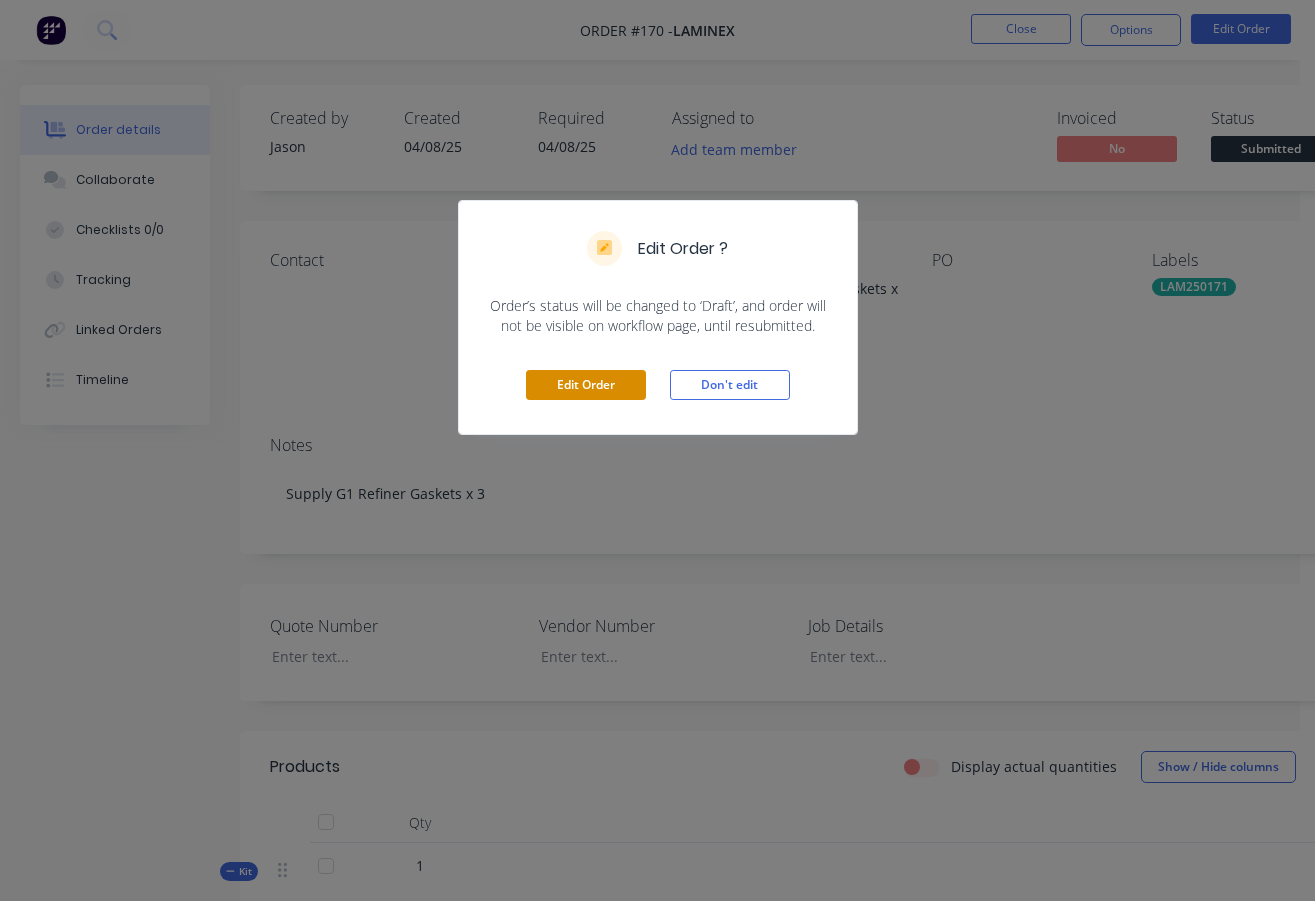 click on "Edit Order" at bounding box center (586, 385) 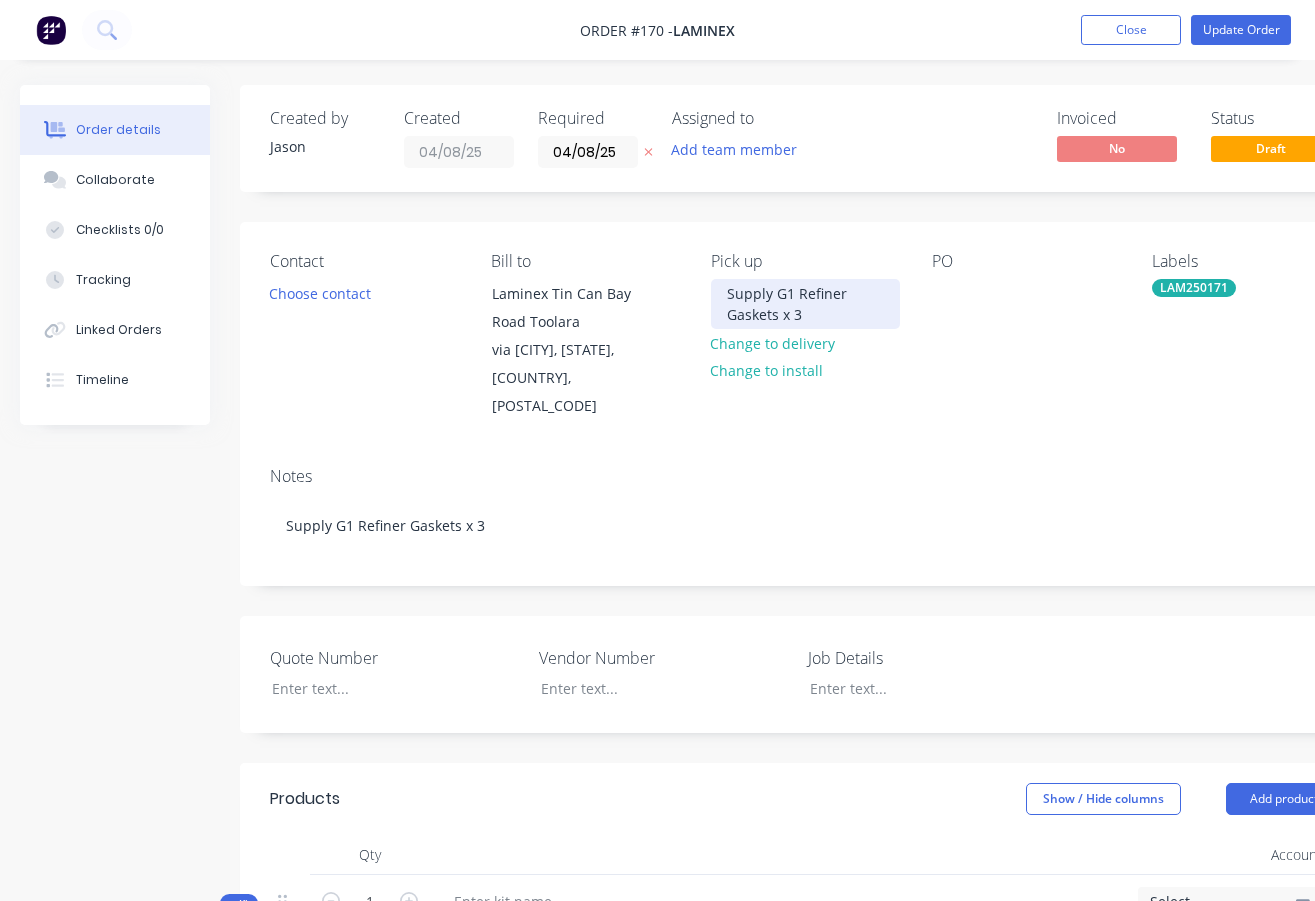 click on "Supply G1 Refiner Gaskets x 3" at bounding box center (805, 304) 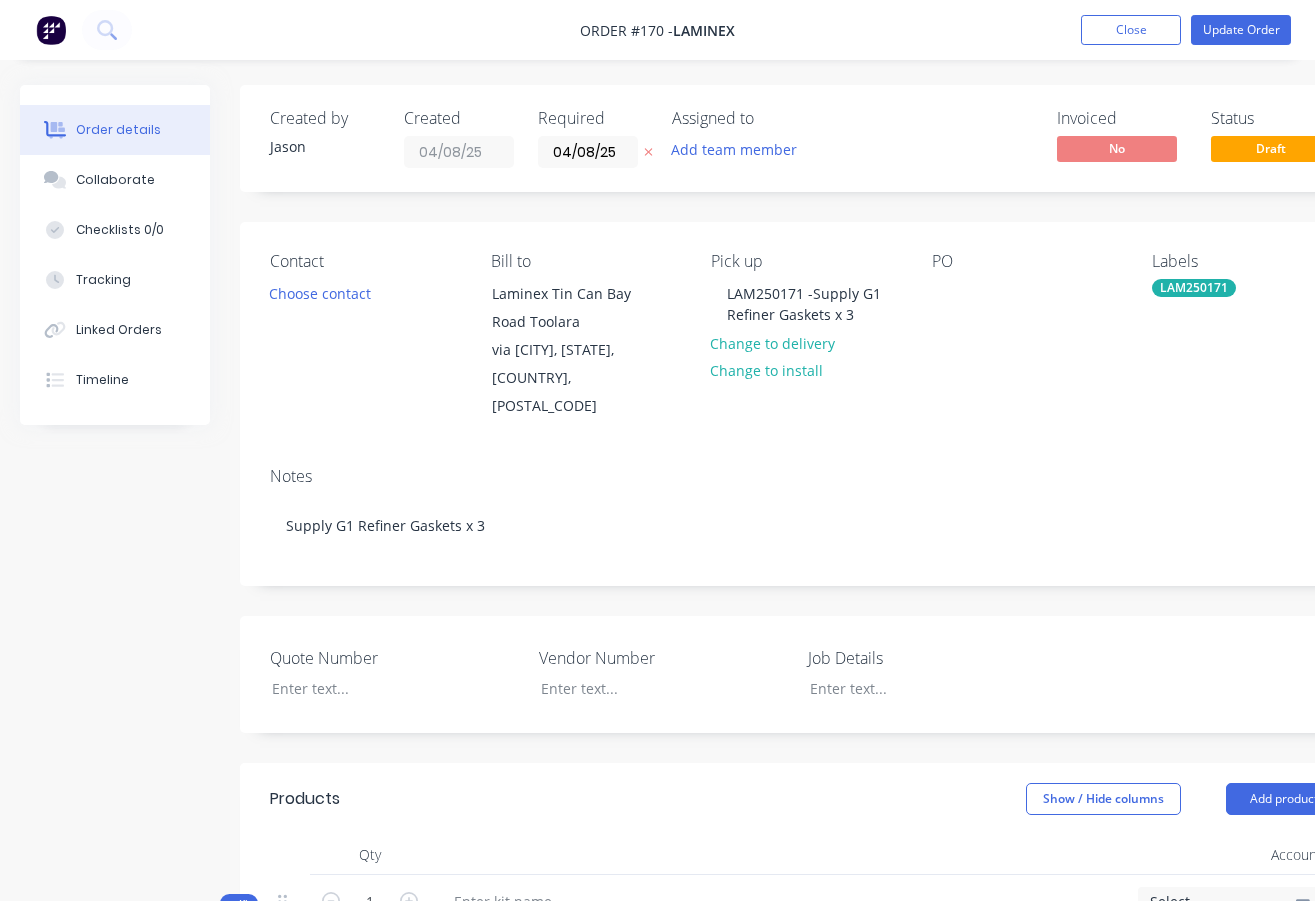 click on "Pick up LAM250171 -Supply G1 Refiner Gaskets x 3 Change to delivery Change to install" at bounding box center [805, 336] 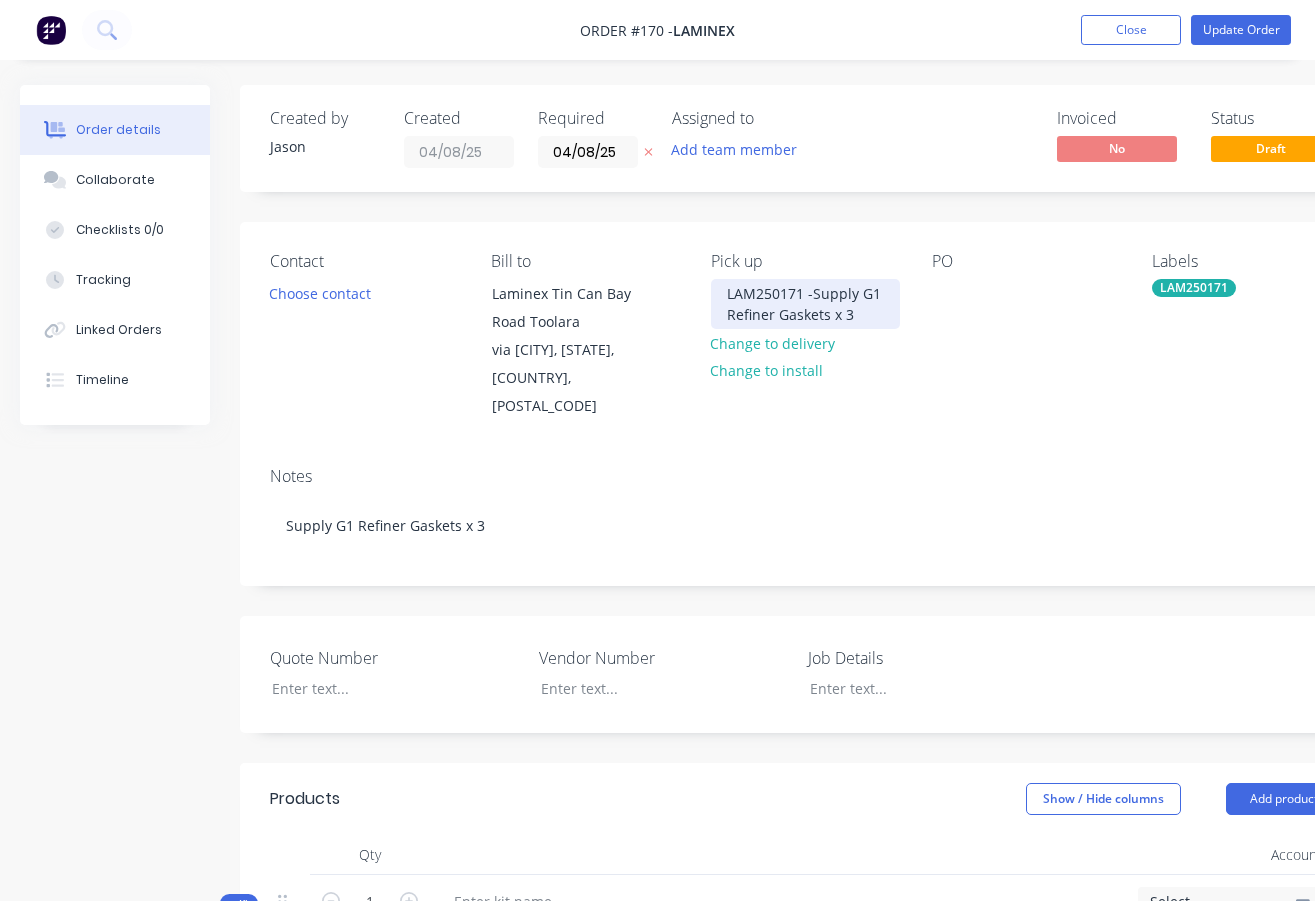 click on "LAM250171 -Supply G1 Refiner Gaskets x 3" at bounding box center (805, 304) 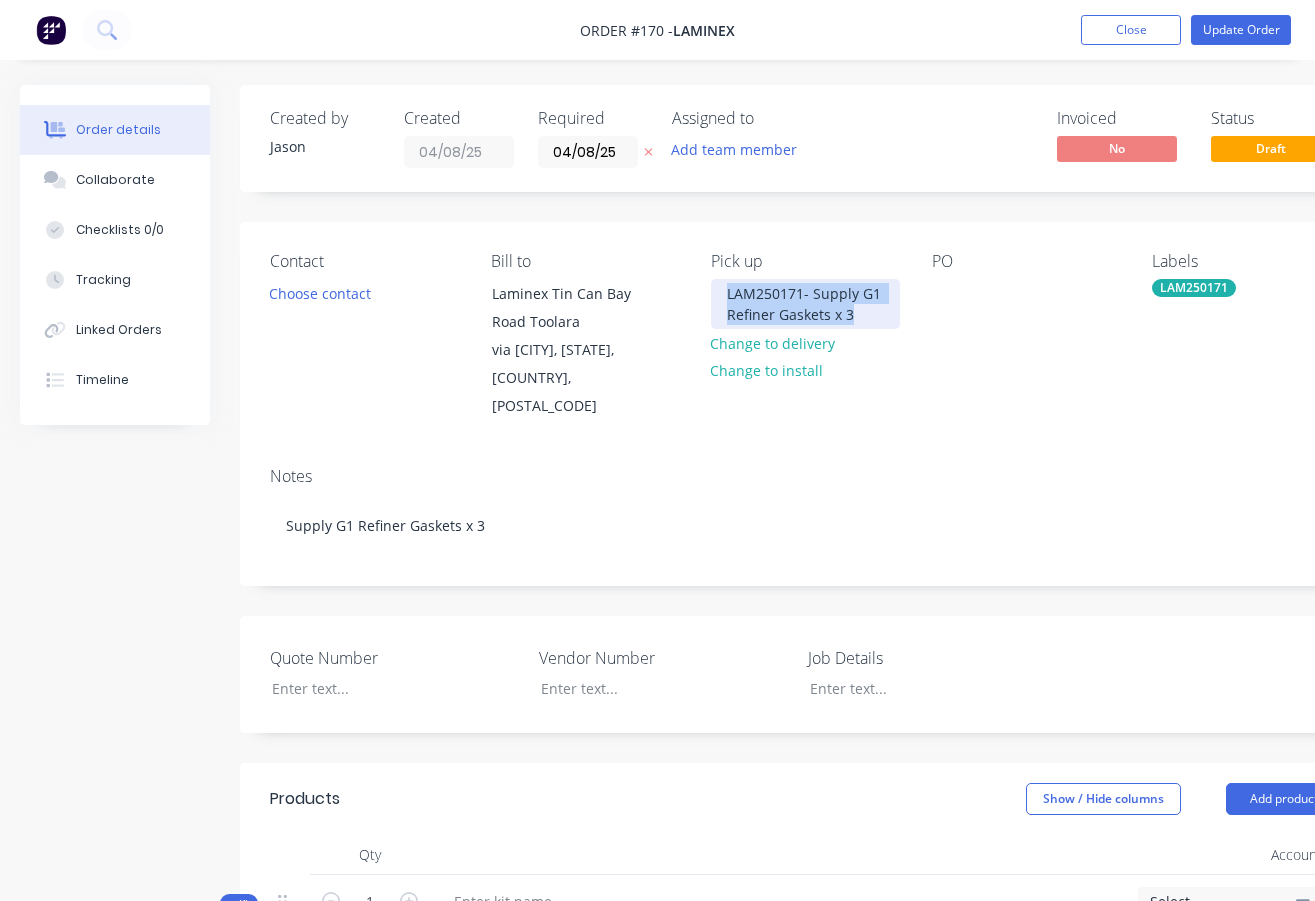 drag, startPoint x: 867, startPoint y: 316, endPoint x: 729, endPoint y: 296, distance: 139.44174 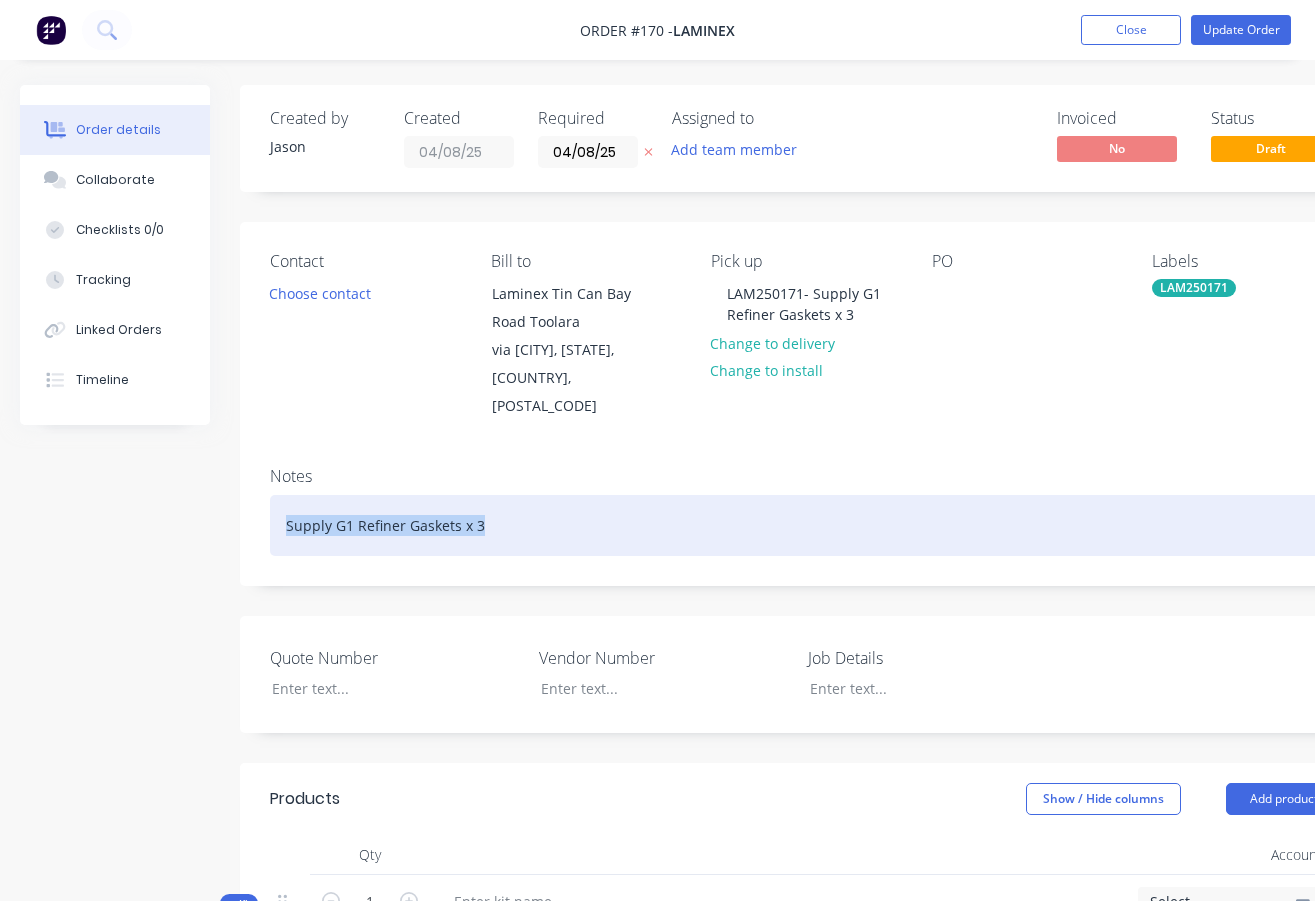 drag, startPoint x: 525, startPoint y: 501, endPoint x: 285, endPoint y: 498, distance: 240.01875 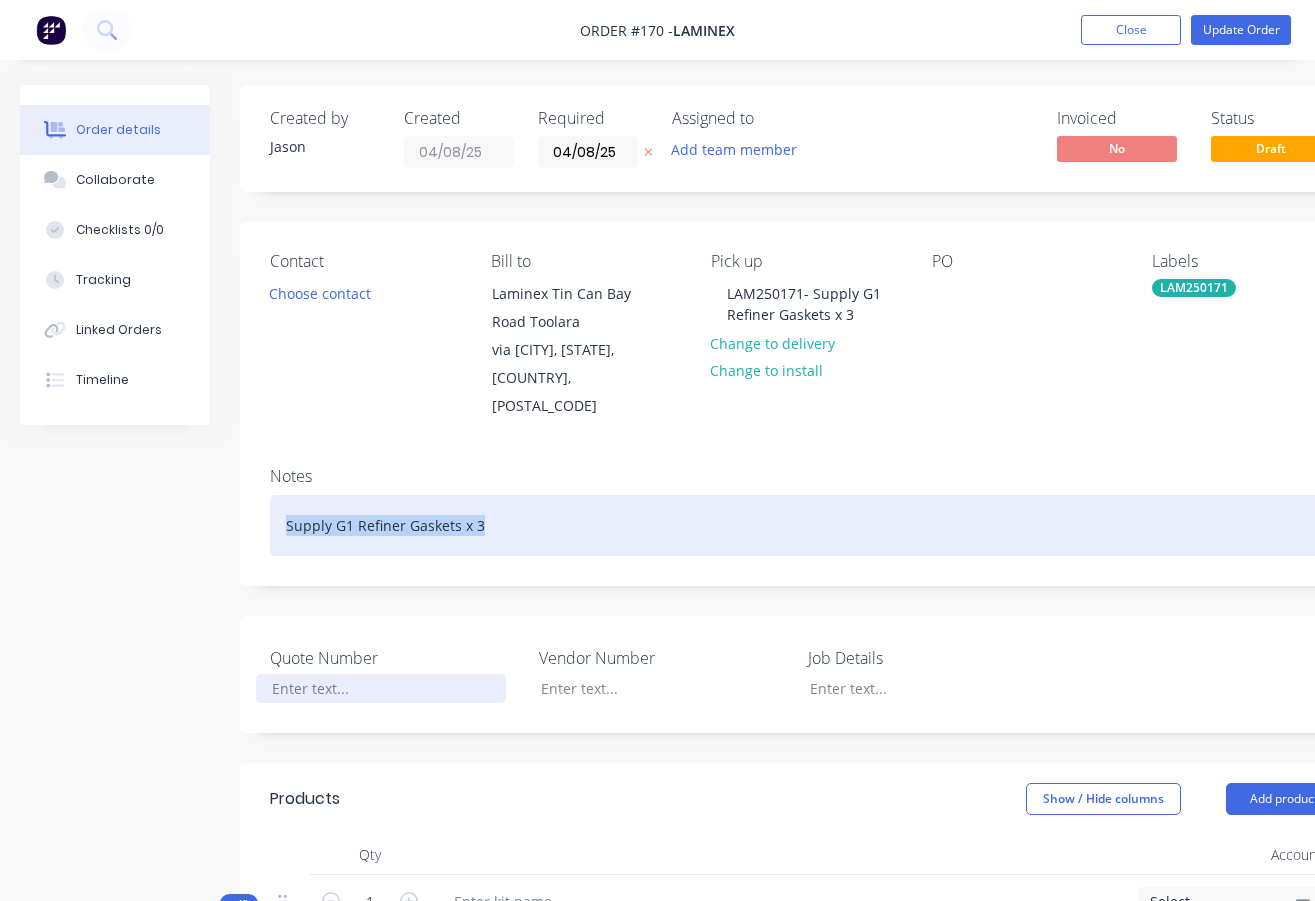 type 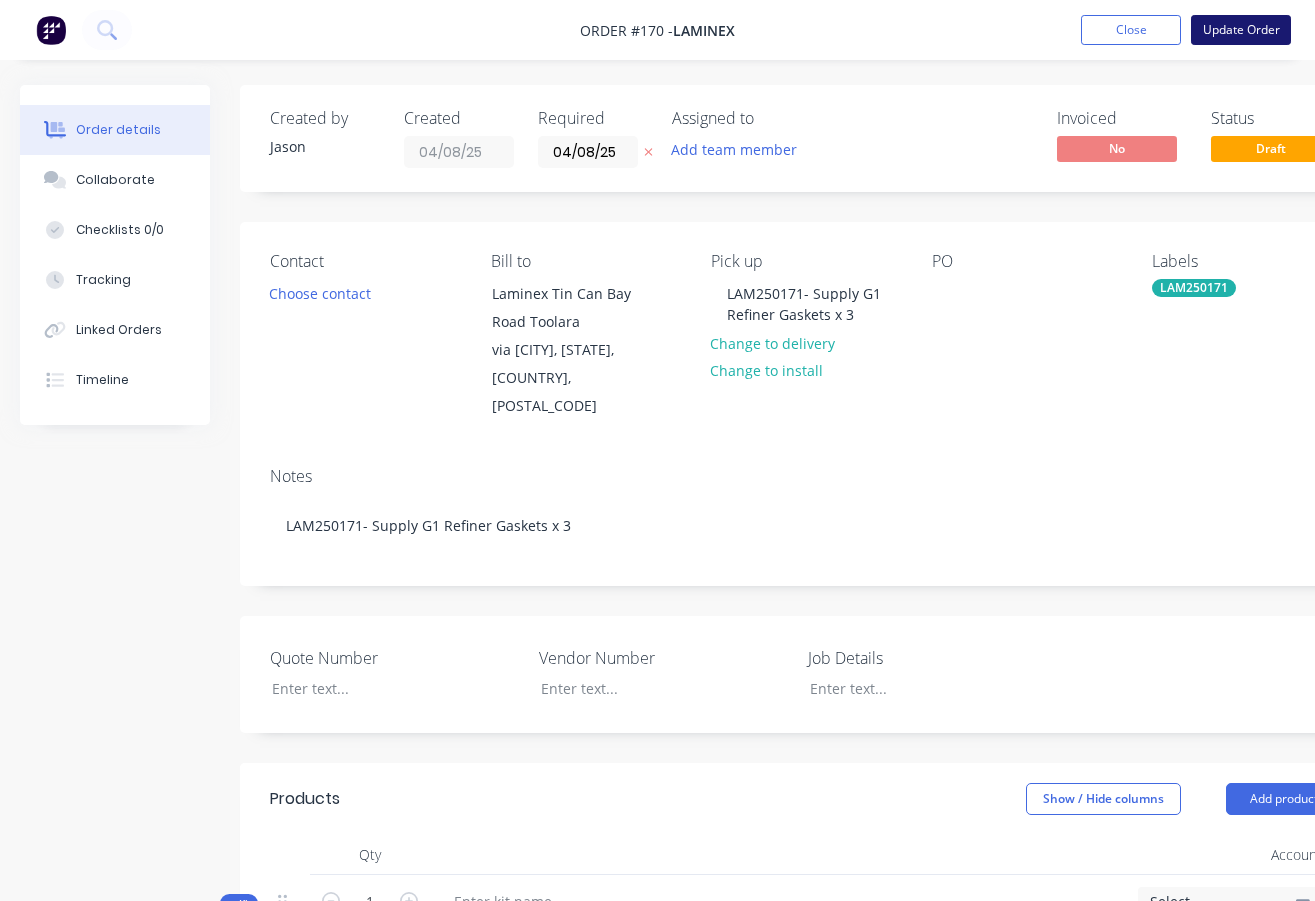 click on "Update Order" at bounding box center [1241, 30] 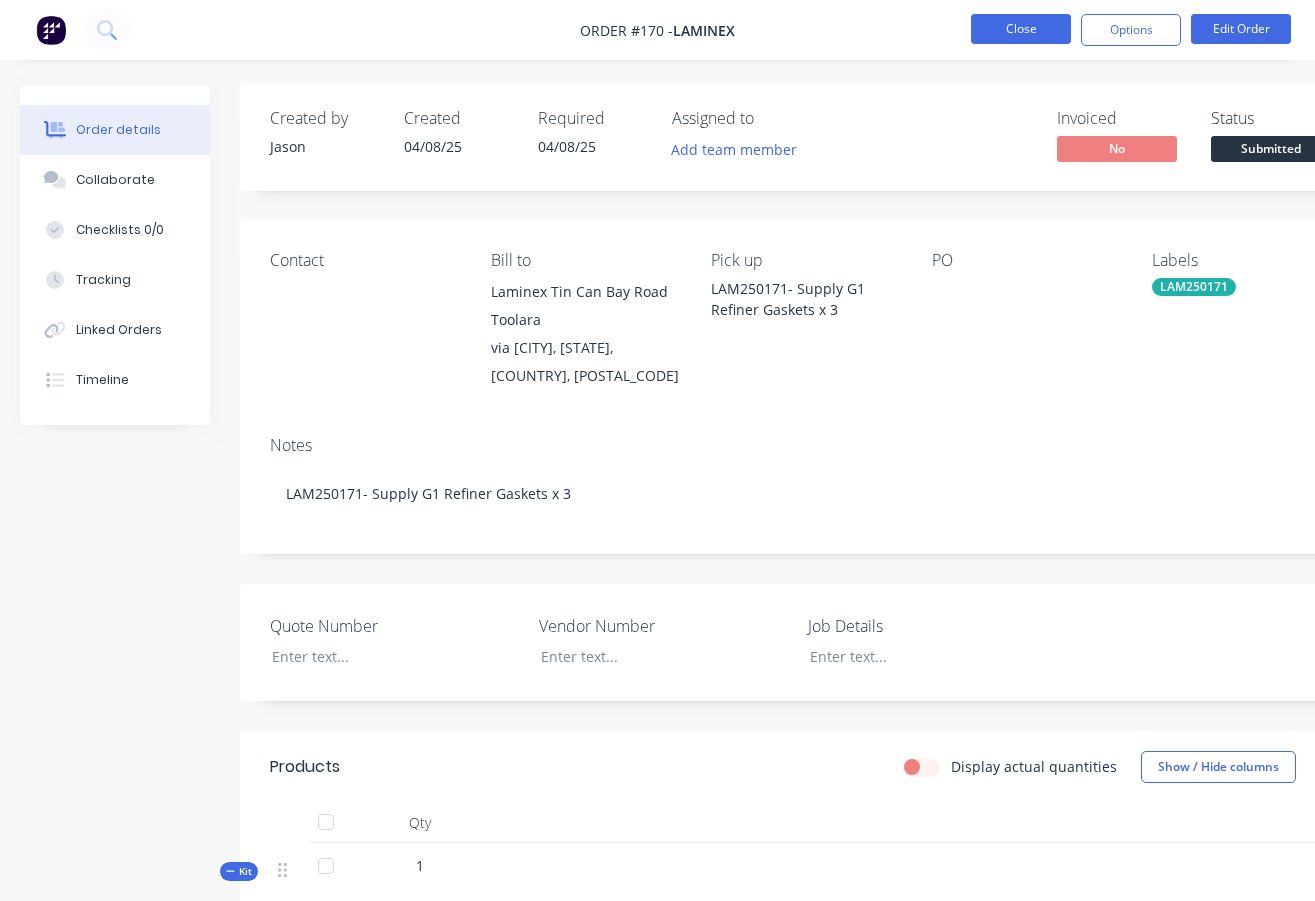 click on "Close" at bounding box center [1021, 29] 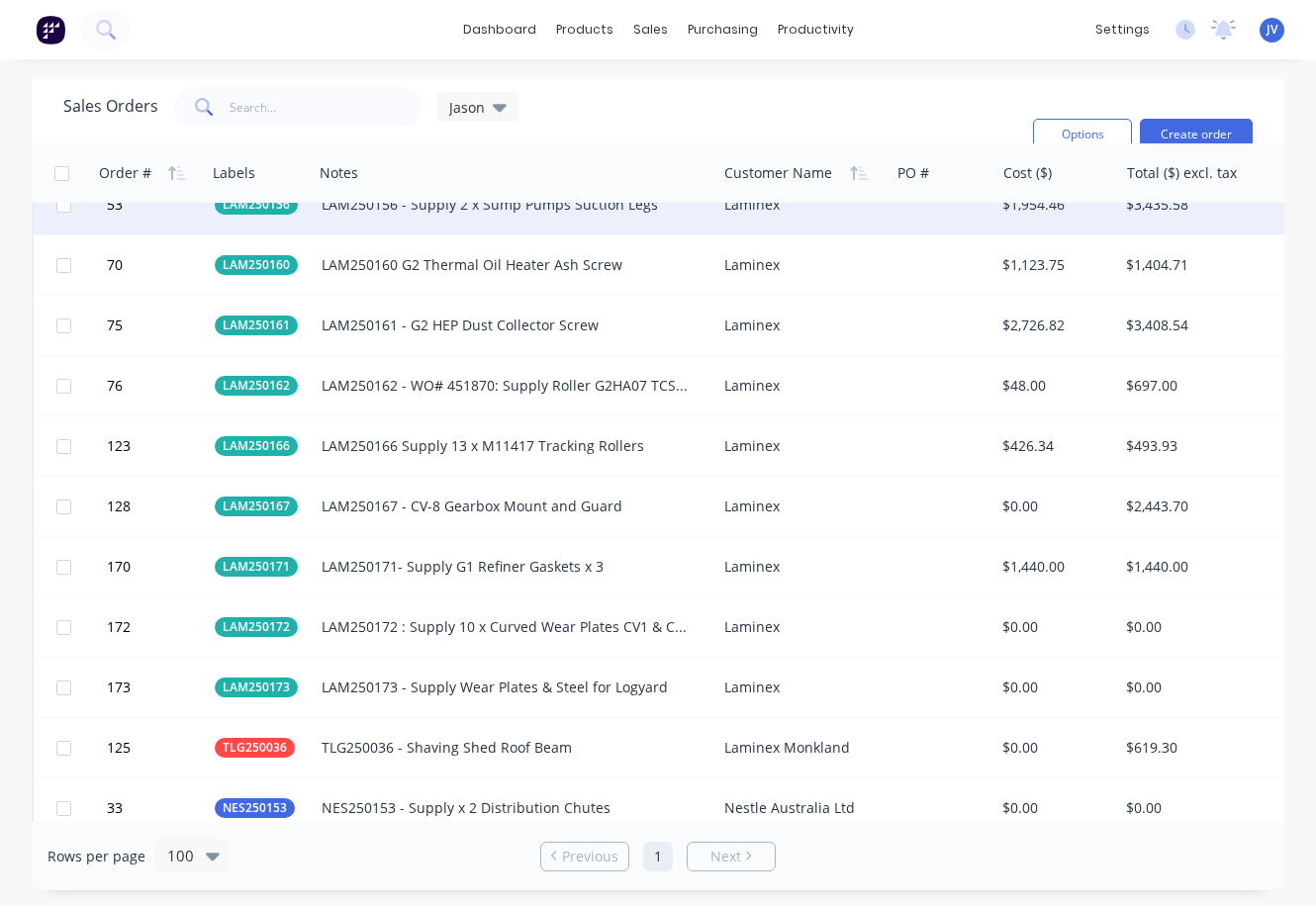 scroll, scrollTop: 2077, scrollLeft: 0, axis: vertical 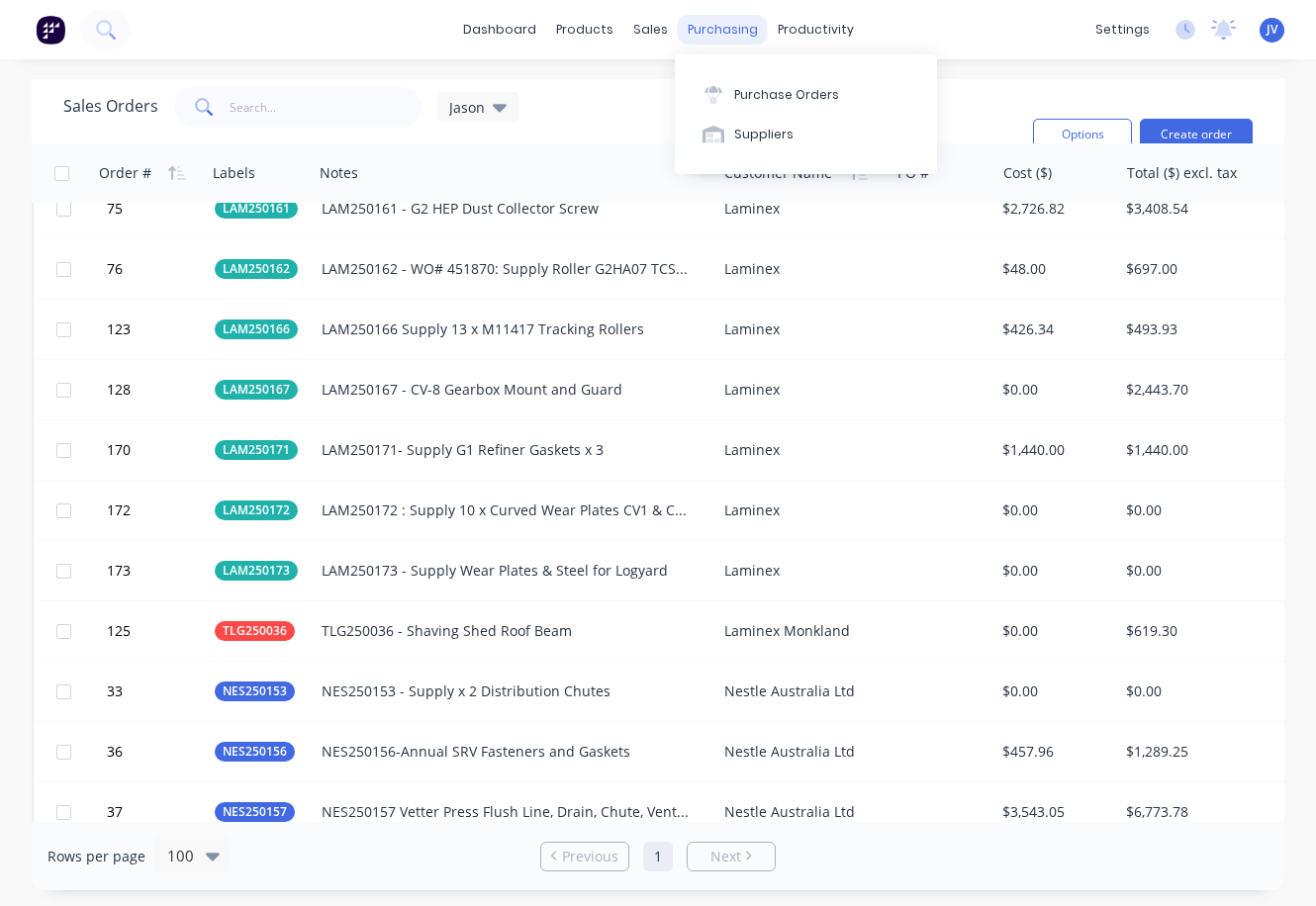click on "purchasing" at bounding box center (722, 30) 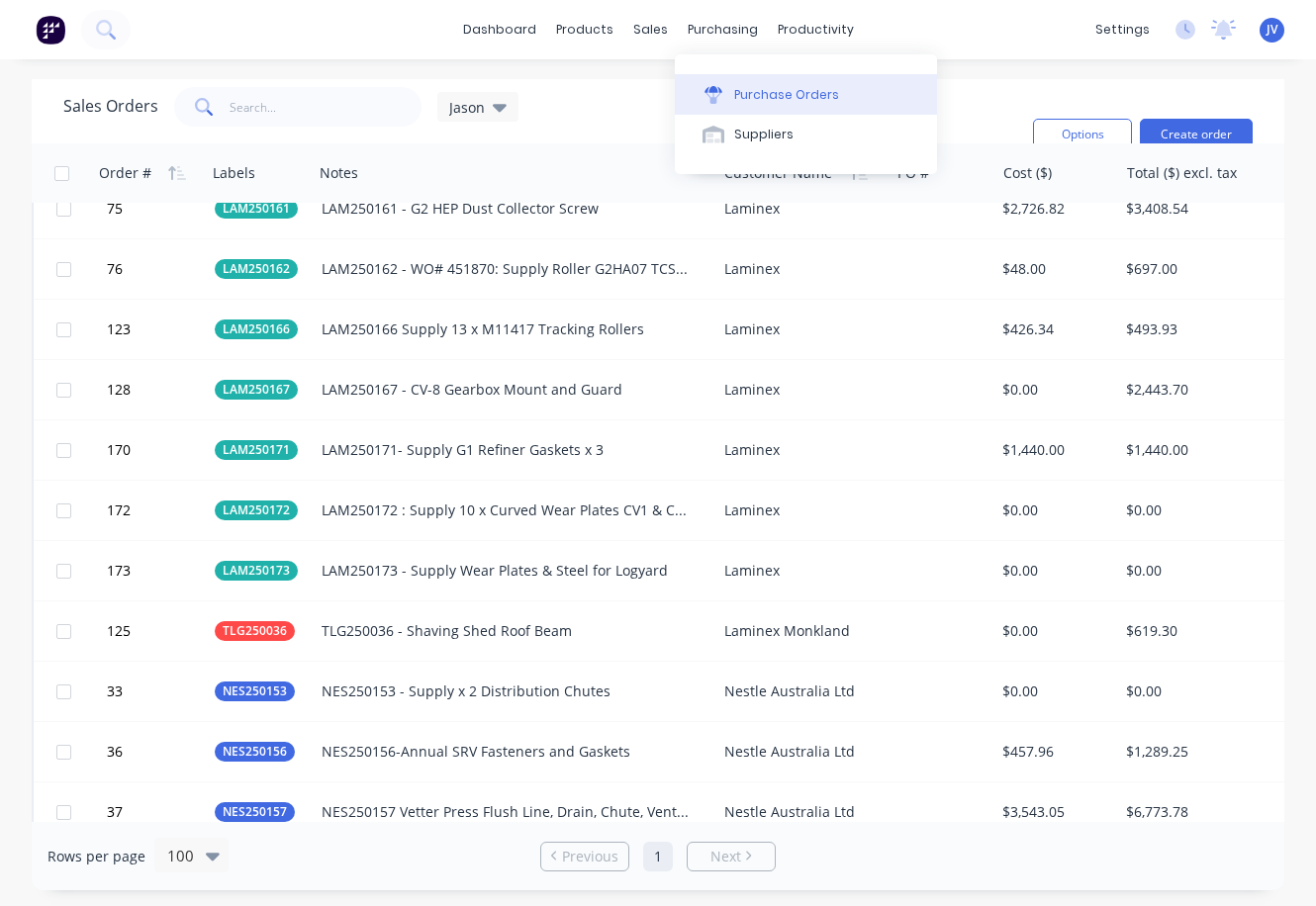 click on "Purchase Orders" at bounding box center [787, 95] 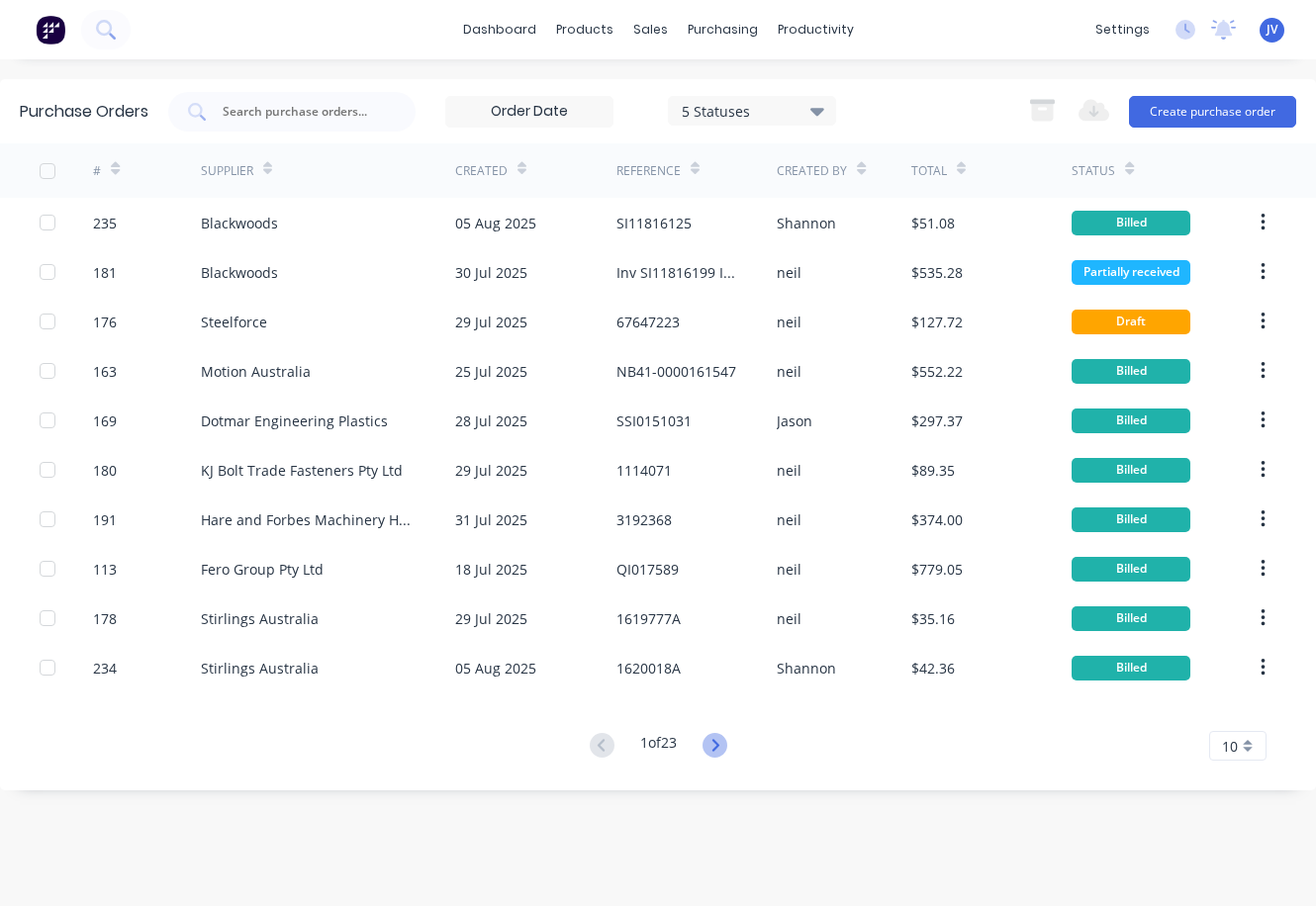 click 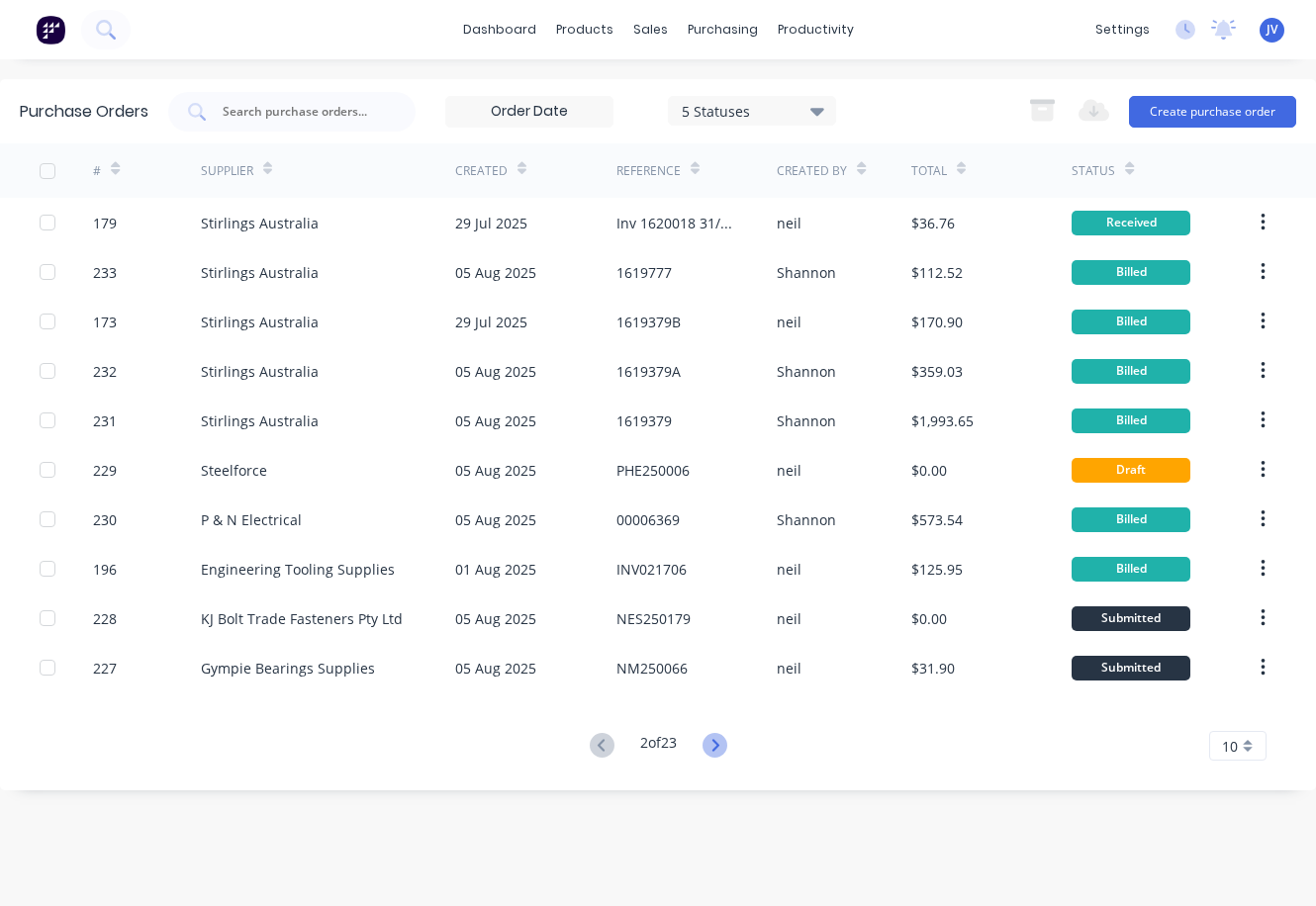 click 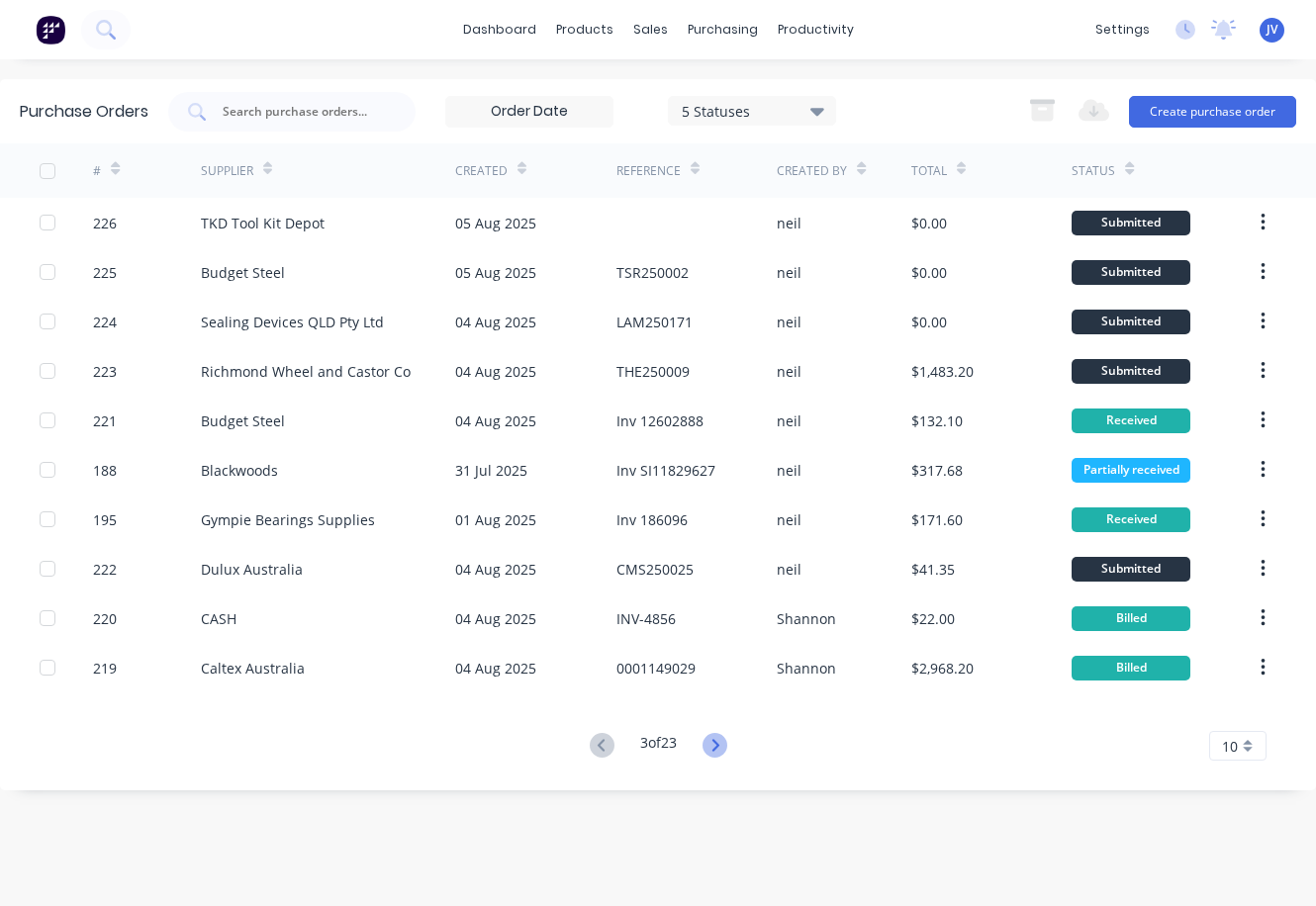 click 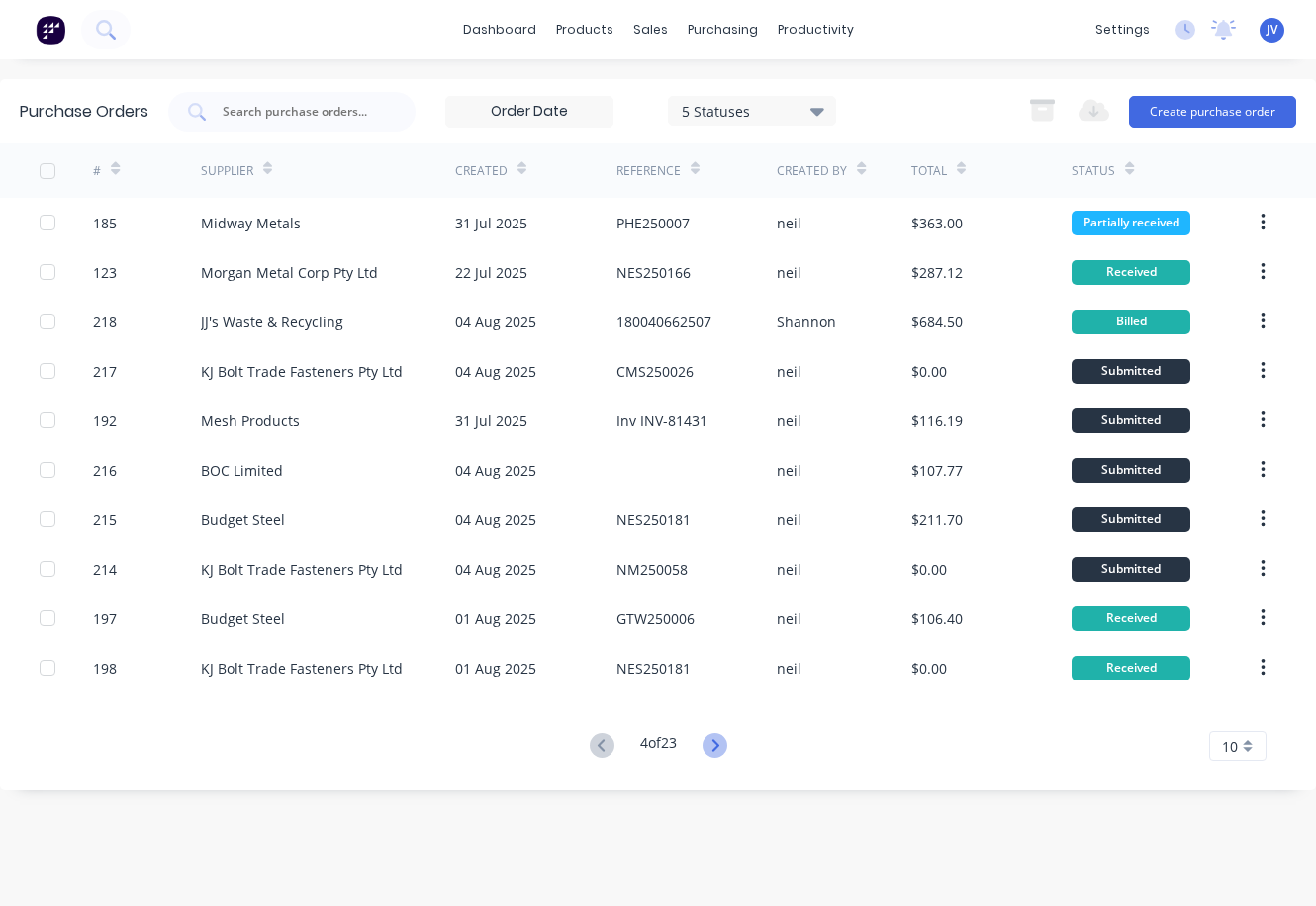 click 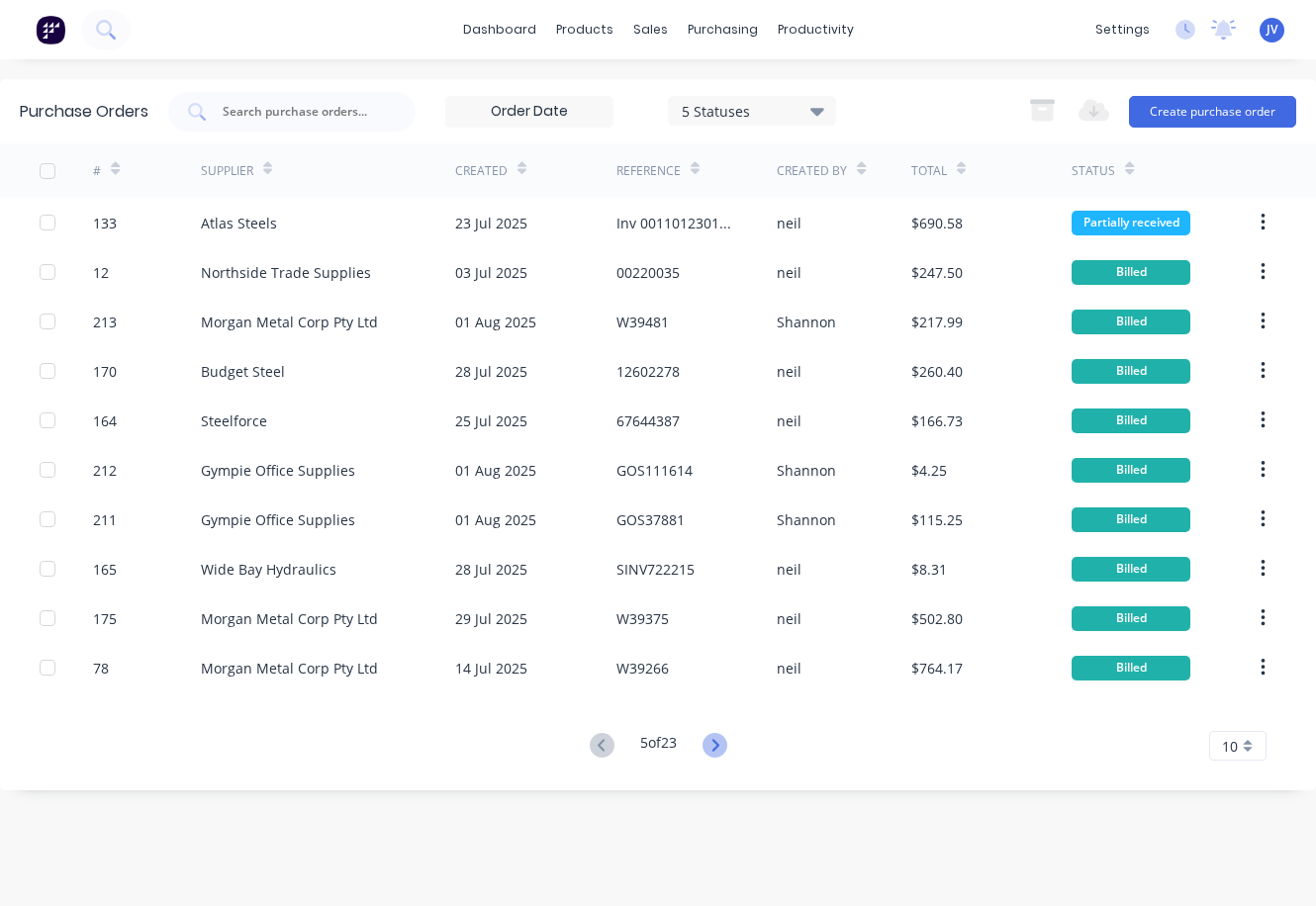 click 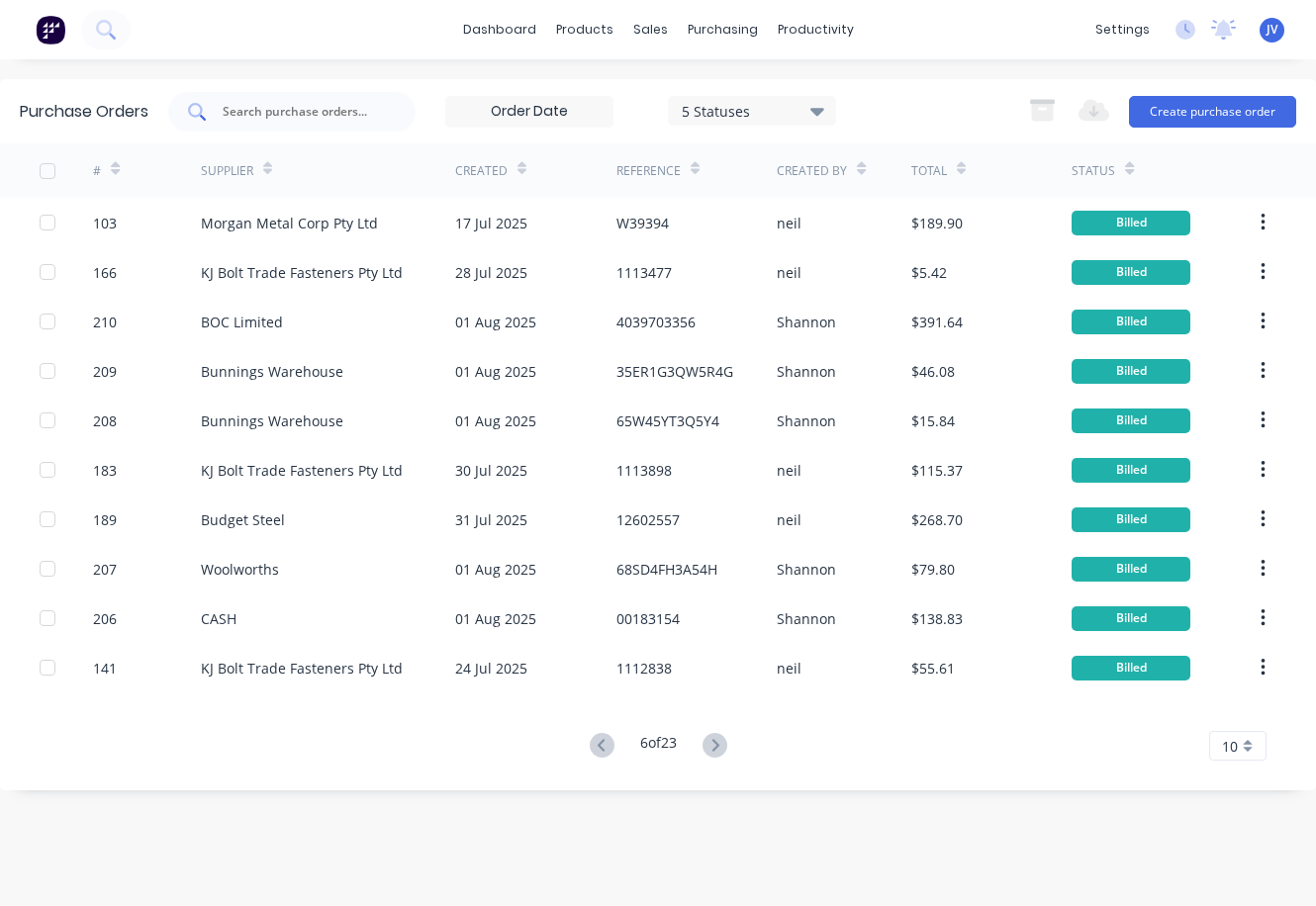 click at bounding box center [303, 112] 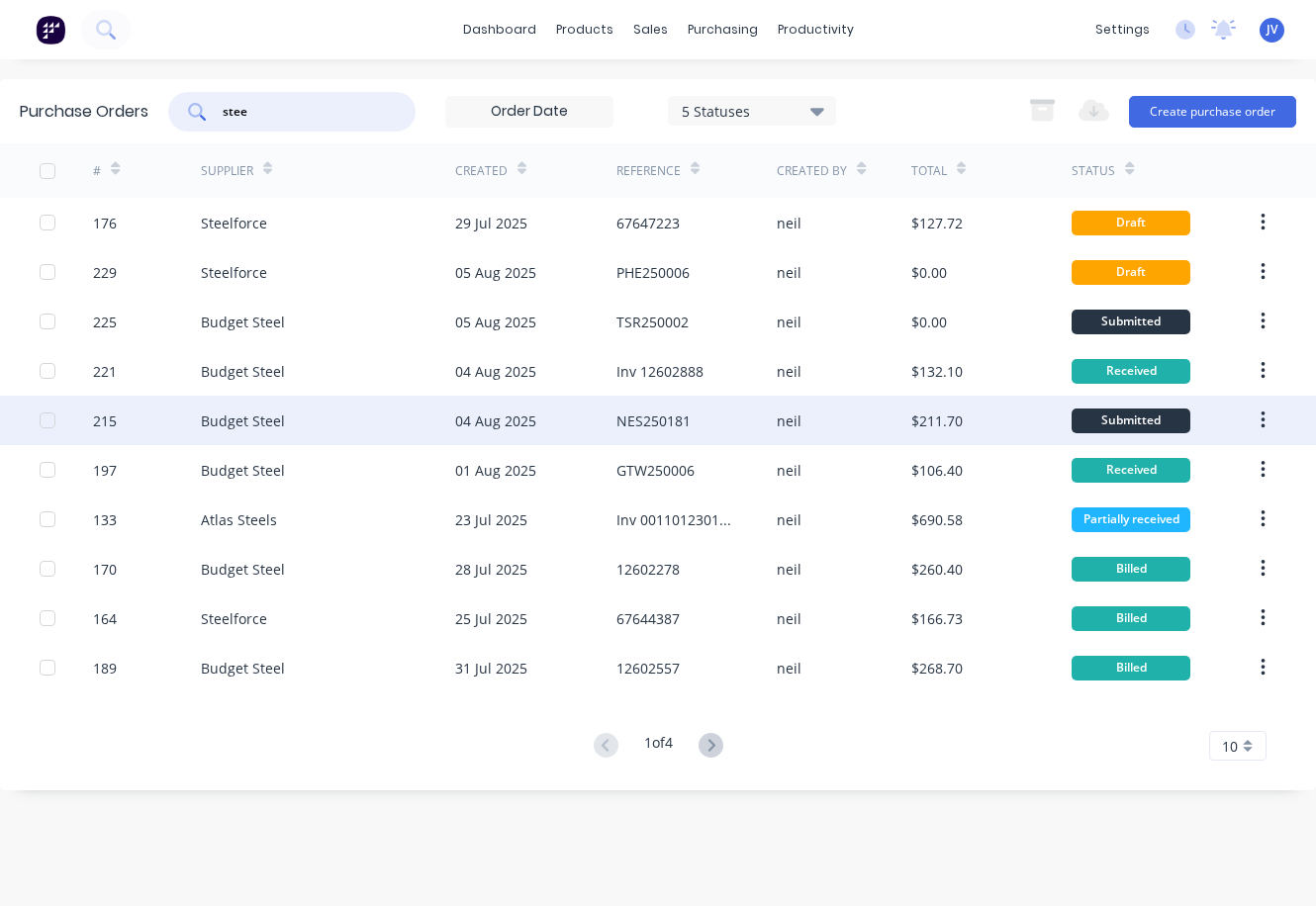 type on "stee" 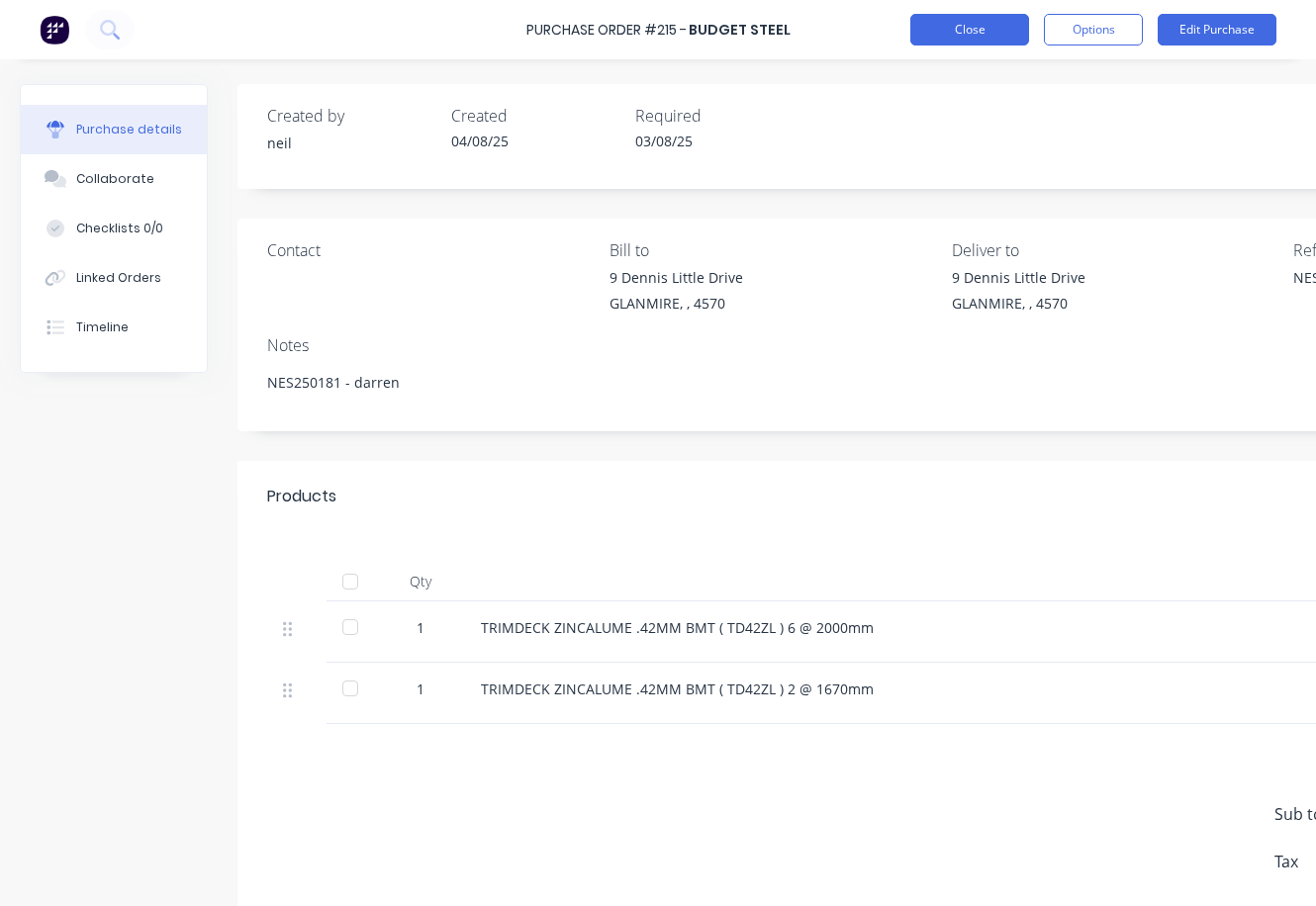 click on "Close" at bounding box center (970, 30) 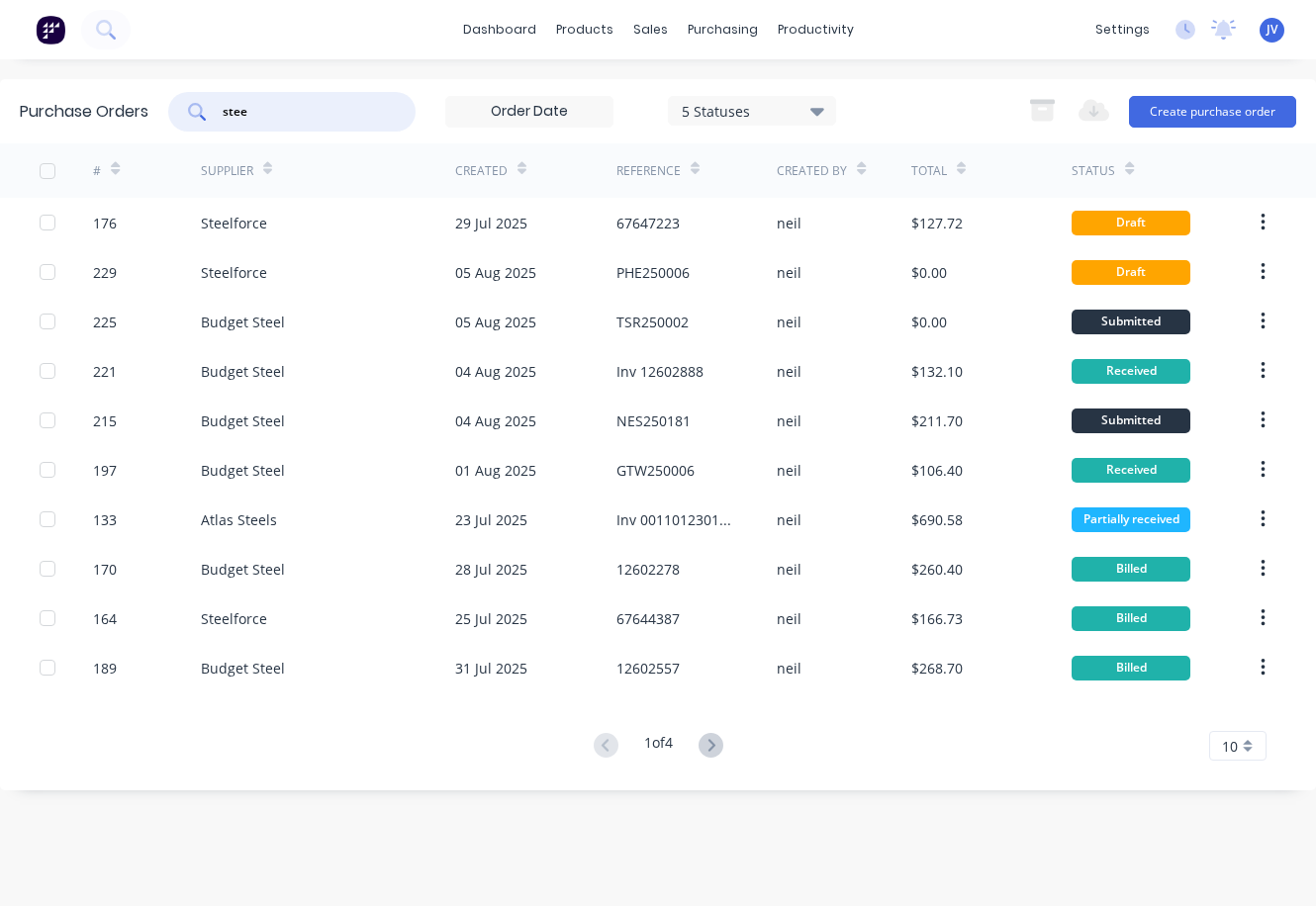 drag, startPoint x: 281, startPoint y: 108, endPoint x: 221, endPoint y: 108, distance: 60 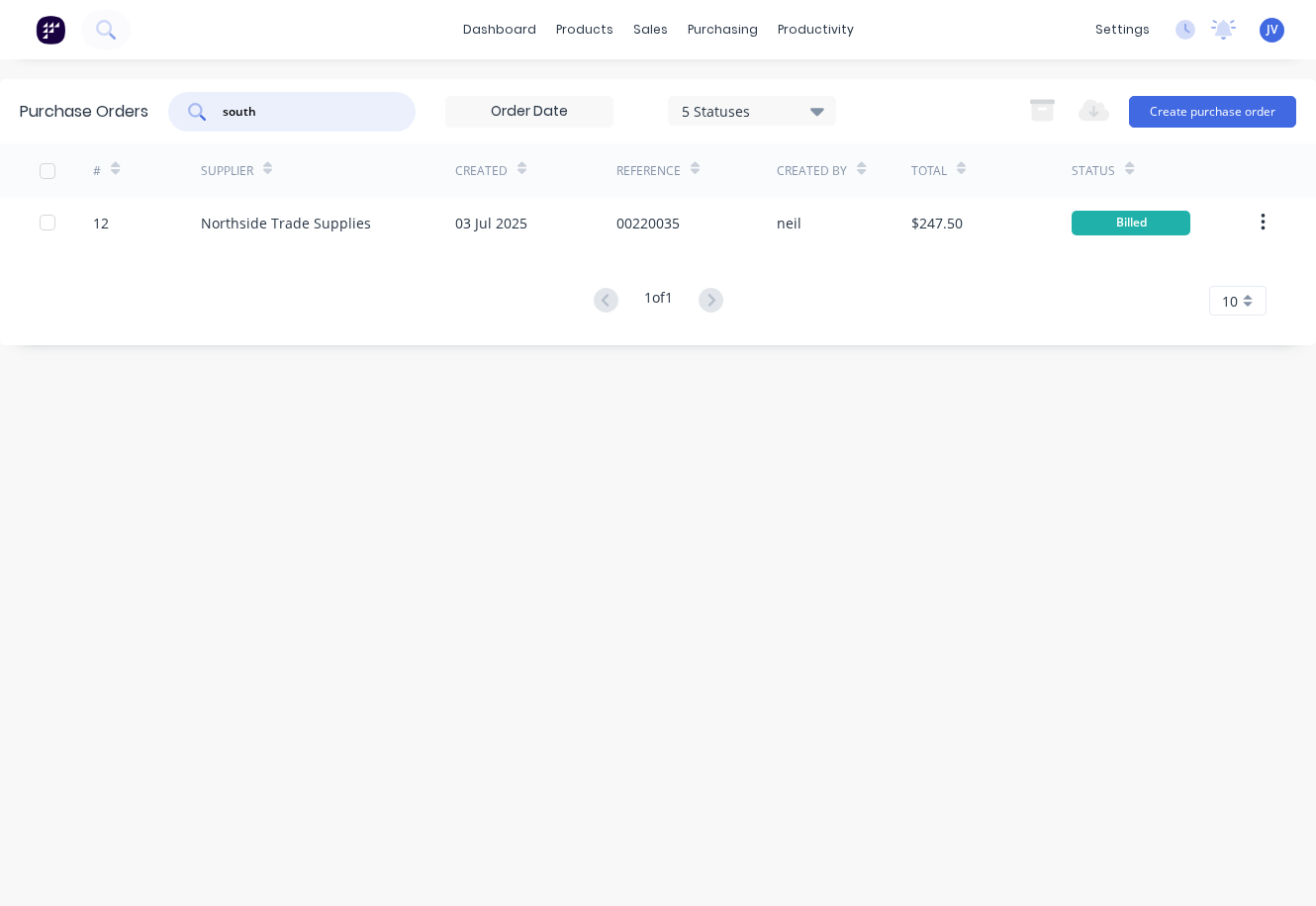 click on "south" at bounding box center (303, 112) 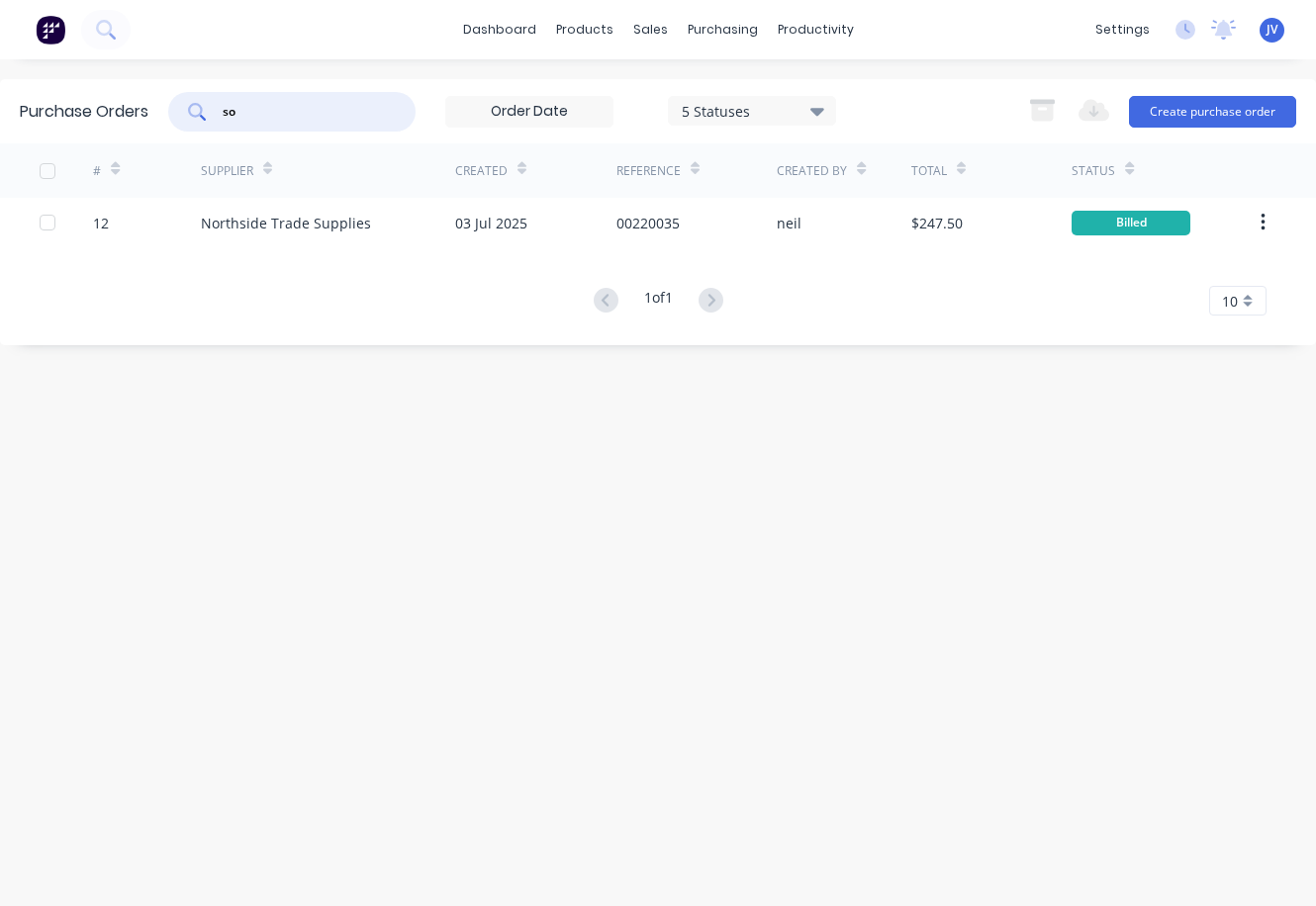 type on "s" 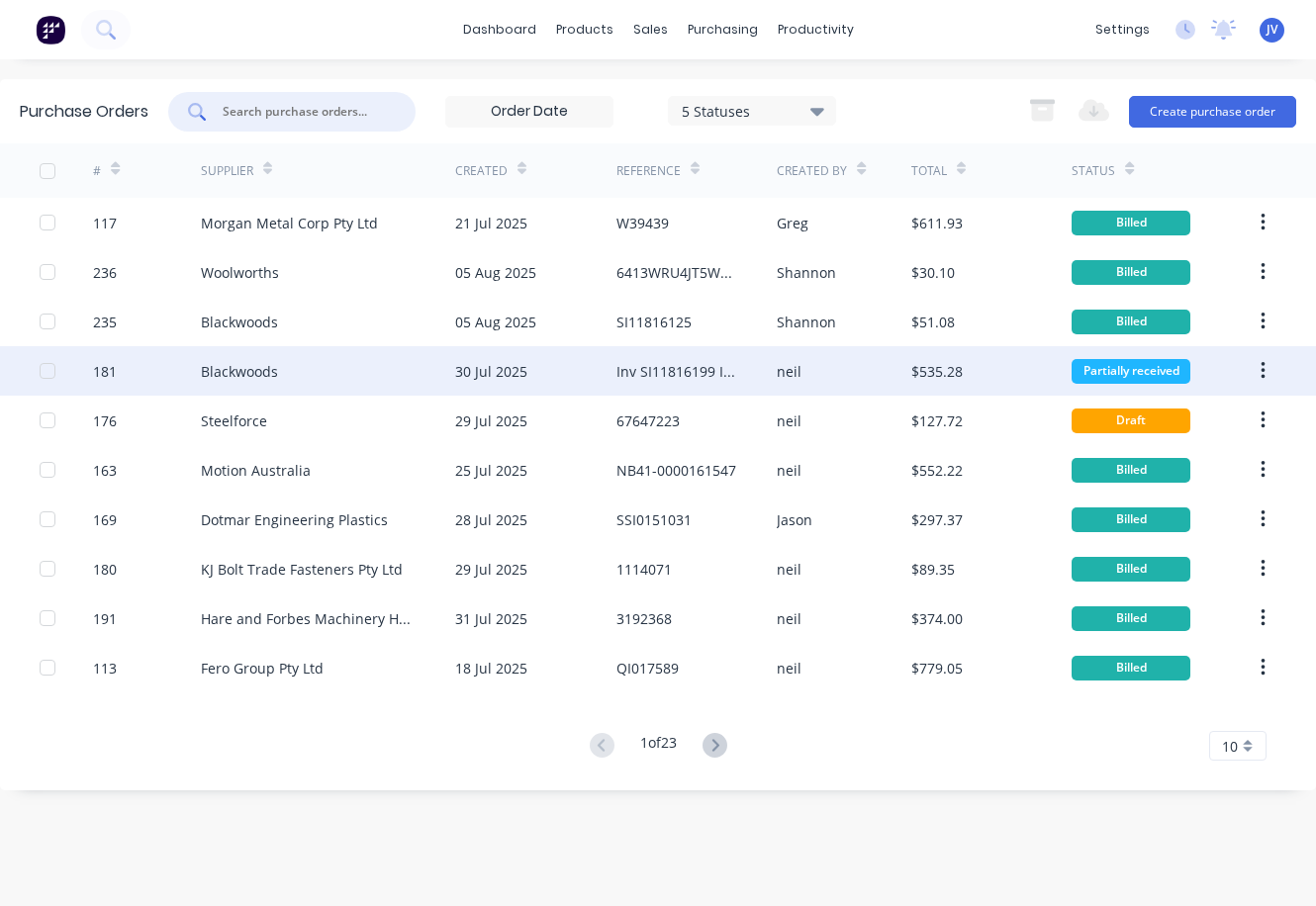 type 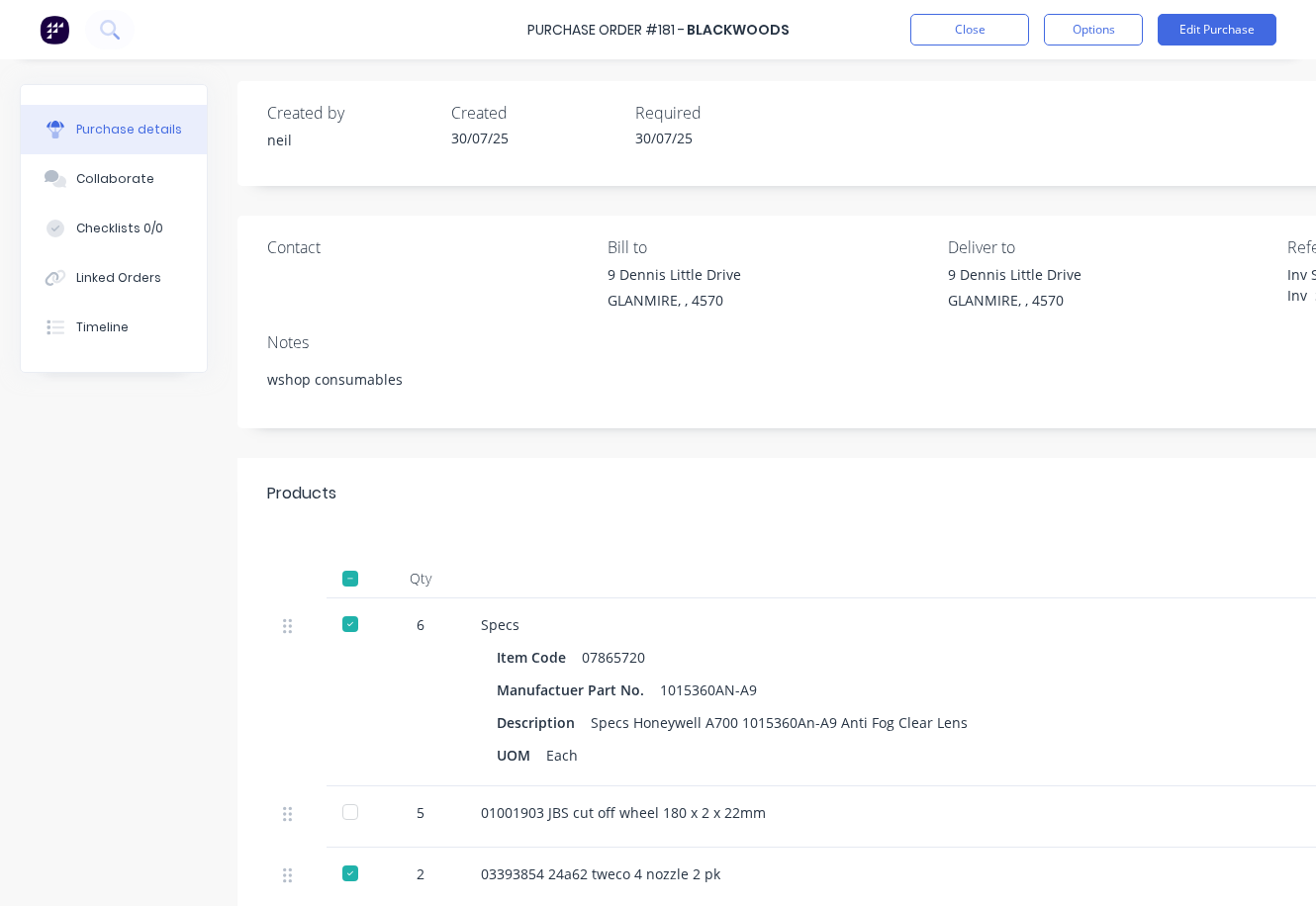 scroll, scrollTop: 0, scrollLeft: 0, axis: both 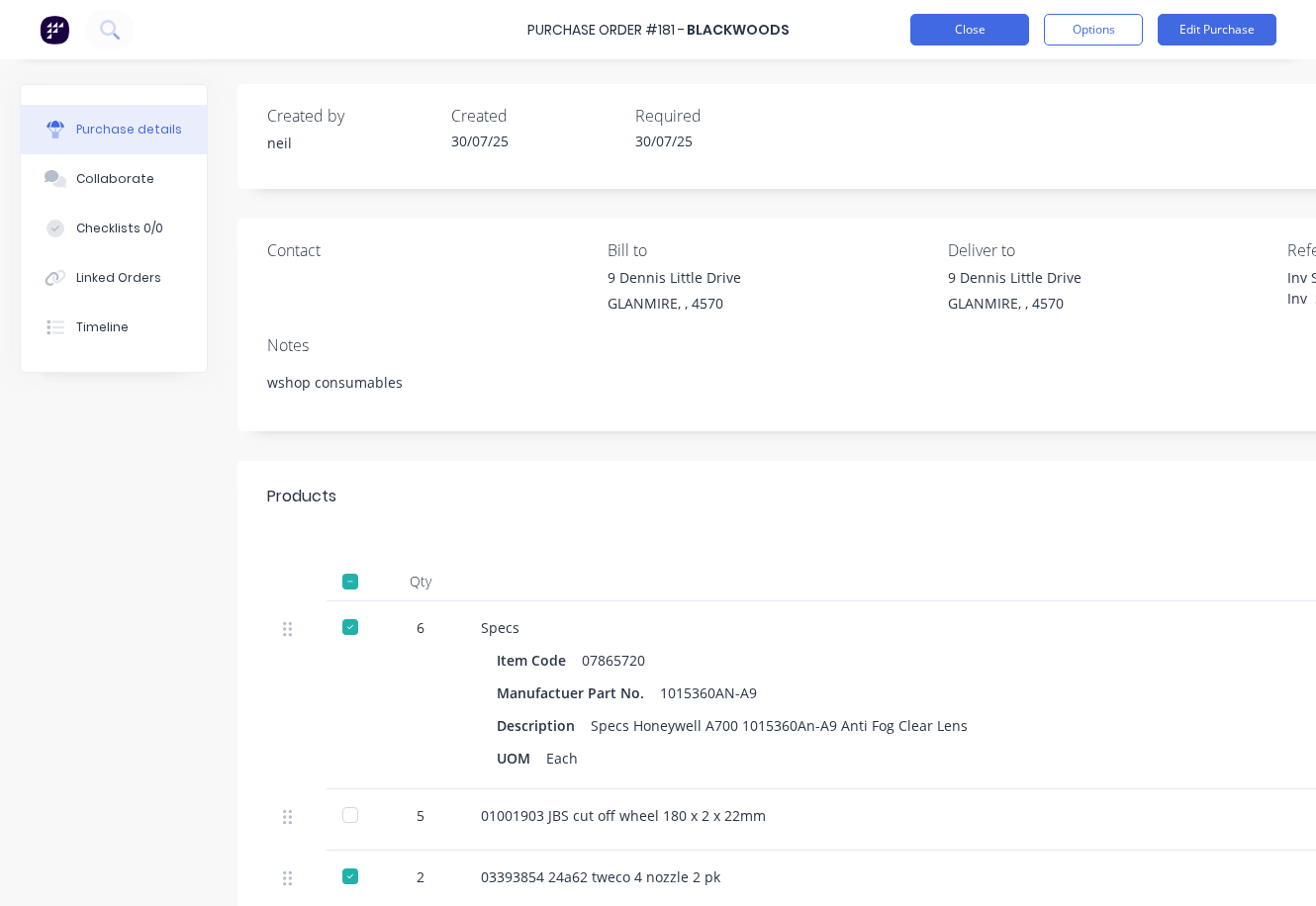 click on "Close" at bounding box center [970, 30] 